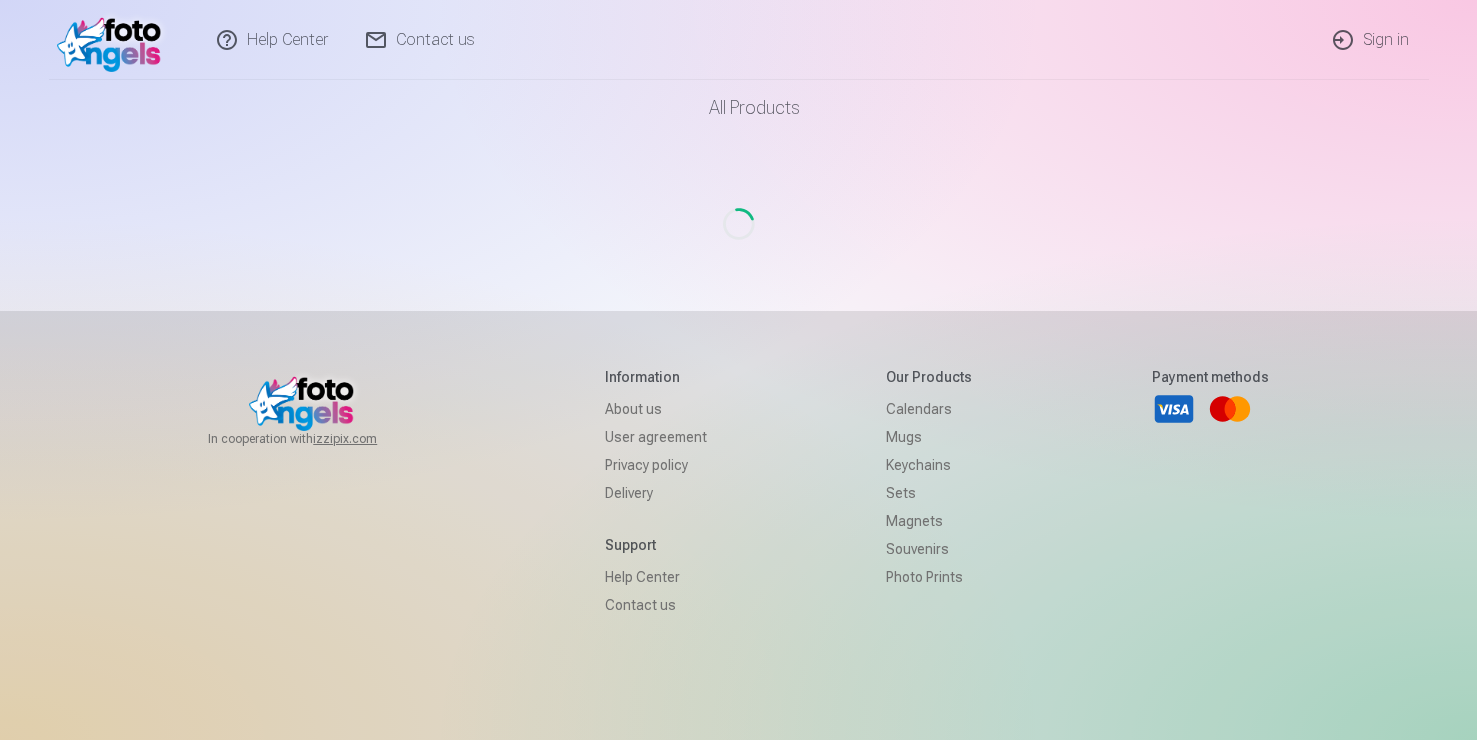 scroll, scrollTop: 0, scrollLeft: 0, axis: both 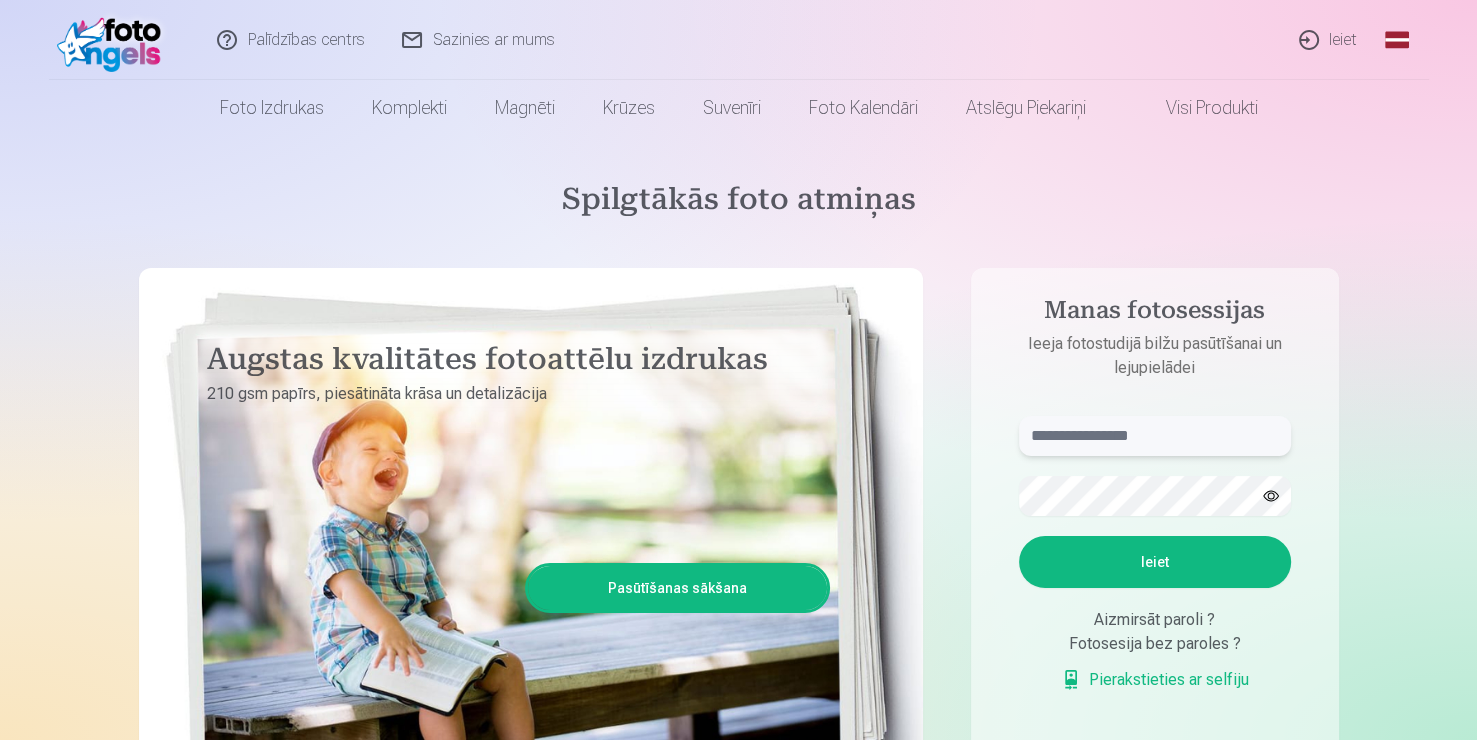 click at bounding box center [1155, 436] 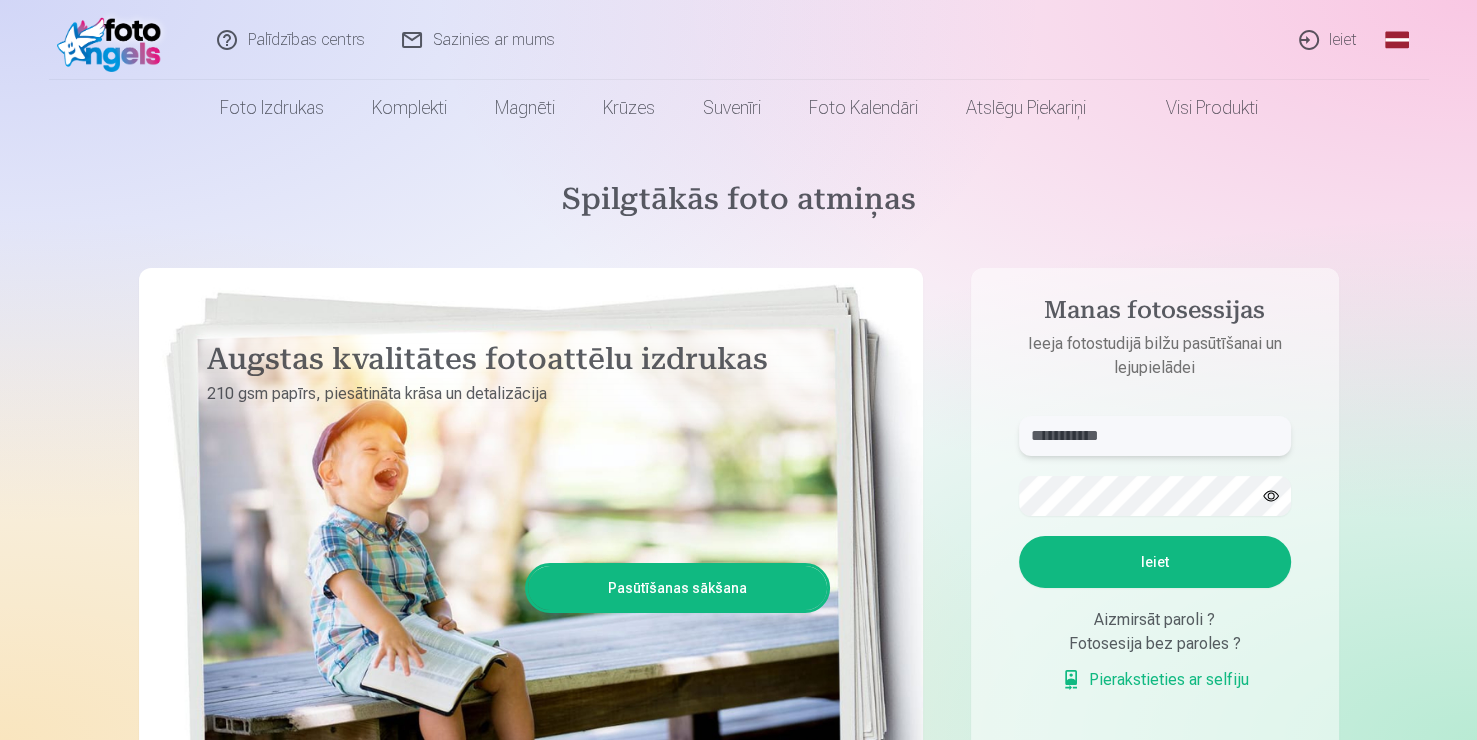 type on "**********" 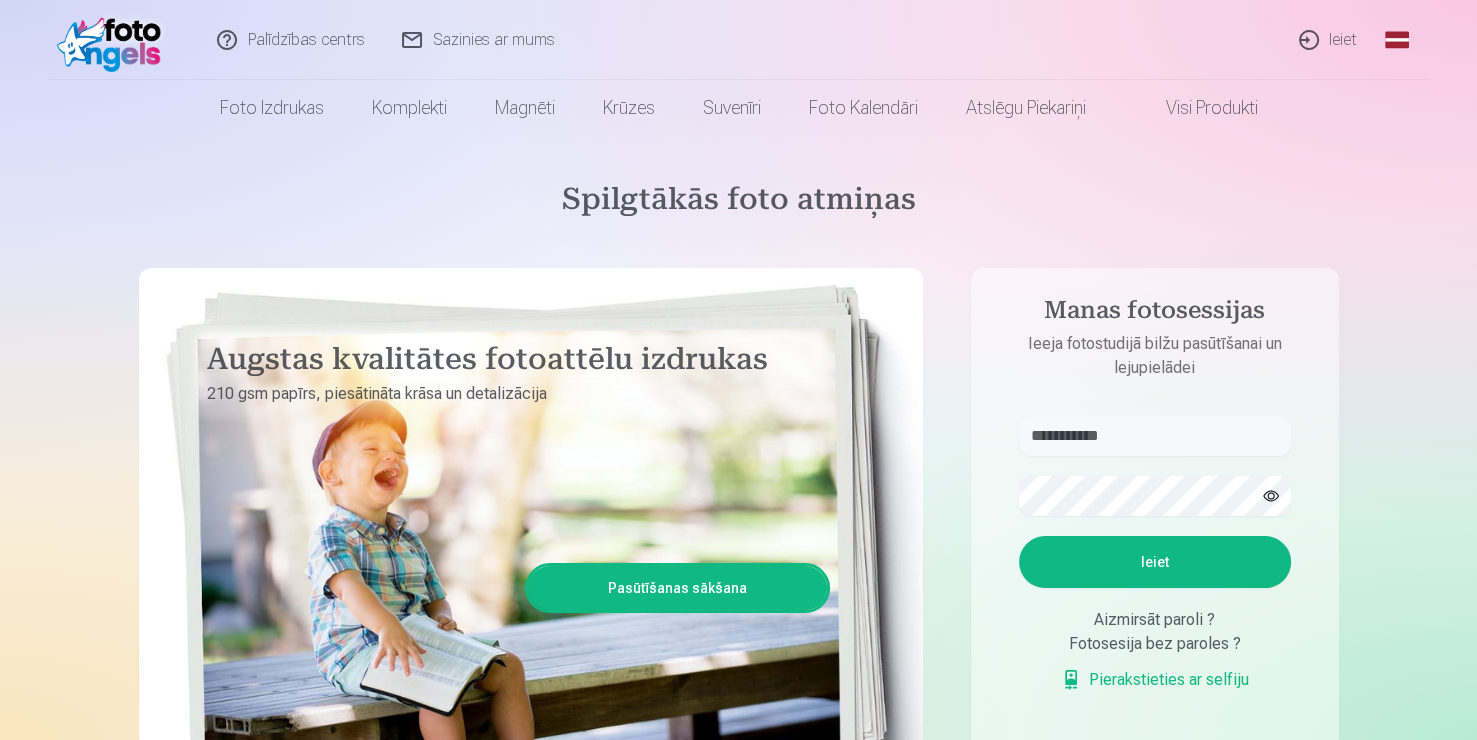 click on "Ieiet" at bounding box center [1155, 562] 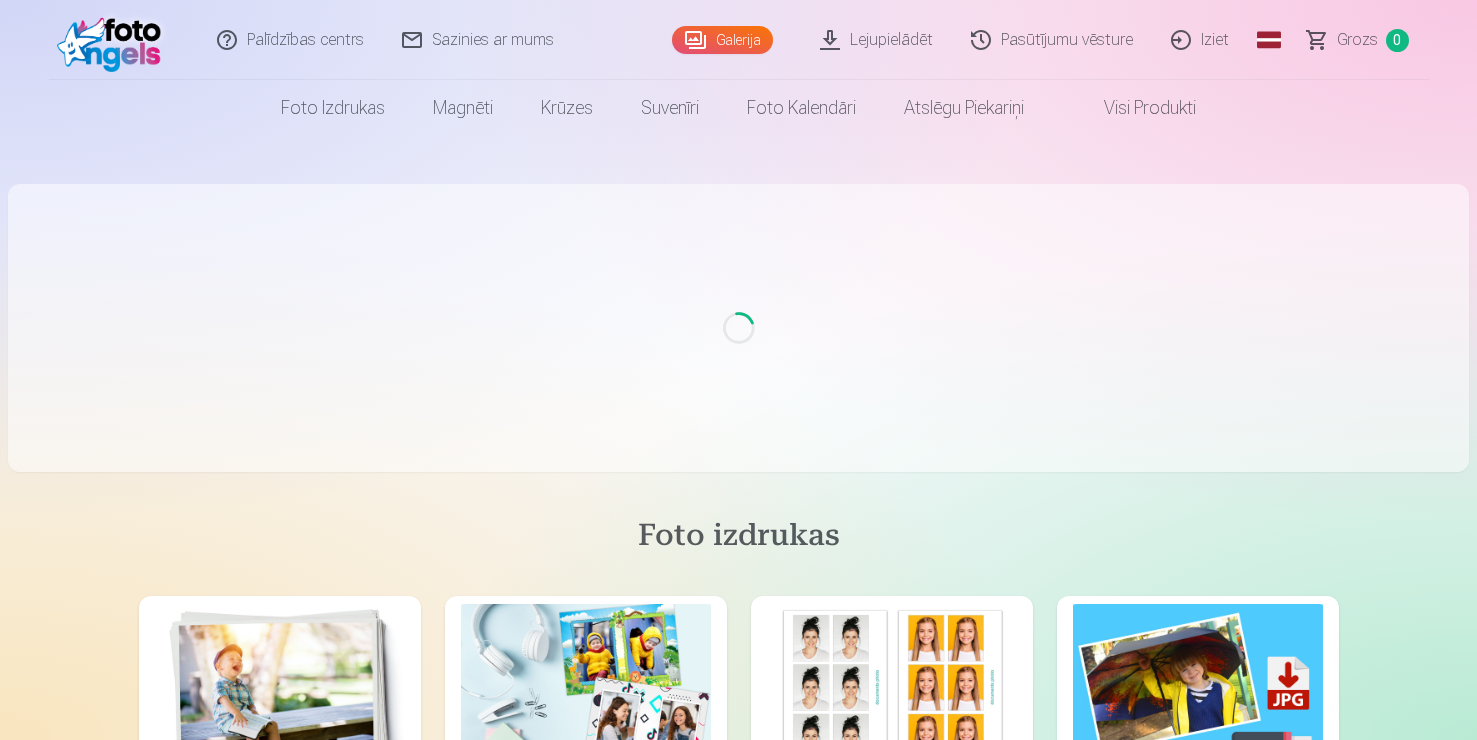 scroll, scrollTop: 0, scrollLeft: 0, axis: both 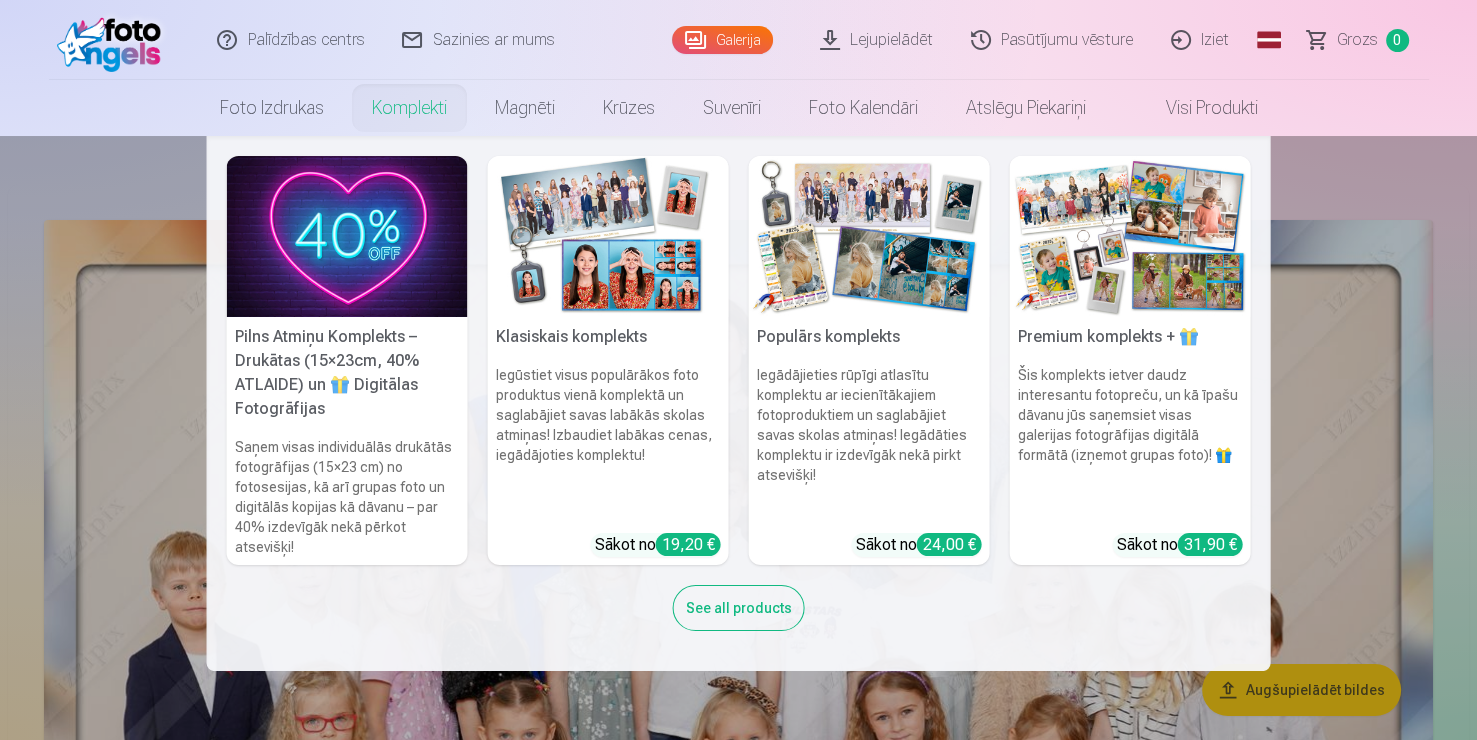 click on "Komplekti" at bounding box center [409, 108] 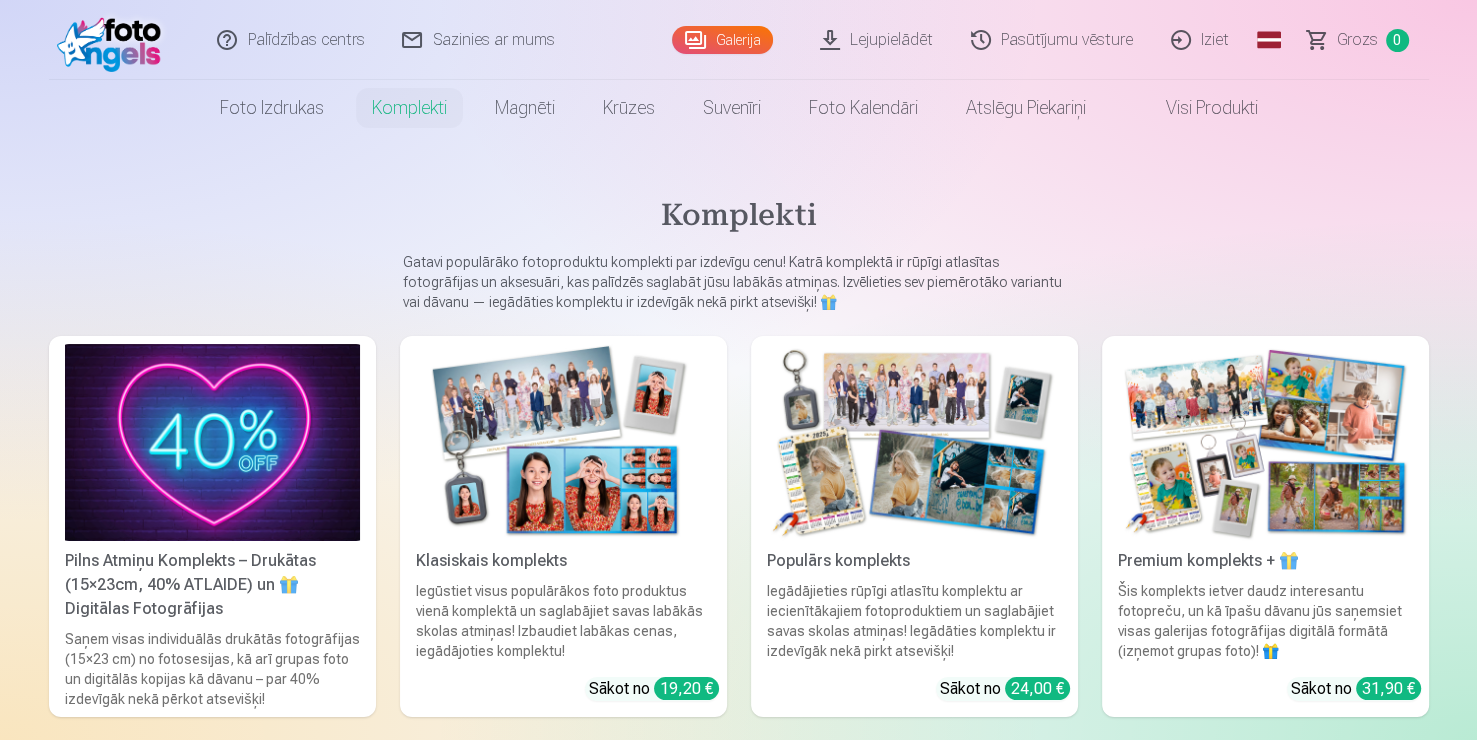 click on "Pasūtījumu vēsture" at bounding box center [1053, 40] 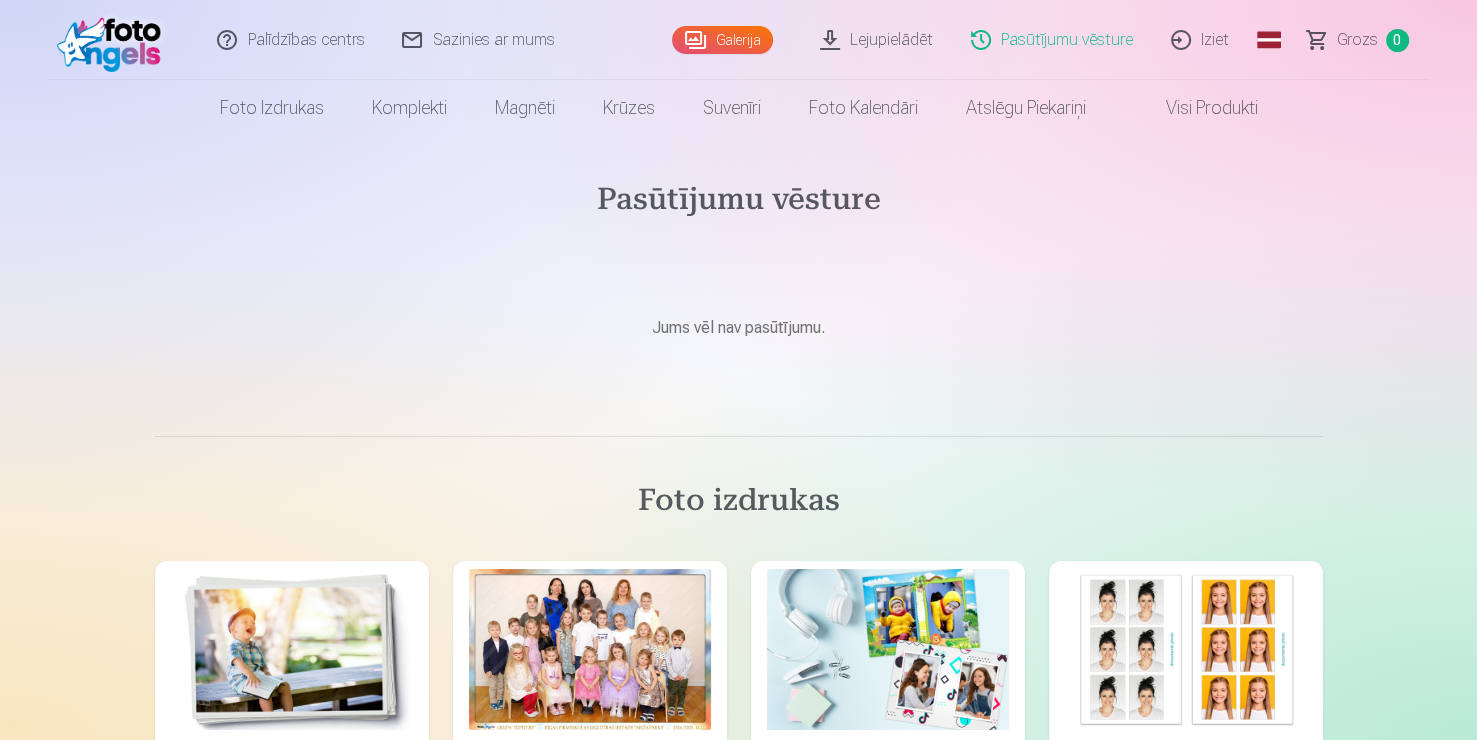 click on "Grozs" at bounding box center [1357, 40] 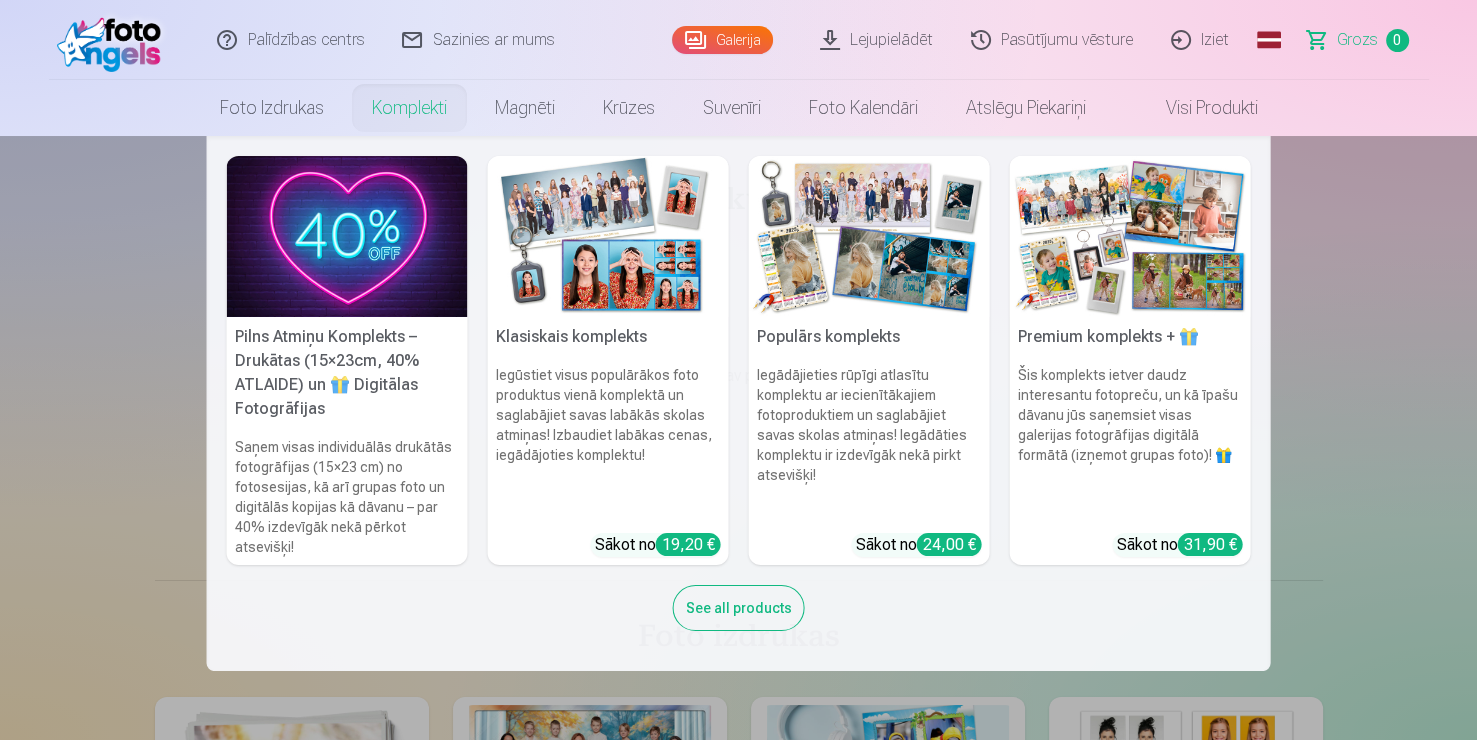 click on "Komplekti" at bounding box center [409, 108] 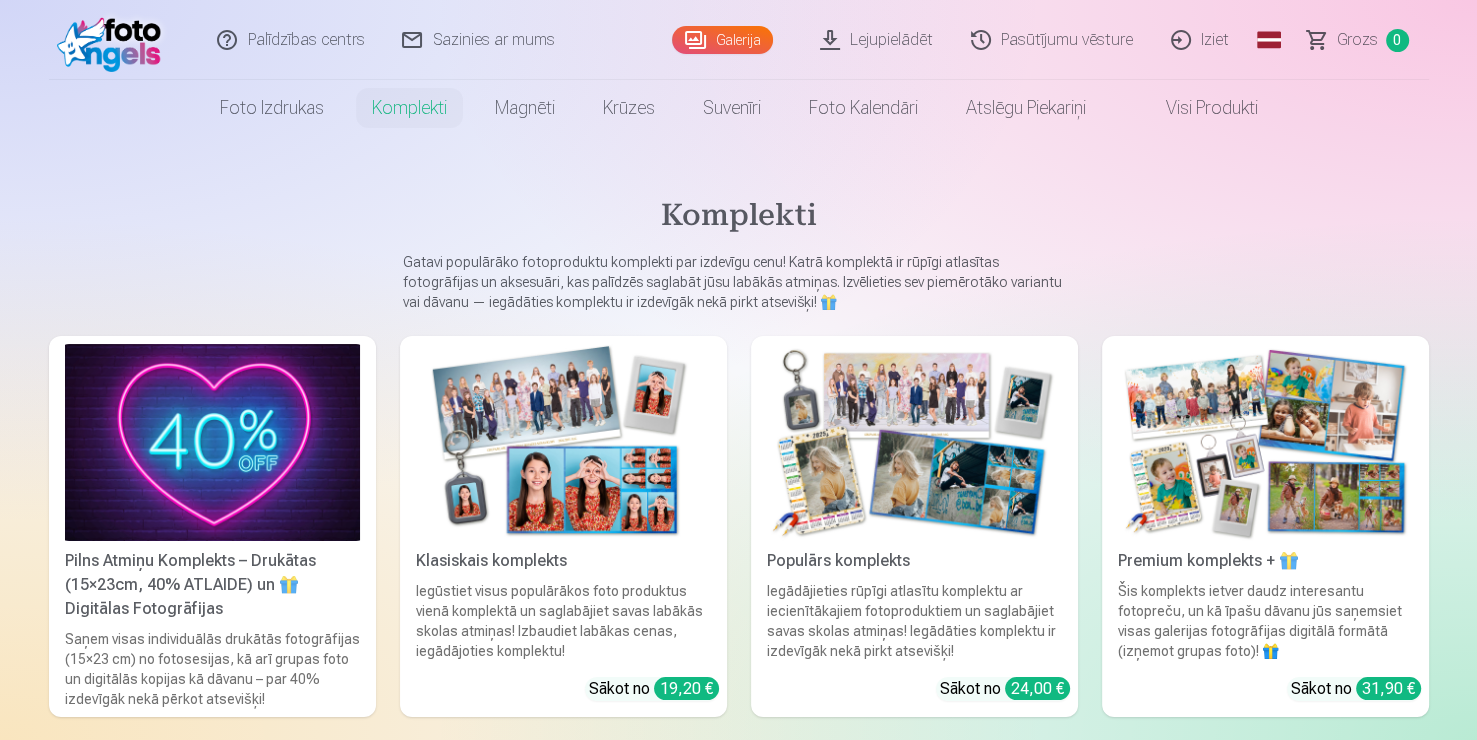 click at bounding box center [914, 442] 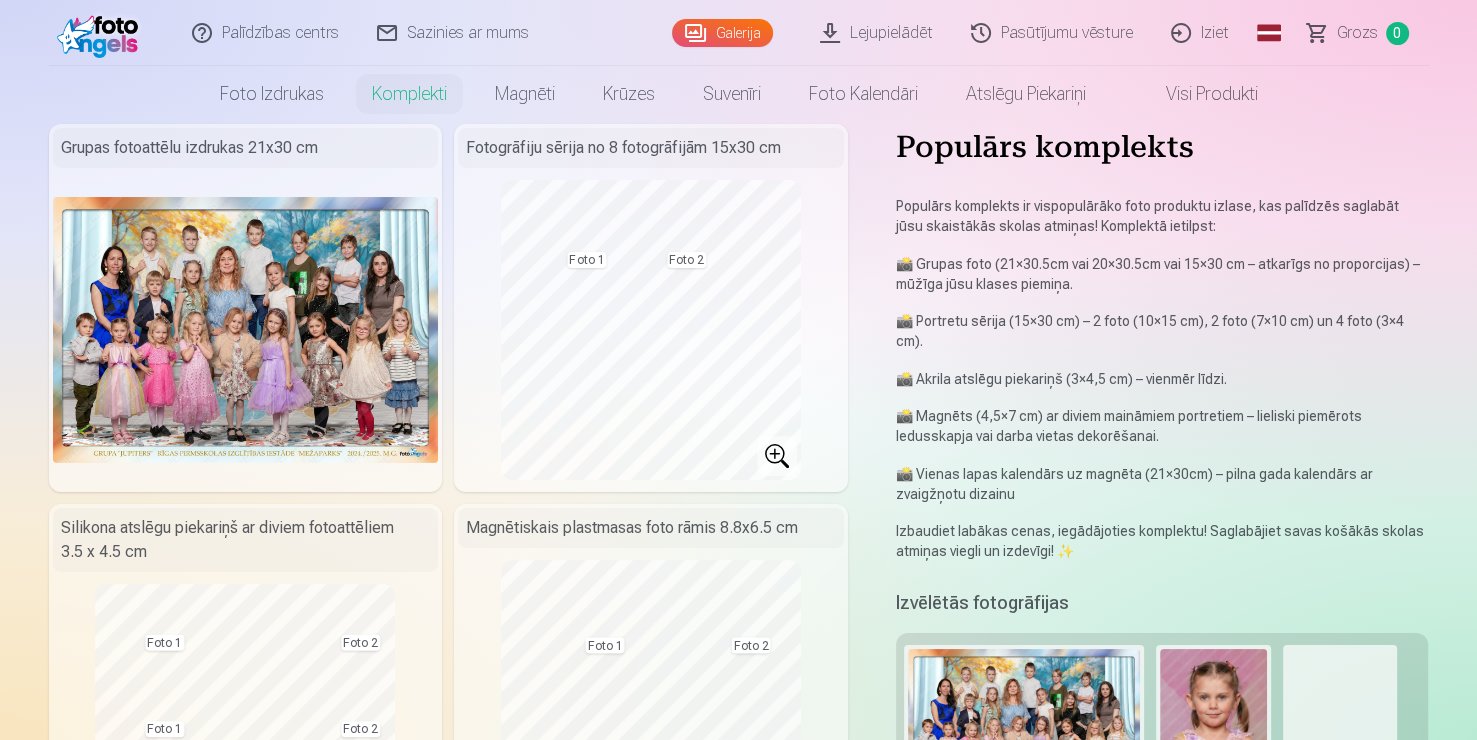 scroll, scrollTop: 0, scrollLeft: 0, axis: both 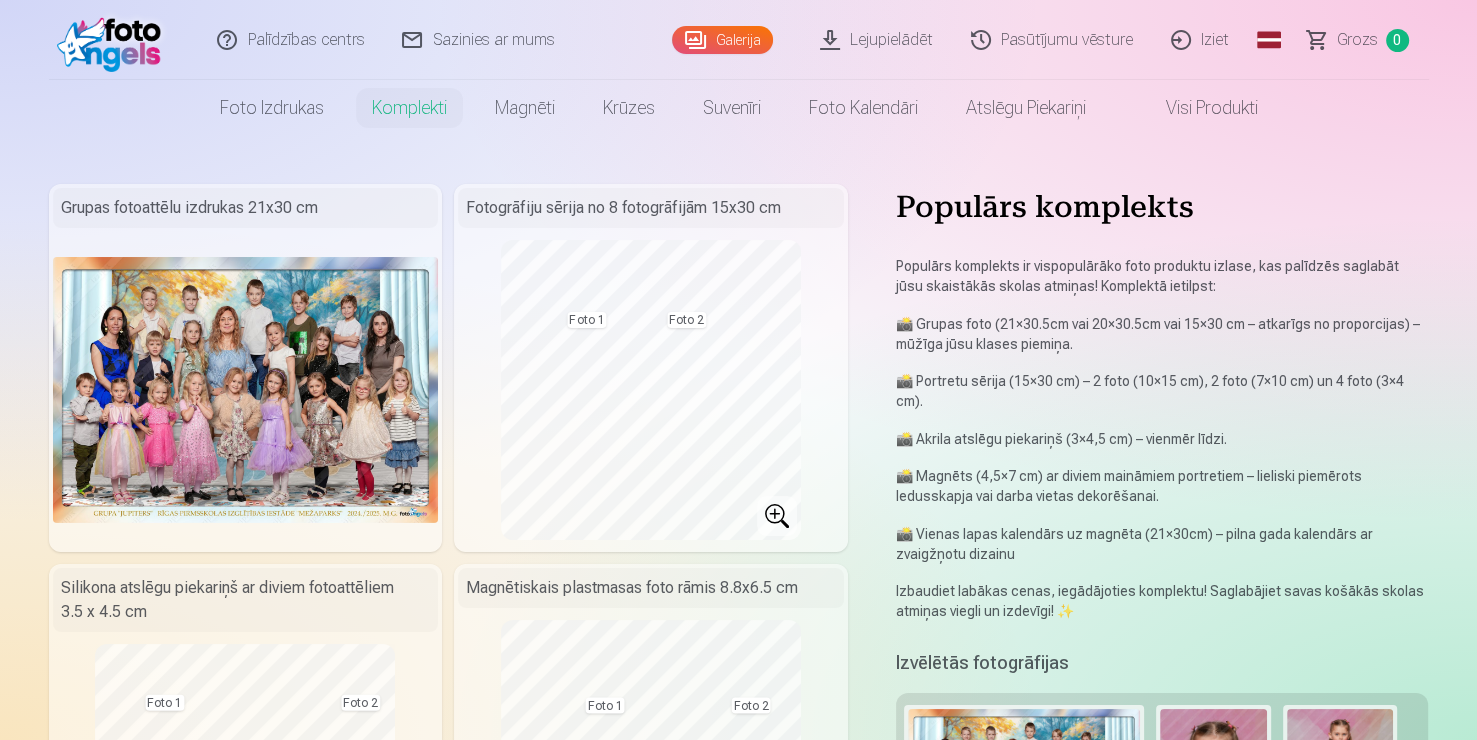 click at bounding box center (1146, 108) 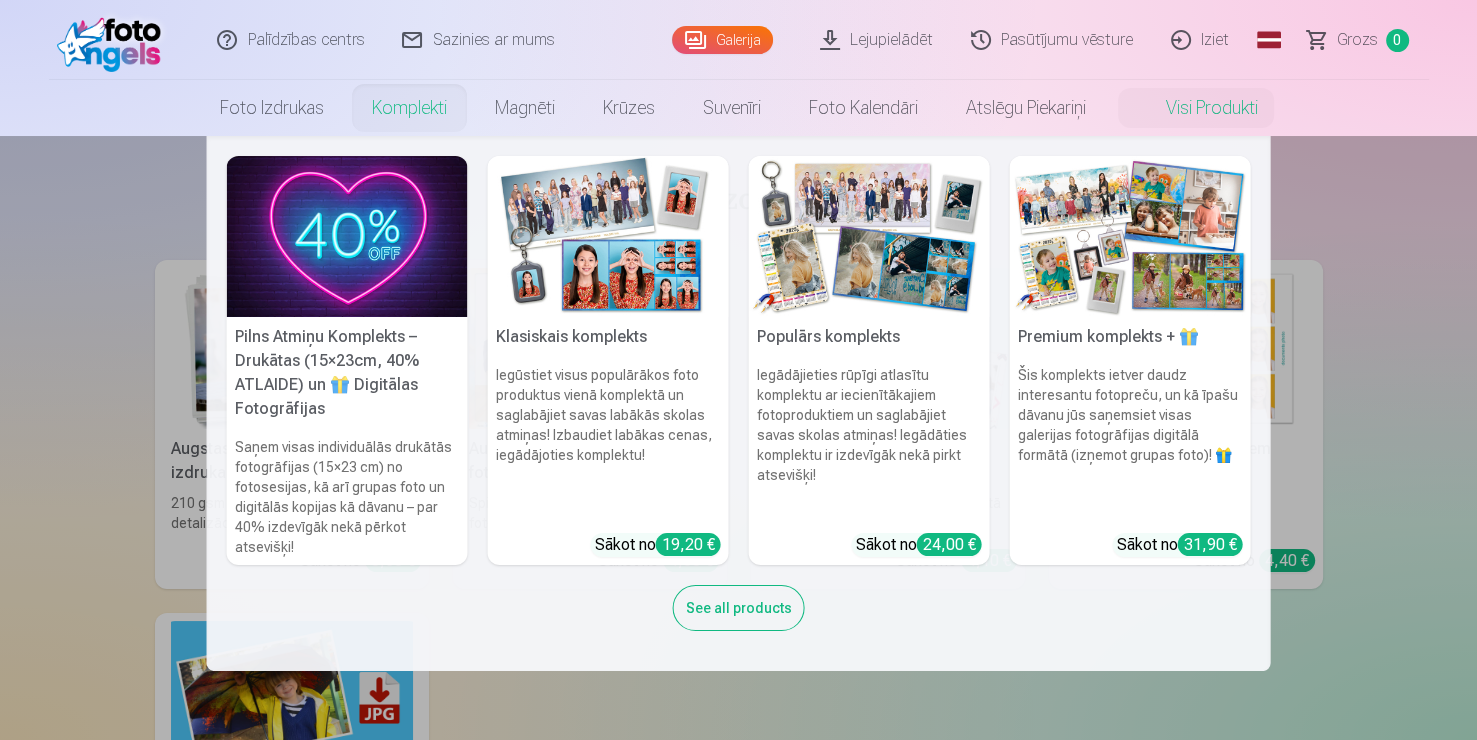 click on "Komplekti" at bounding box center (409, 108) 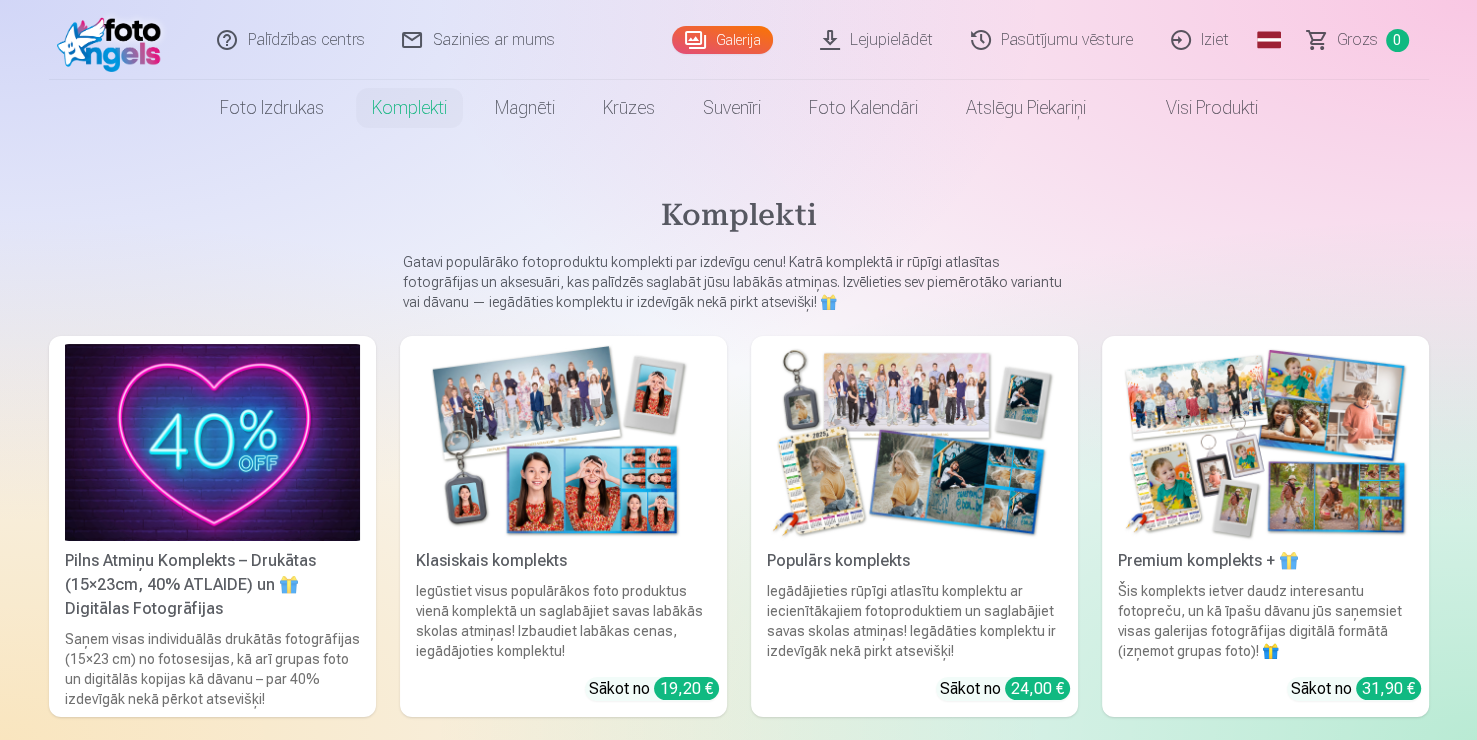 click on "19,20 €" at bounding box center [686, 688] 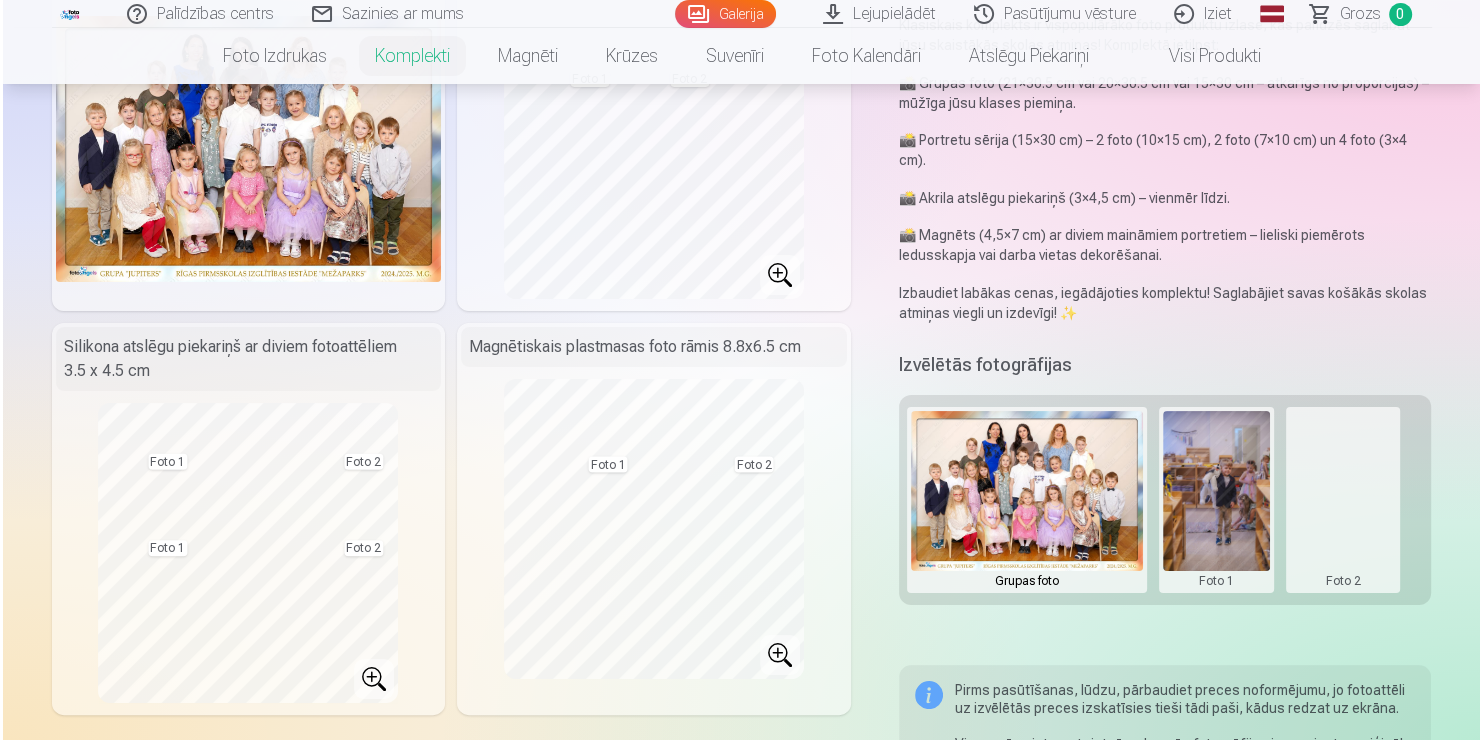 scroll, scrollTop: 240, scrollLeft: 0, axis: vertical 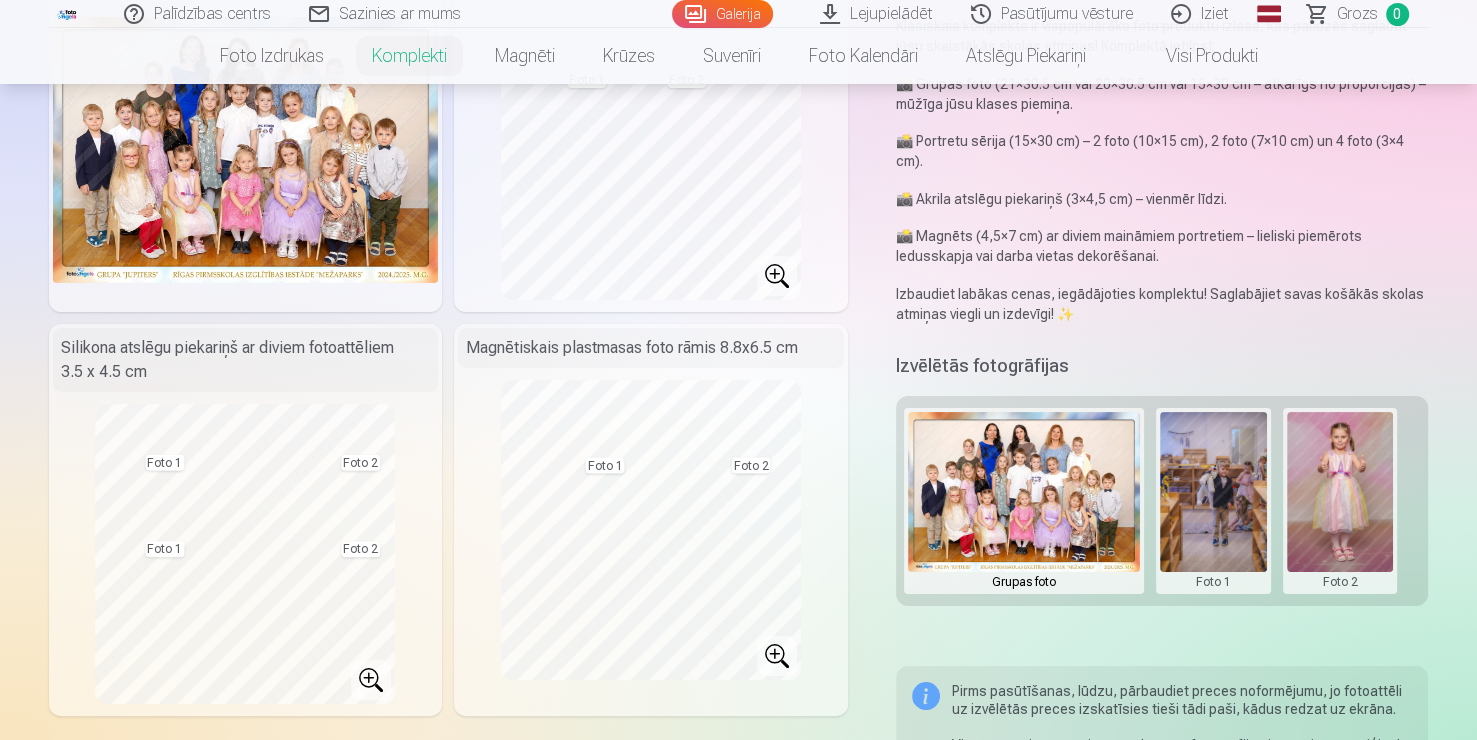 click at bounding box center [1213, 501] 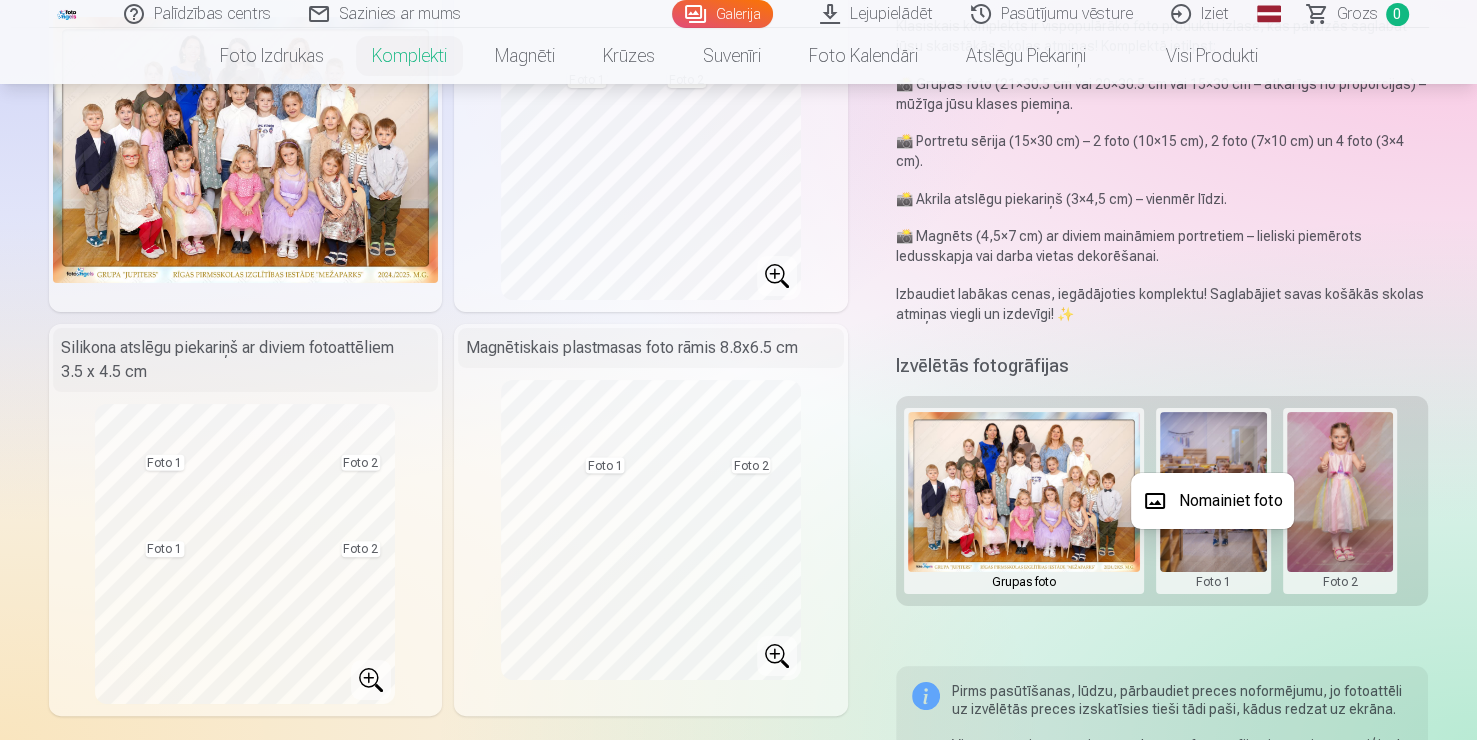 click on "Nomainiet foto" at bounding box center [1212, 501] 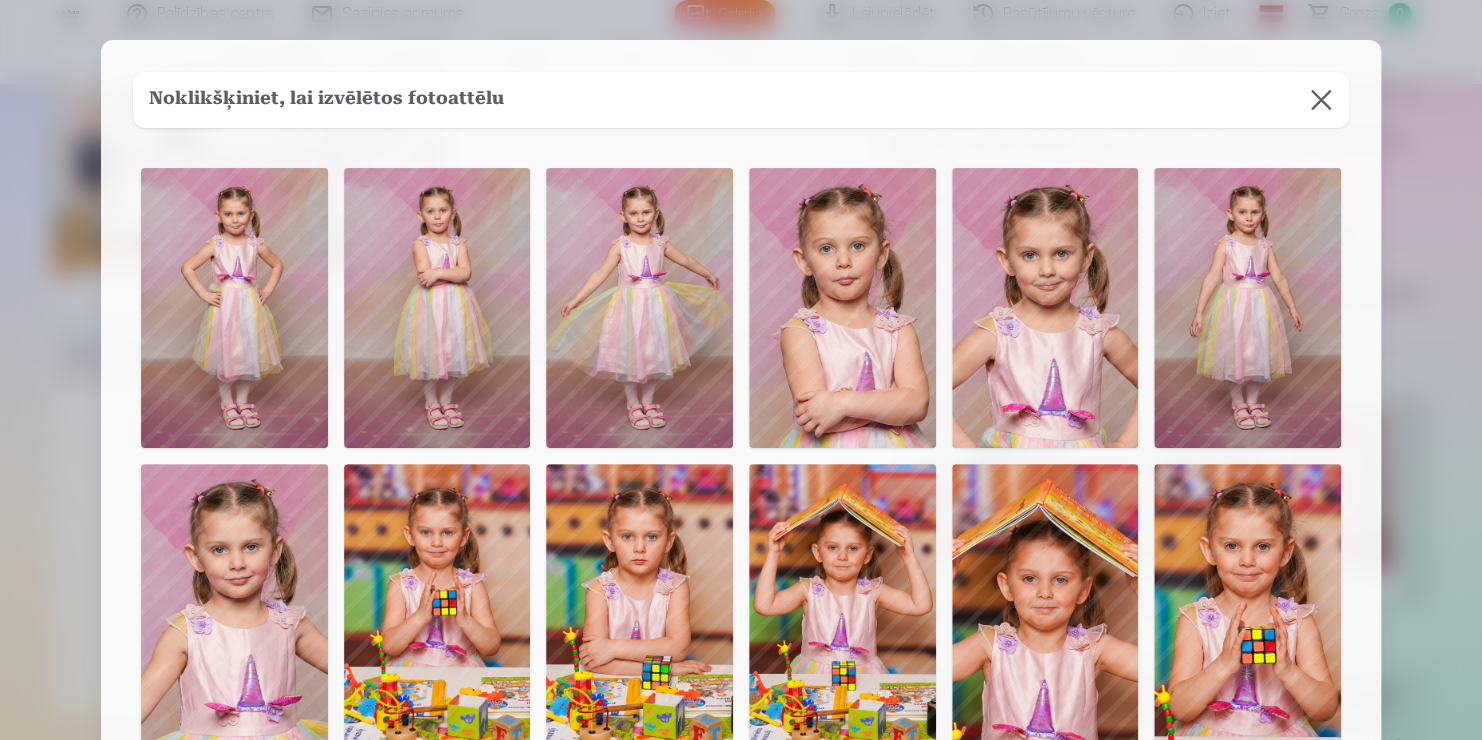 click at bounding box center [842, 604] 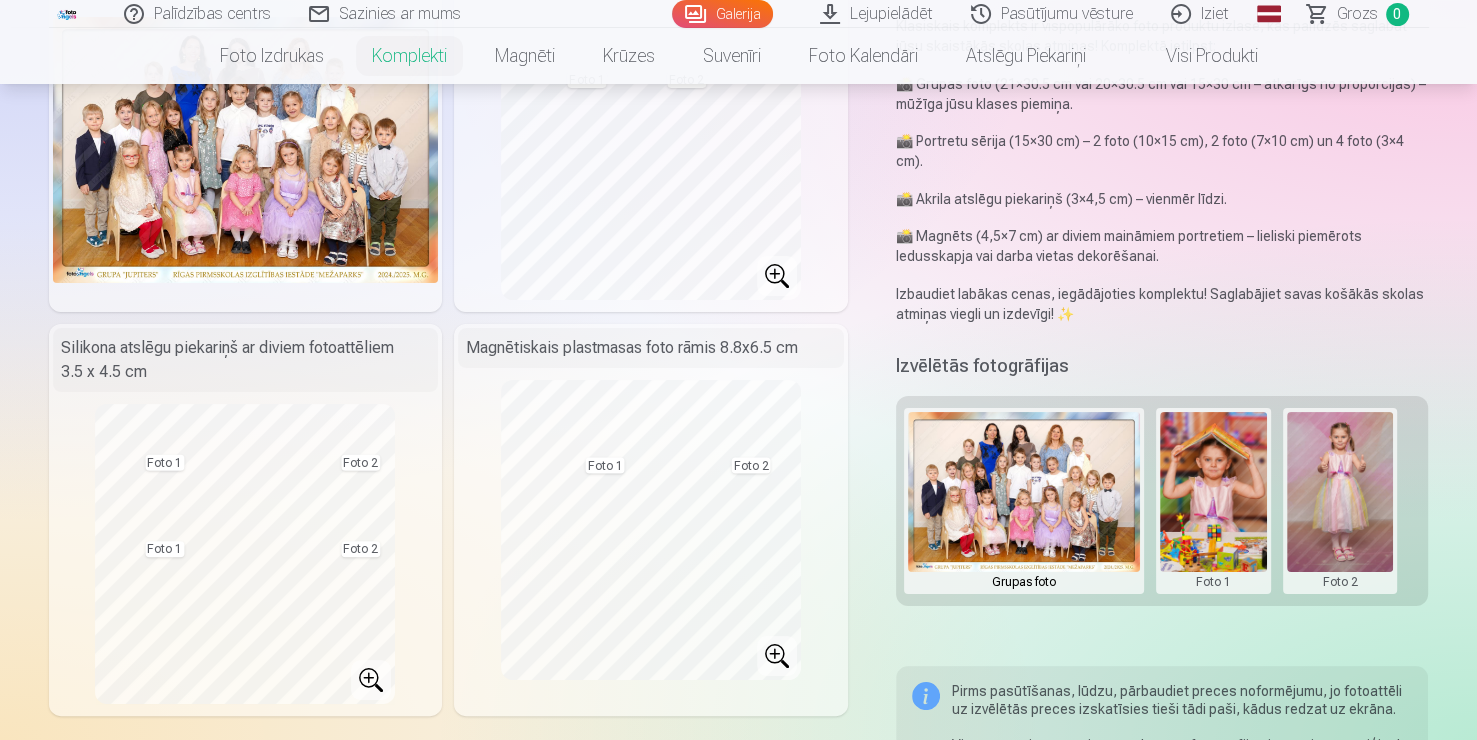 click at bounding box center [1340, 501] 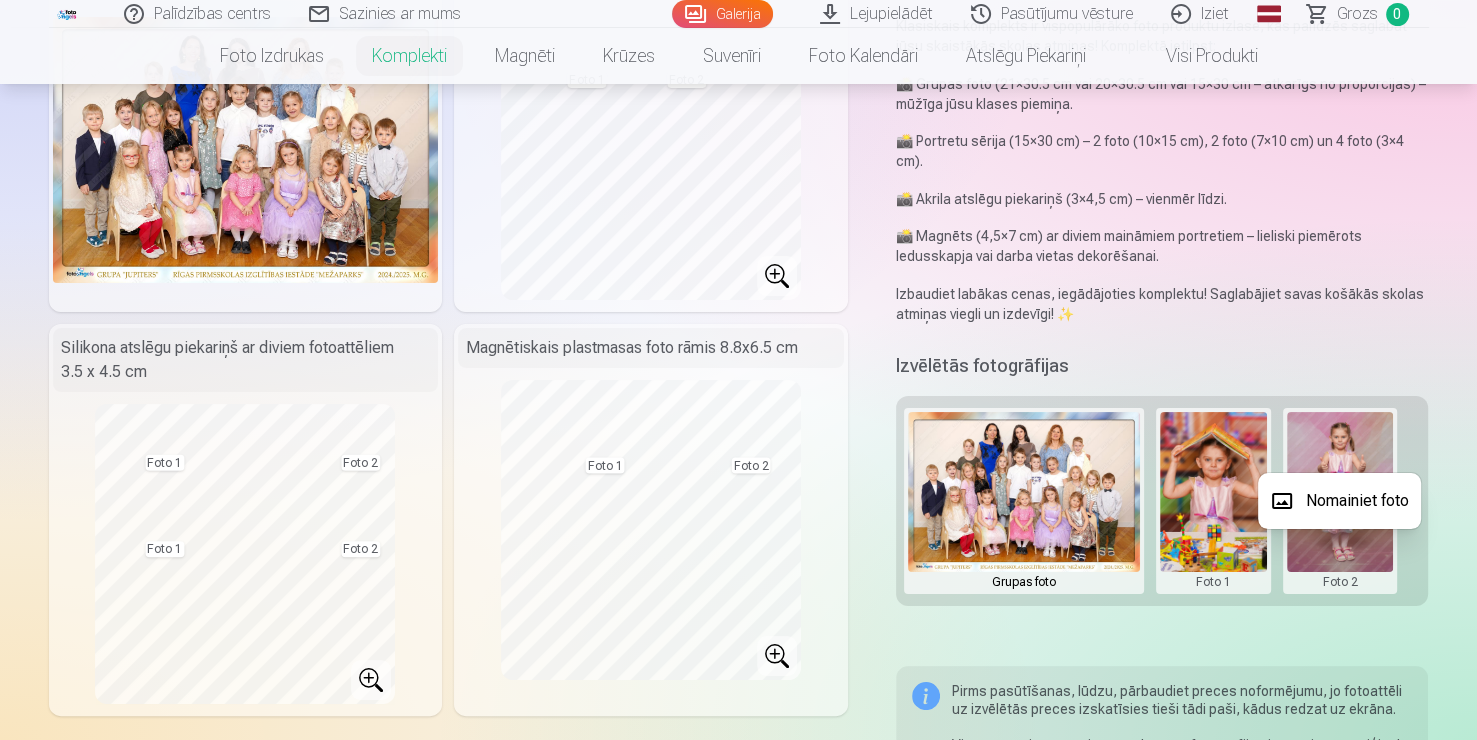 click on "Nomainiet foto" at bounding box center [1339, 501] 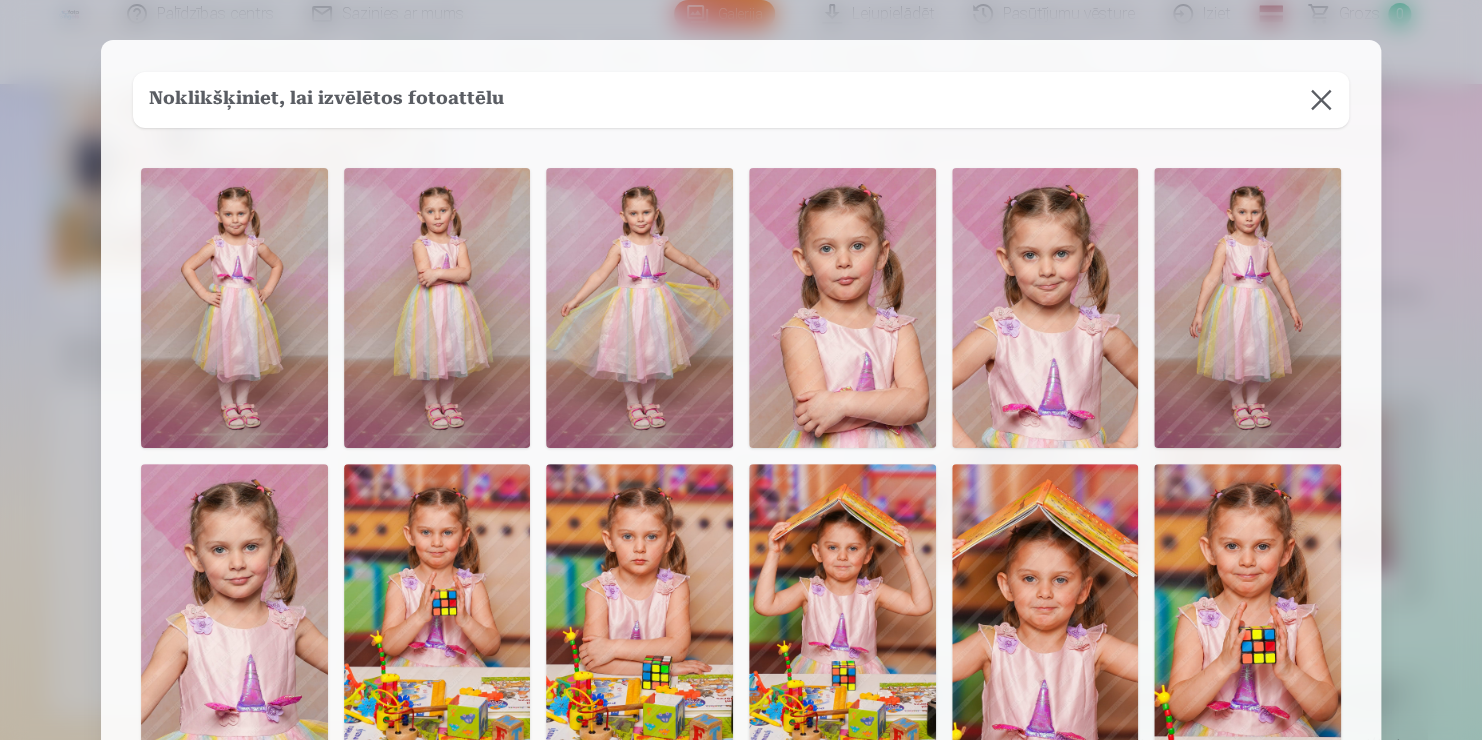 type 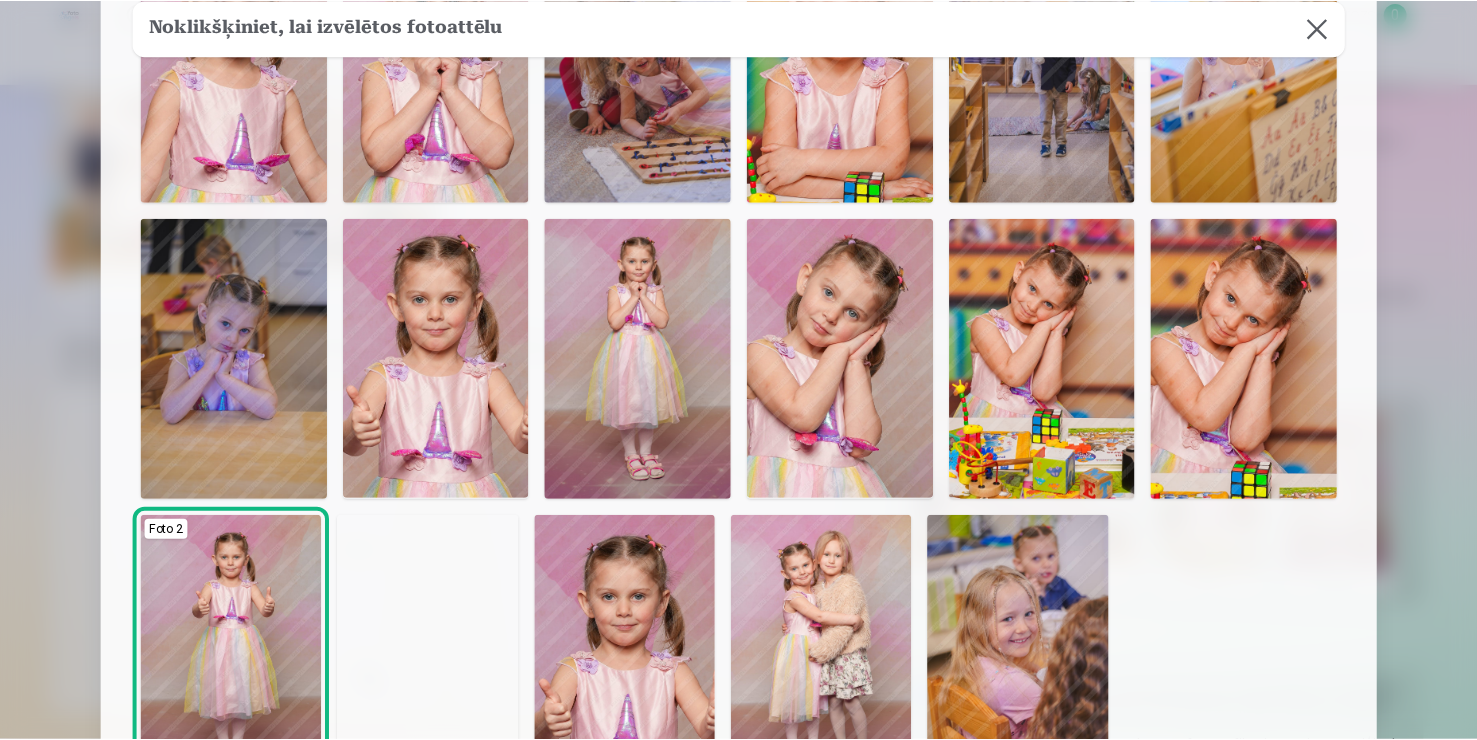 scroll, scrollTop: 840, scrollLeft: 0, axis: vertical 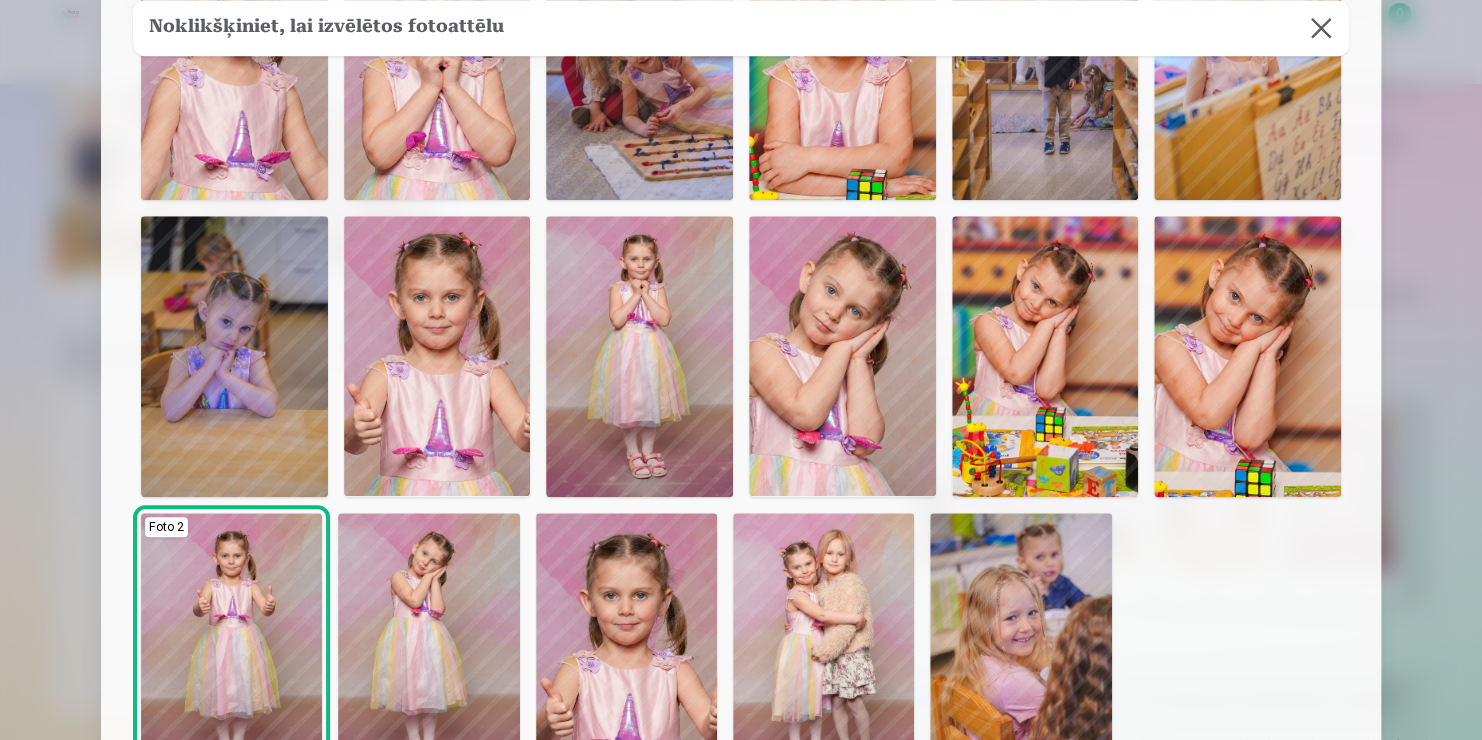 click at bounding box center (1247, 356) 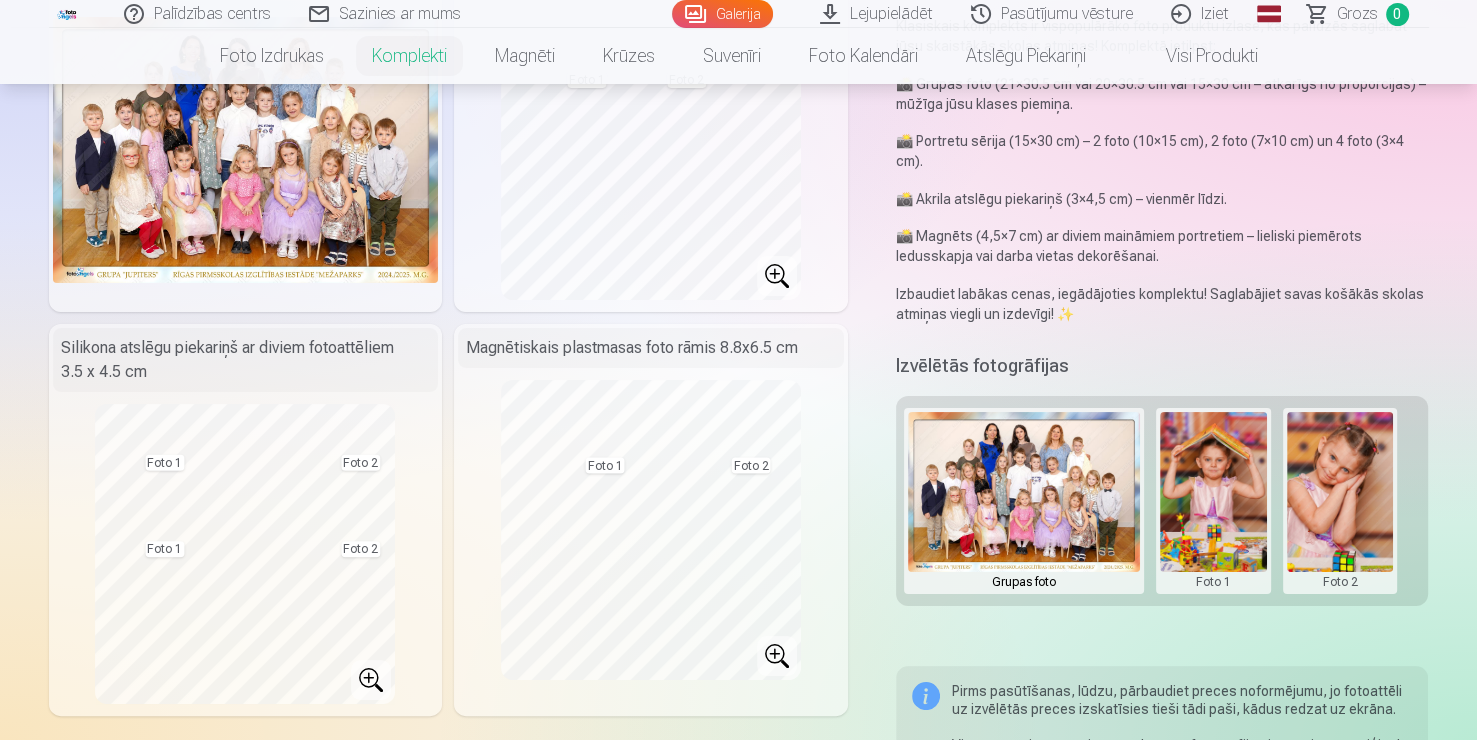 click at bounding box center [1024, 501] 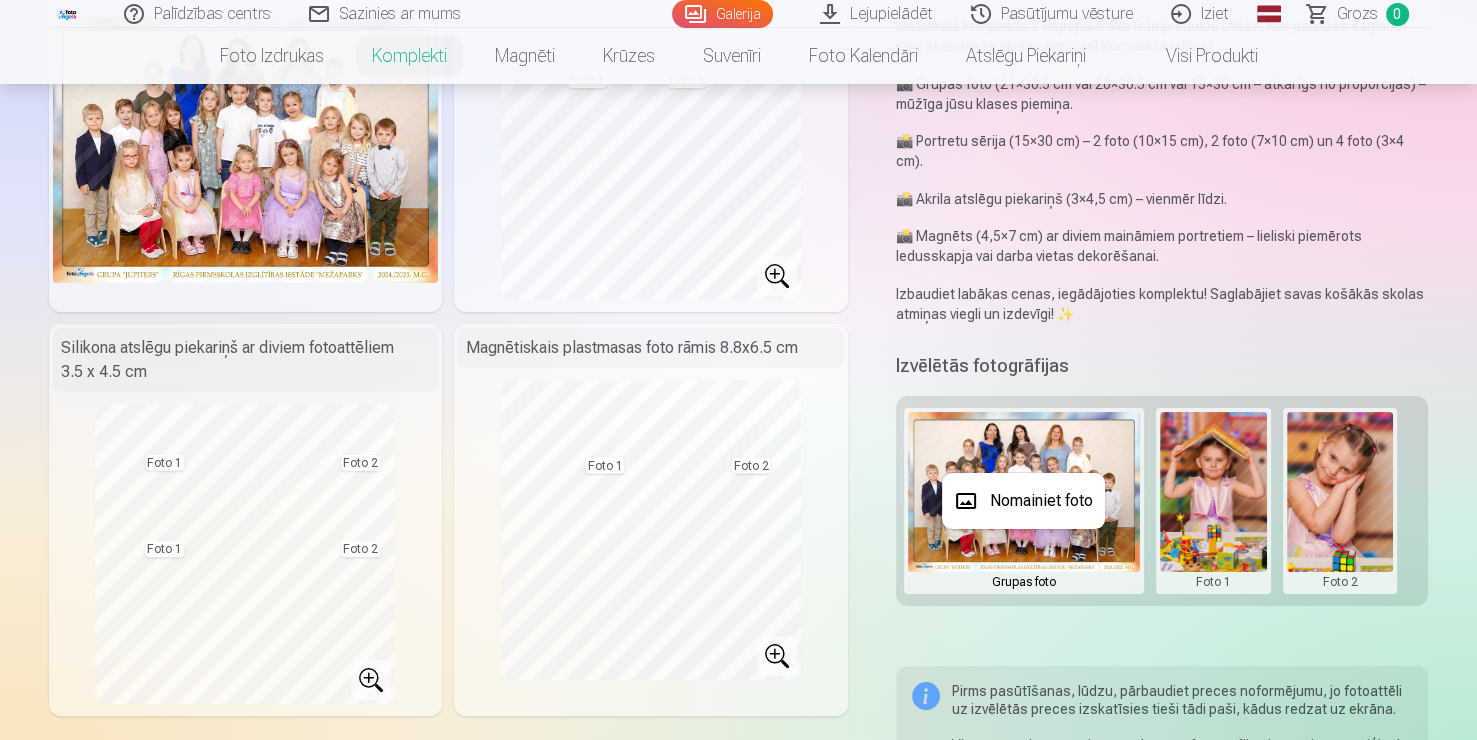click on "Nomainiet foto" at bounding box center [1023, 501] 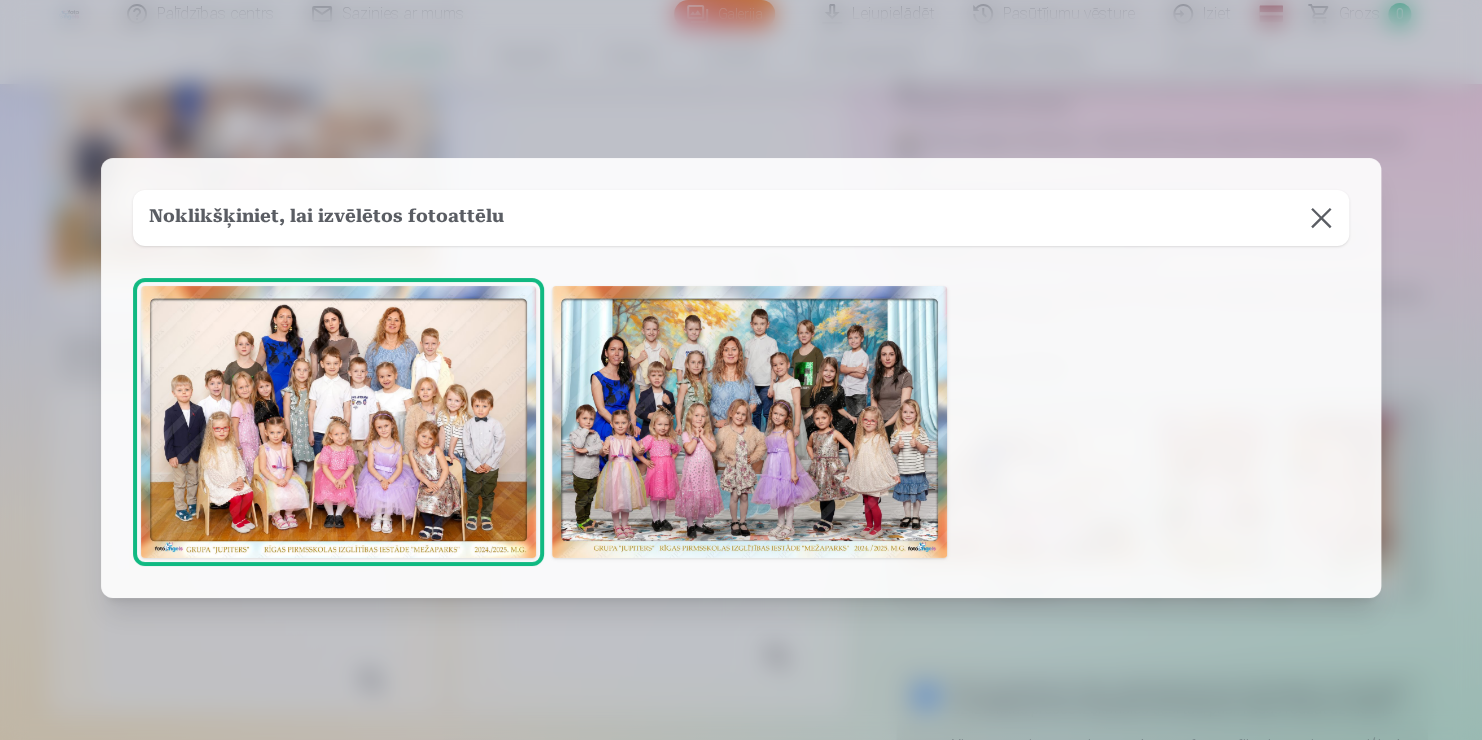click at bounding box center [749, 422] 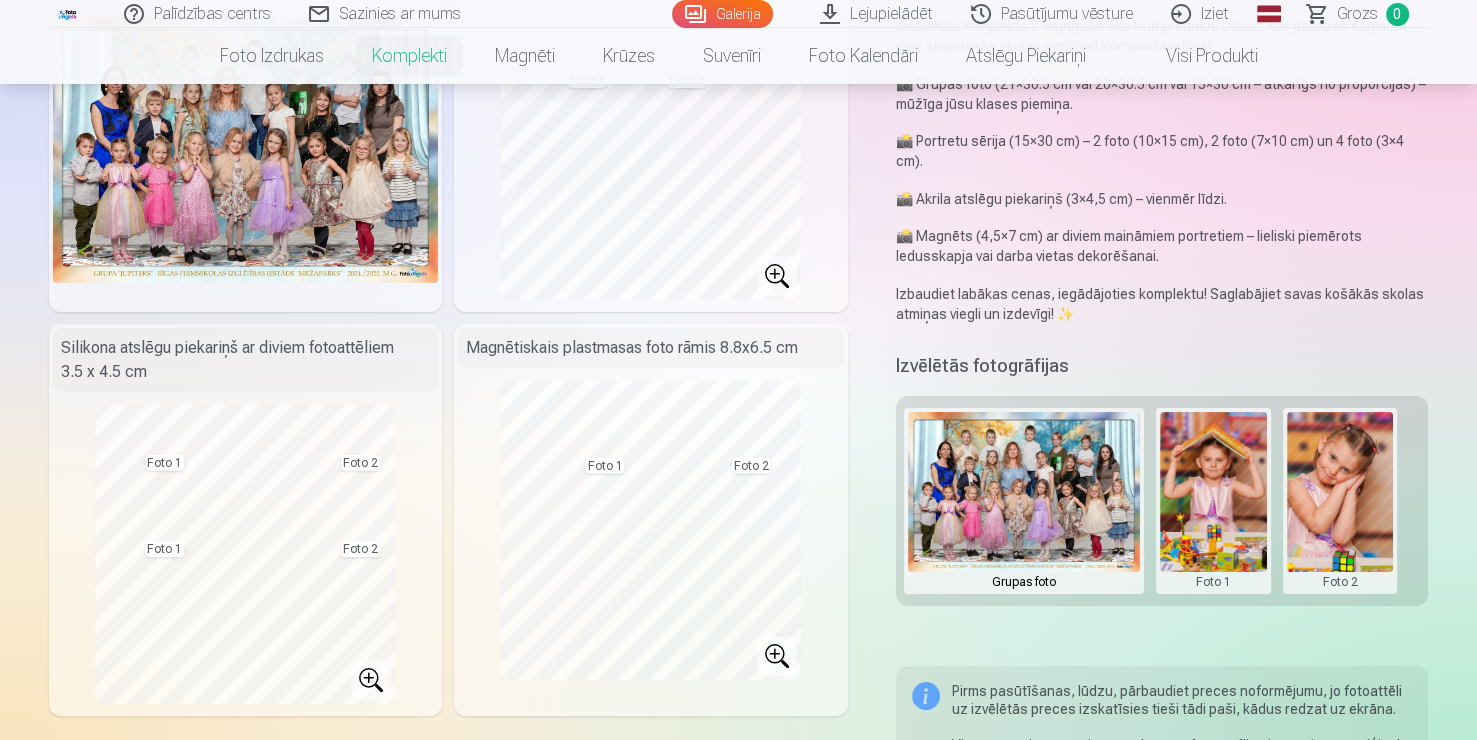 click at bounding box center (1024, 501) 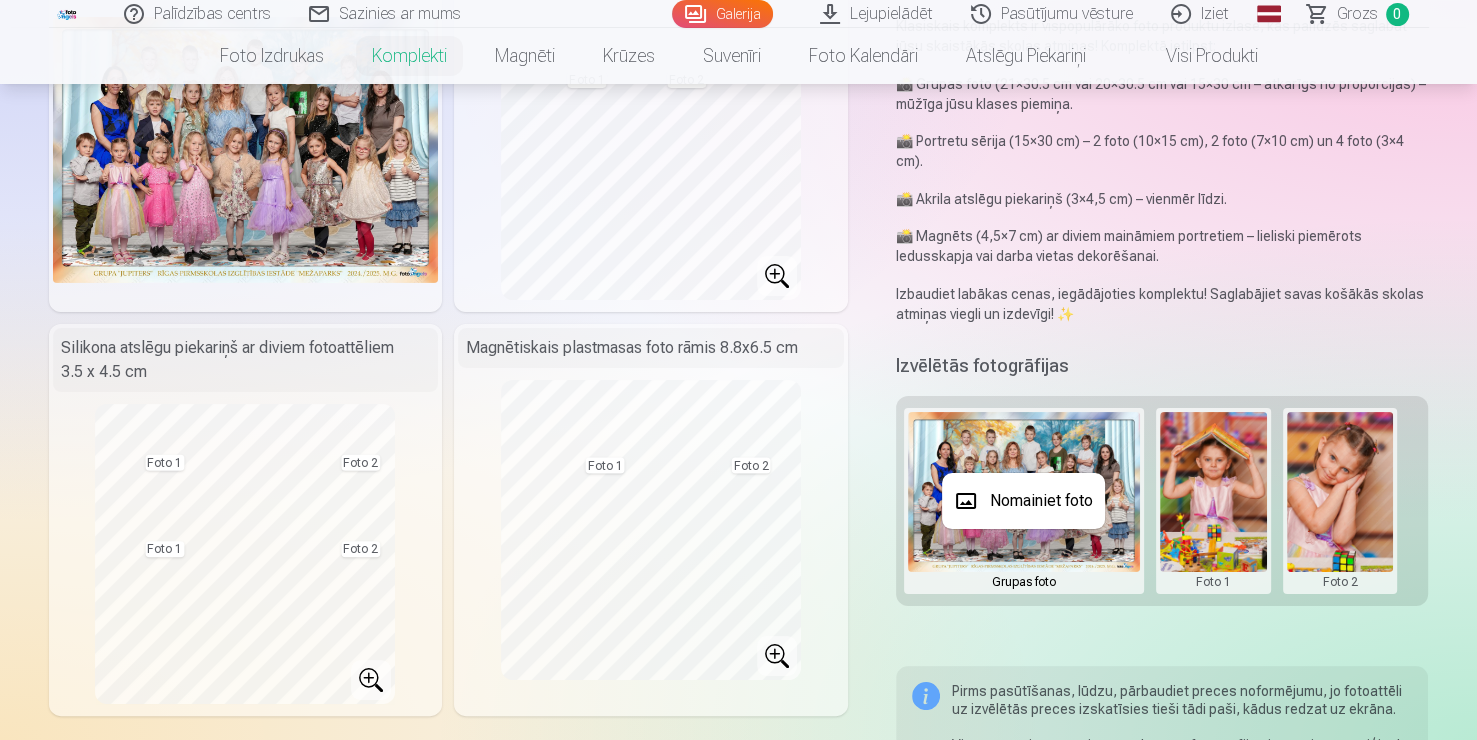 click on "Nomainiet foto" at bounding box center (1023, 501) 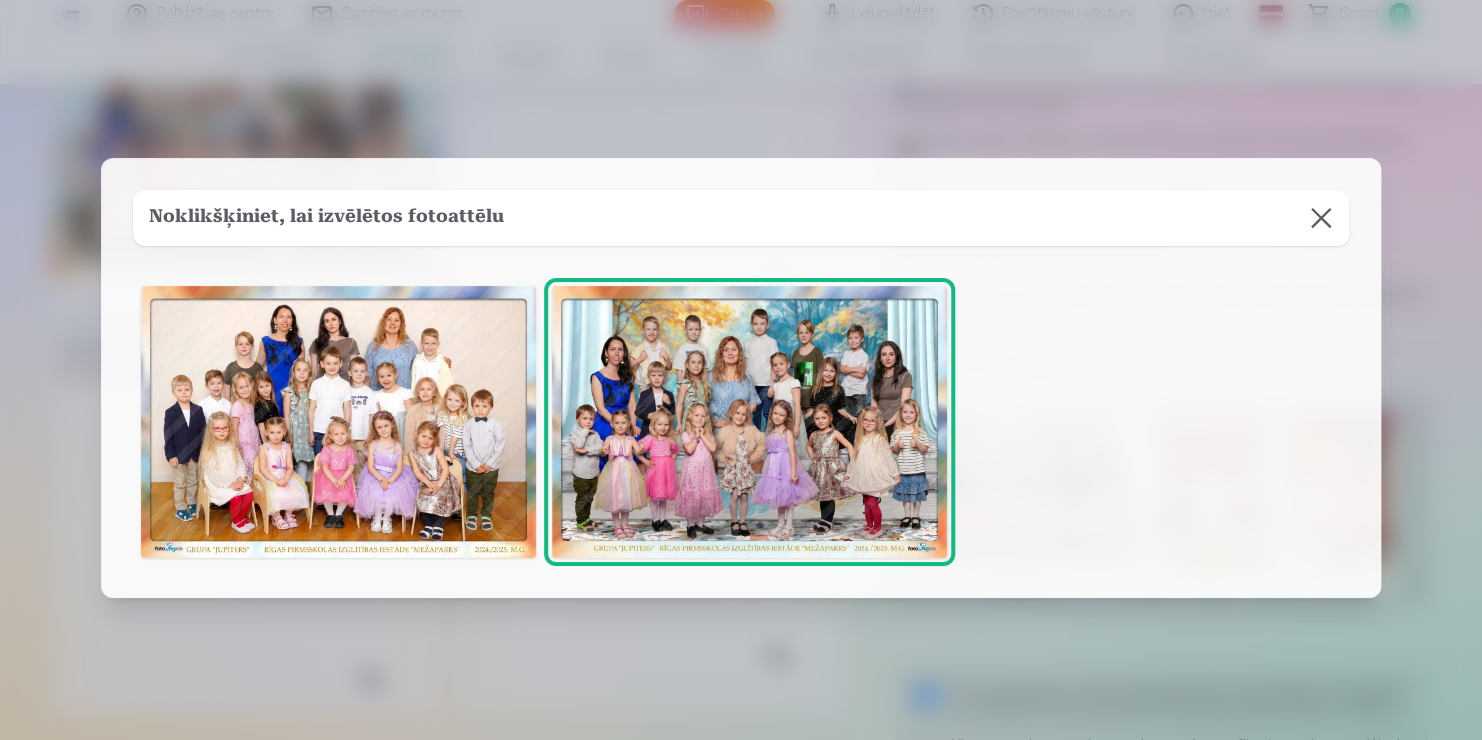 click at bounding box center (749, 422) 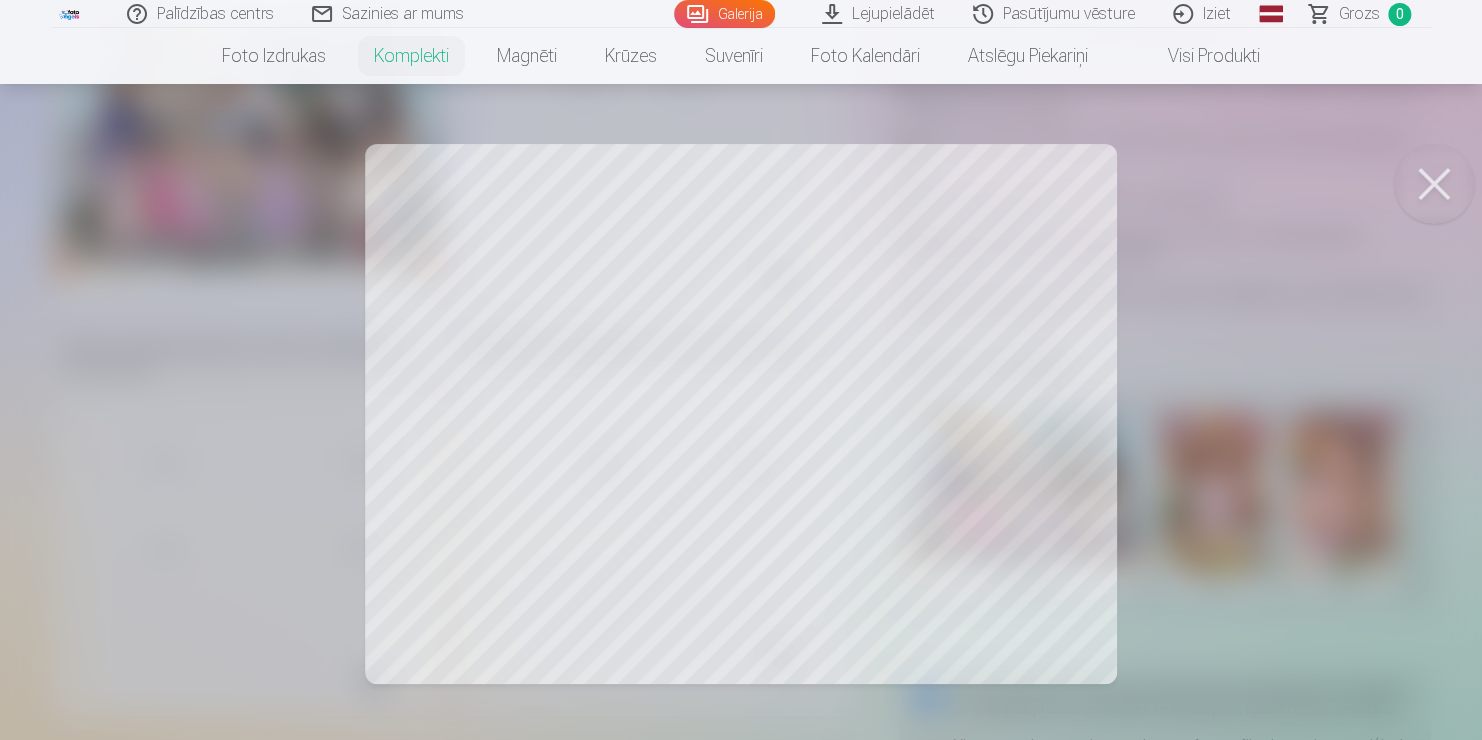 click at bounding box center [1434, 184] 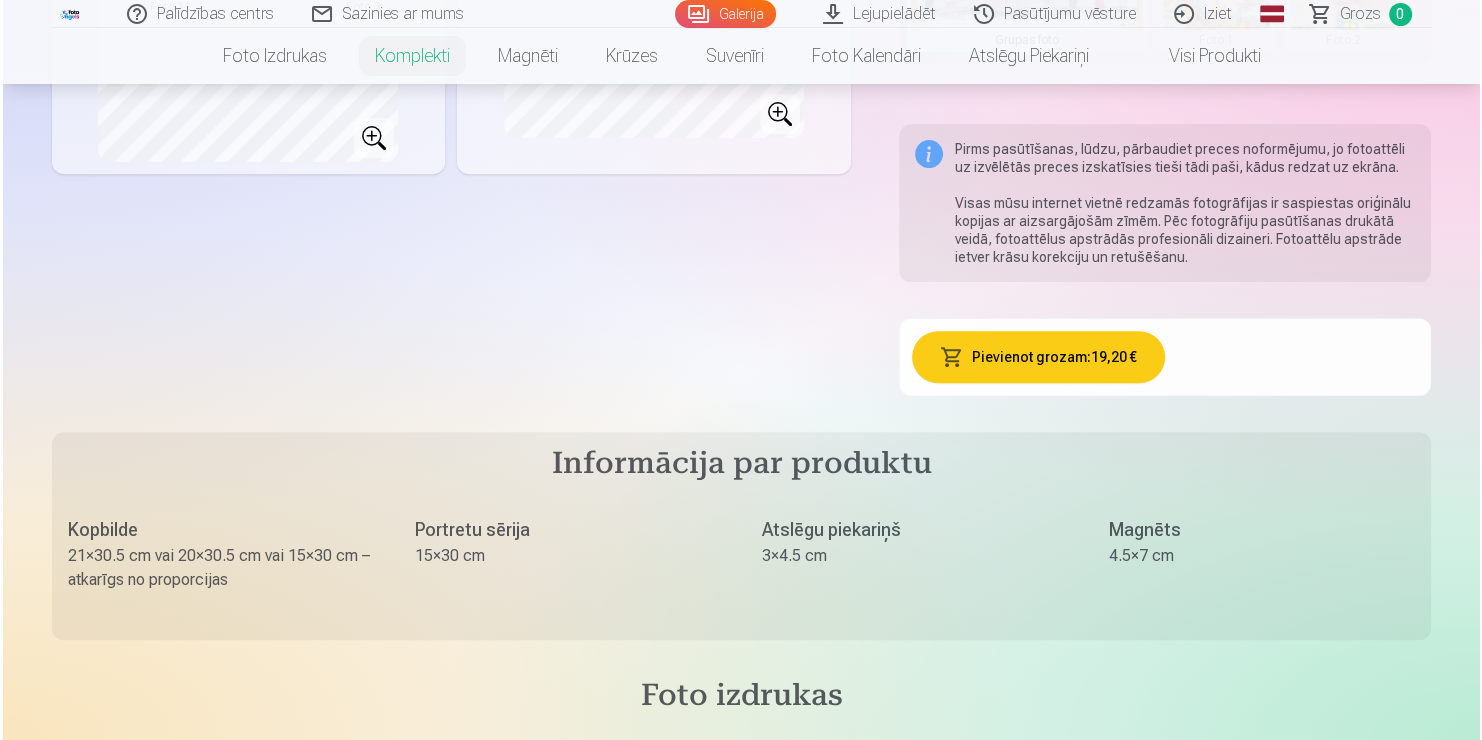 scroll, scrollTop: 800, scrollLeft: 0, axis: vertical 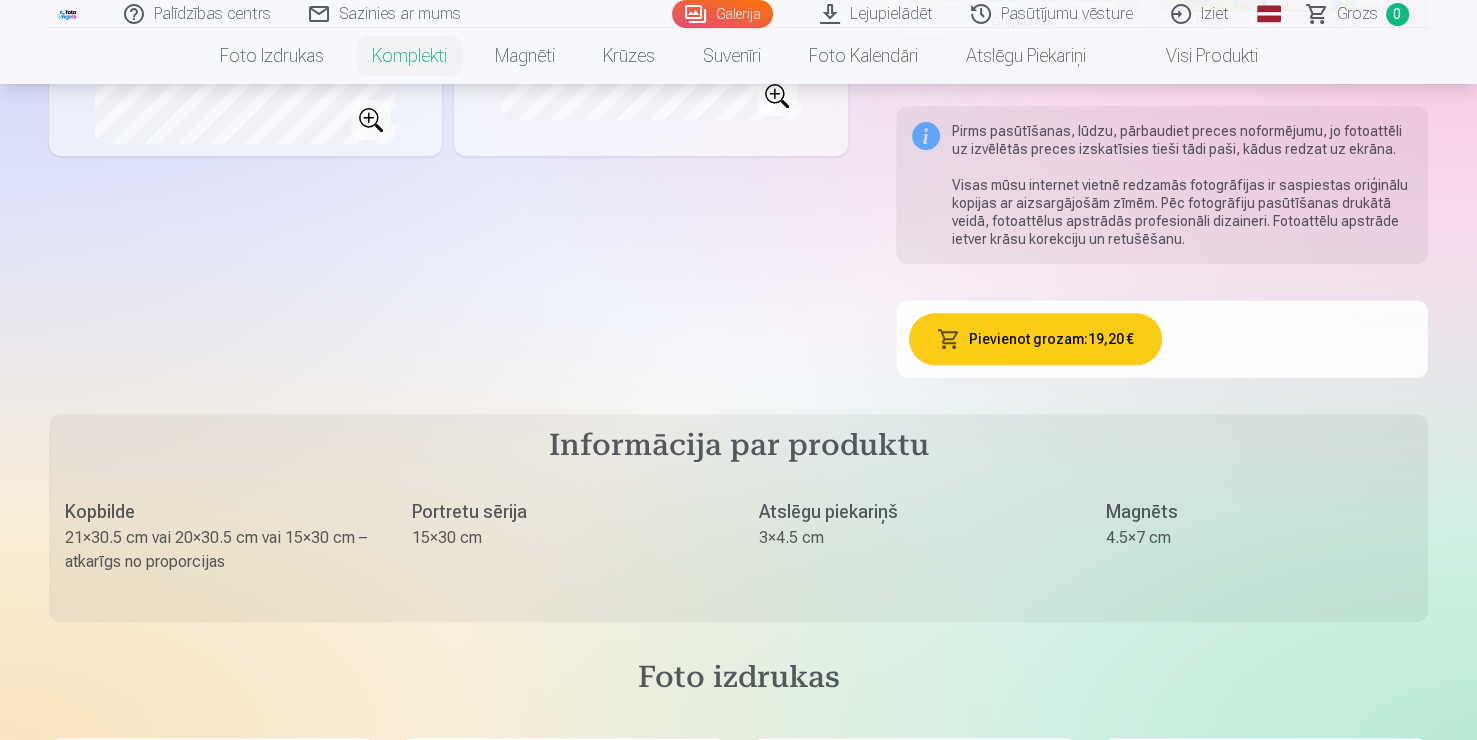 click on "Pievienot grozam :  19,20 €" at bounding box center (1035, 339) 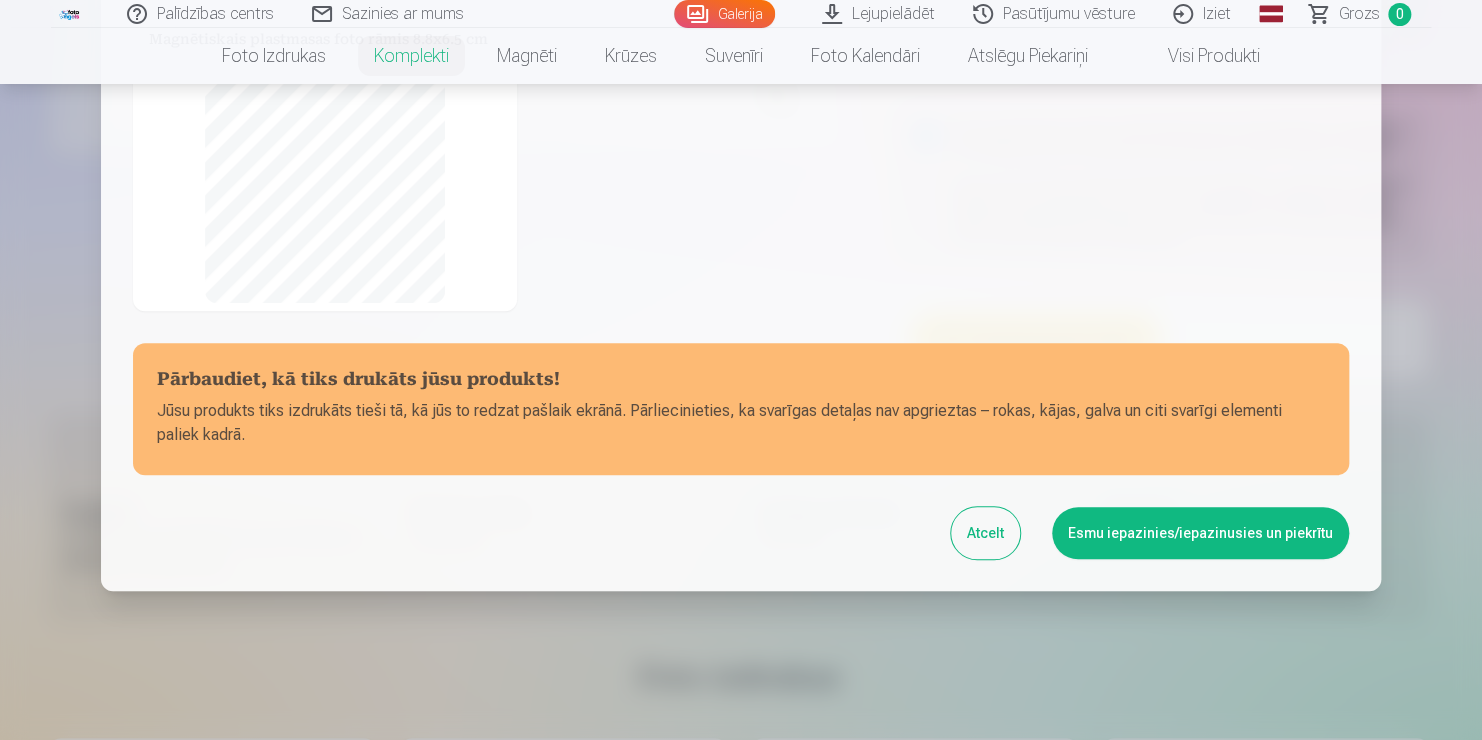 scroll, scrollTop: 408, scrollLeft: 0, axis: vertical 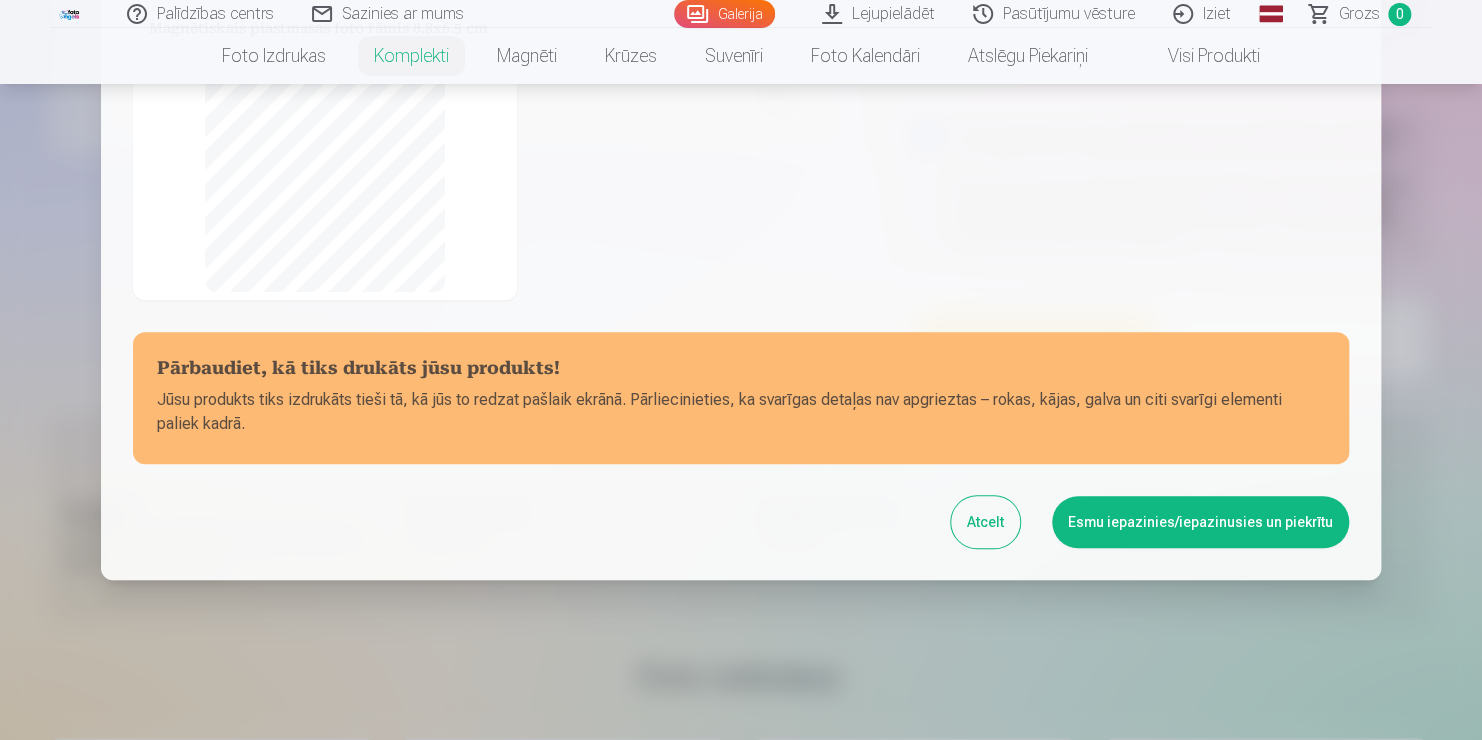 type 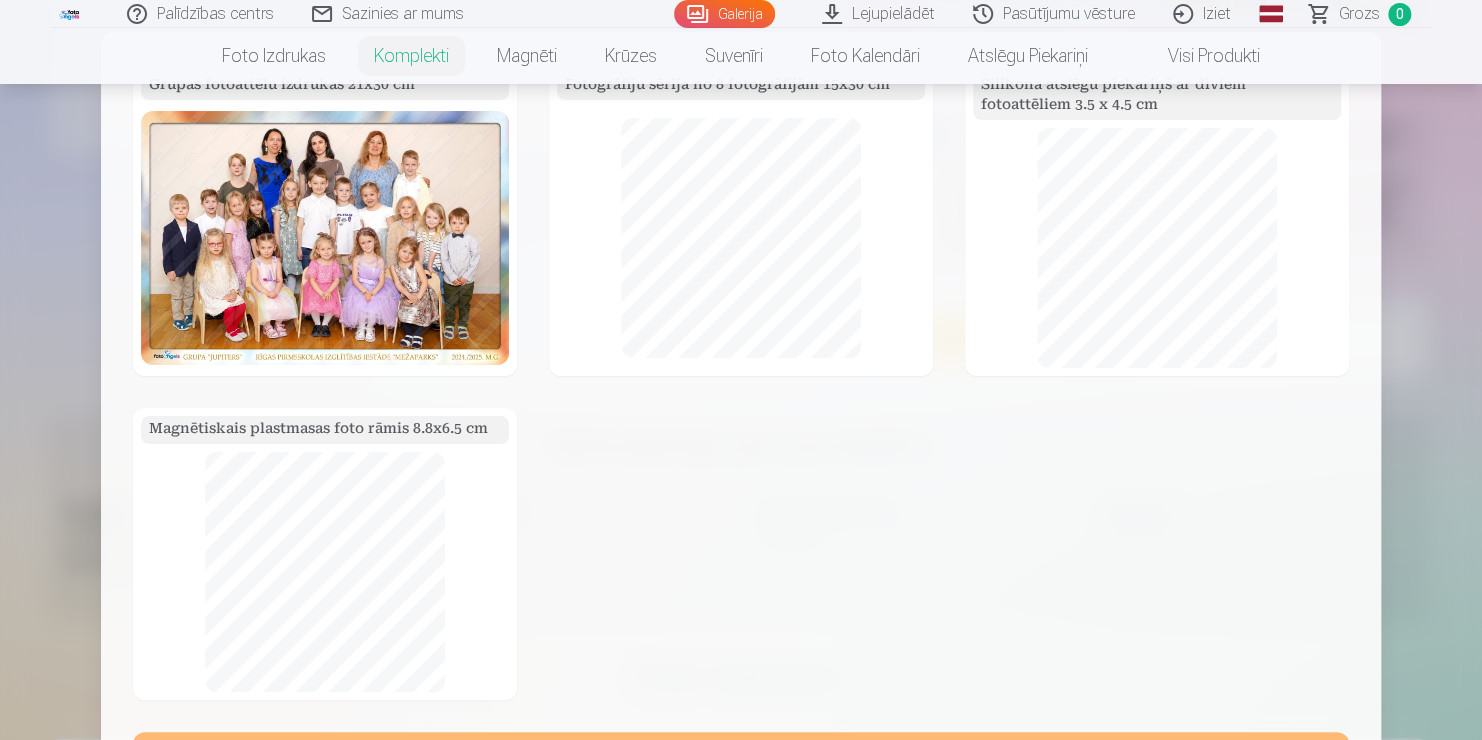 scroll, scrollTop: 0, scrollLeft: 0, axis: both 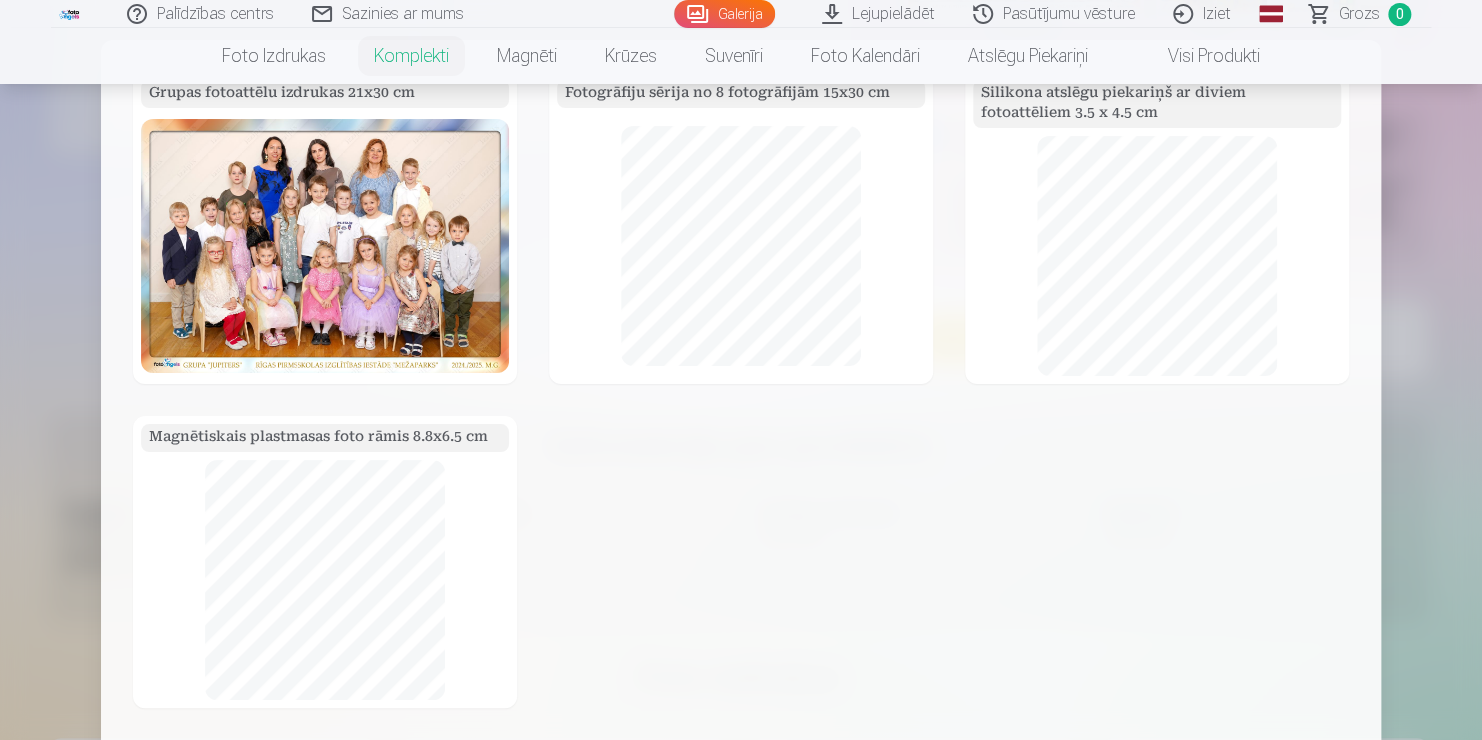 click at bounding box center [741, 370] 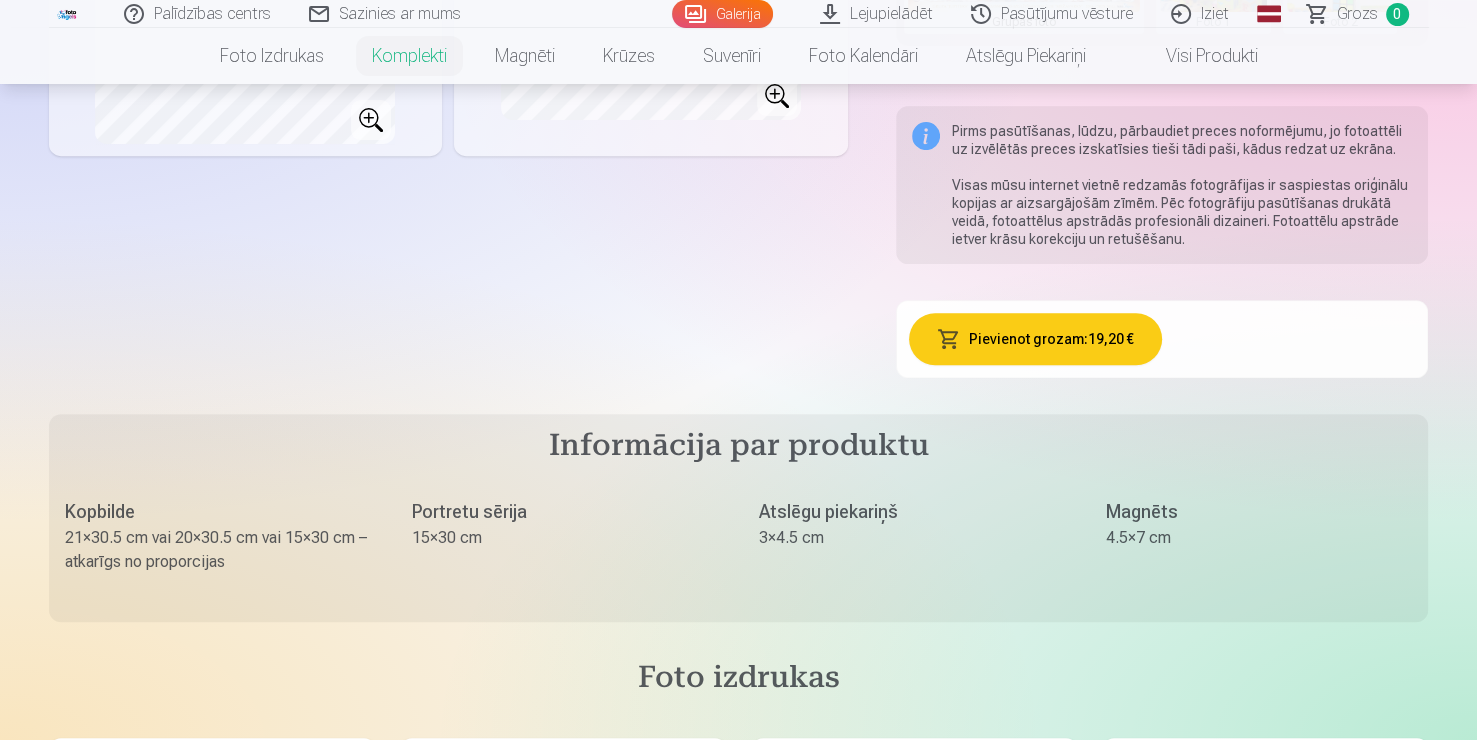 click on "Pievienot grozam :  19,20 €" at bounding box center [1035, 339] 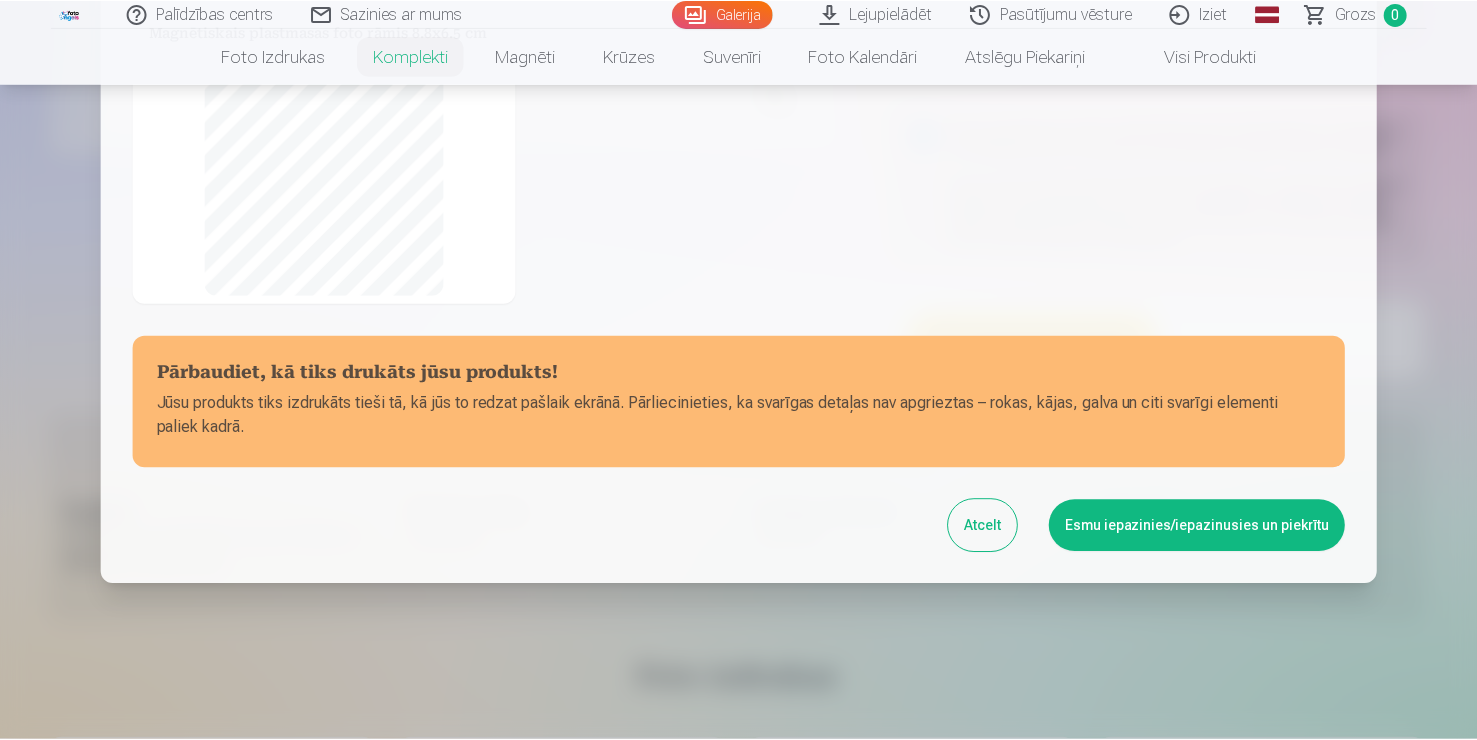 scroll, scrollTop: 408, scrollLeft: 0, axis: vertical 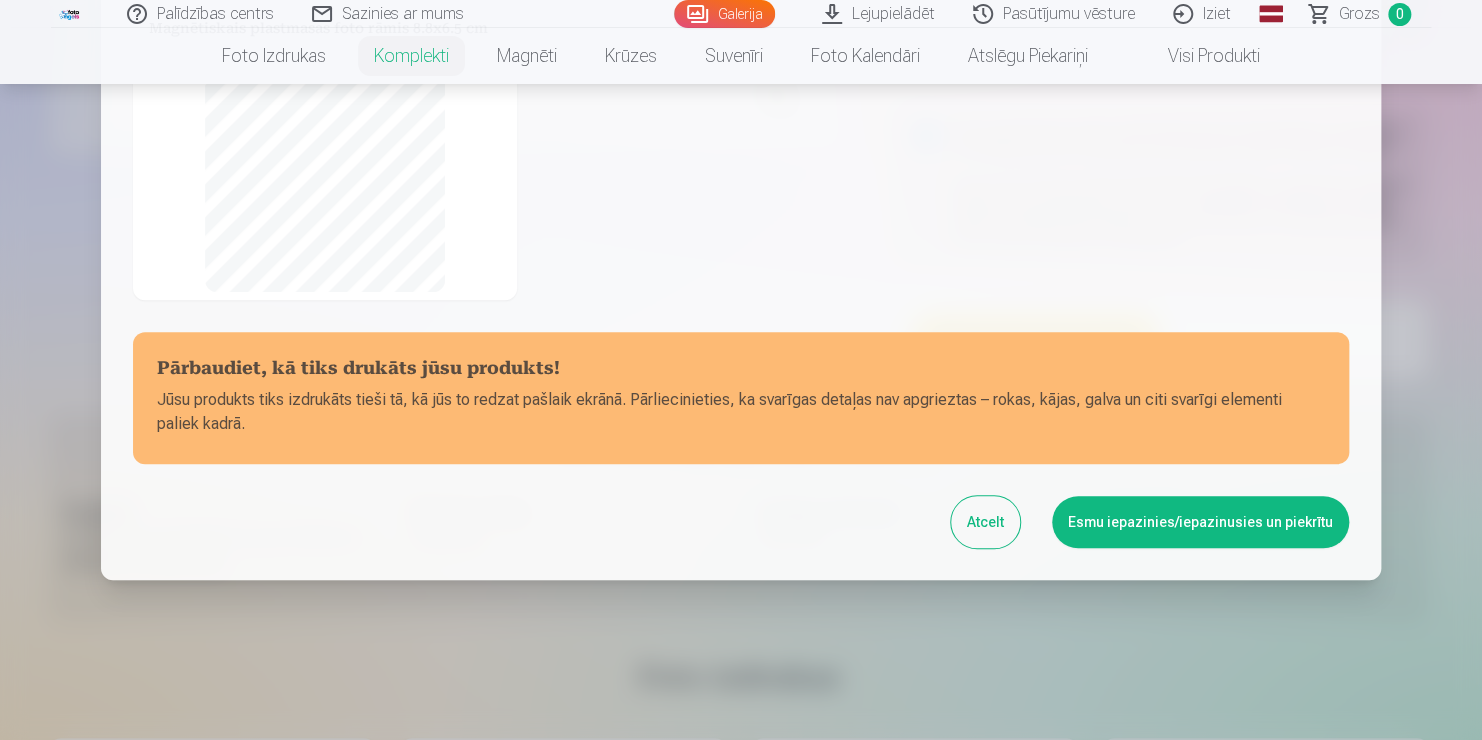 click on "Esmu iepazinies/iepazinusies un piekrītu" at bounding box center (1200, 522) 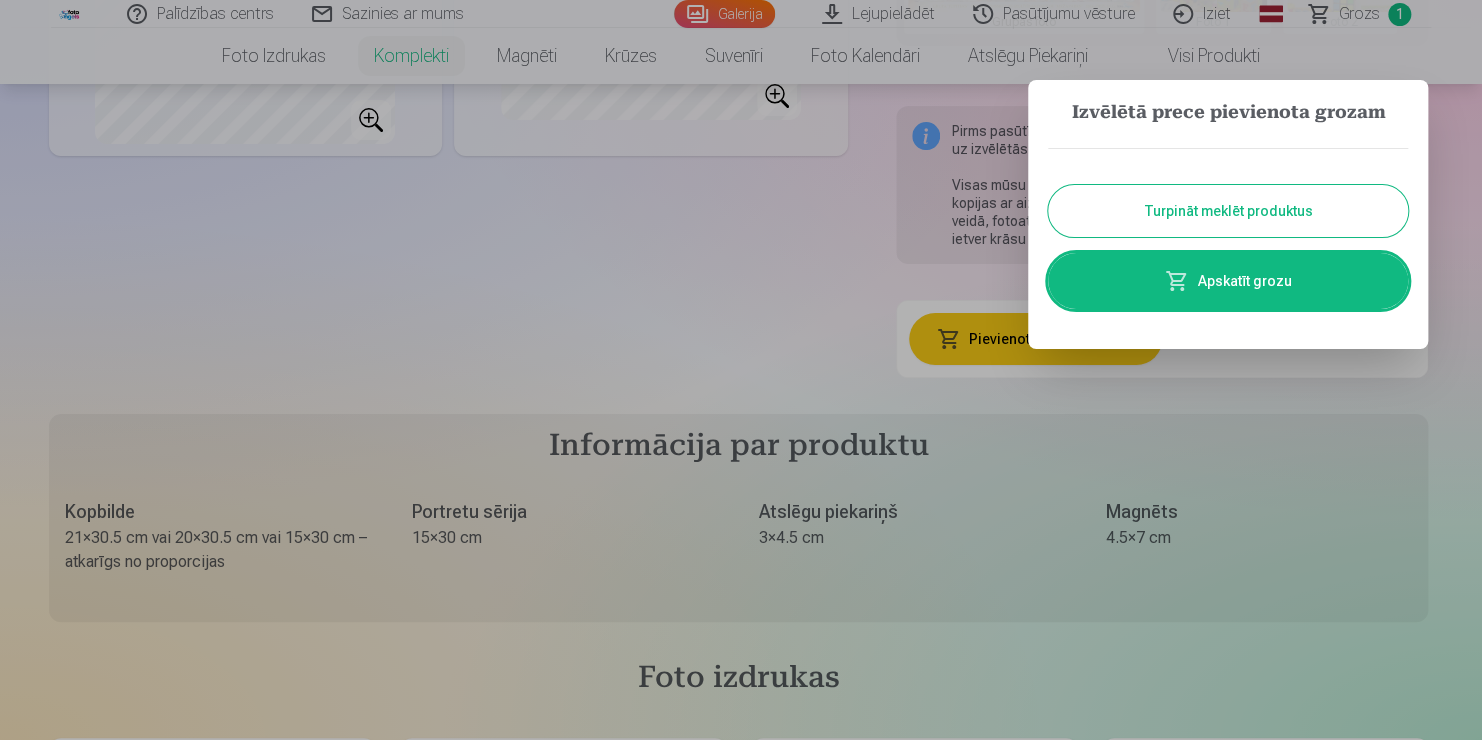 click on "Turpināt meklēt produktus" at bounding box center [1228, 211] 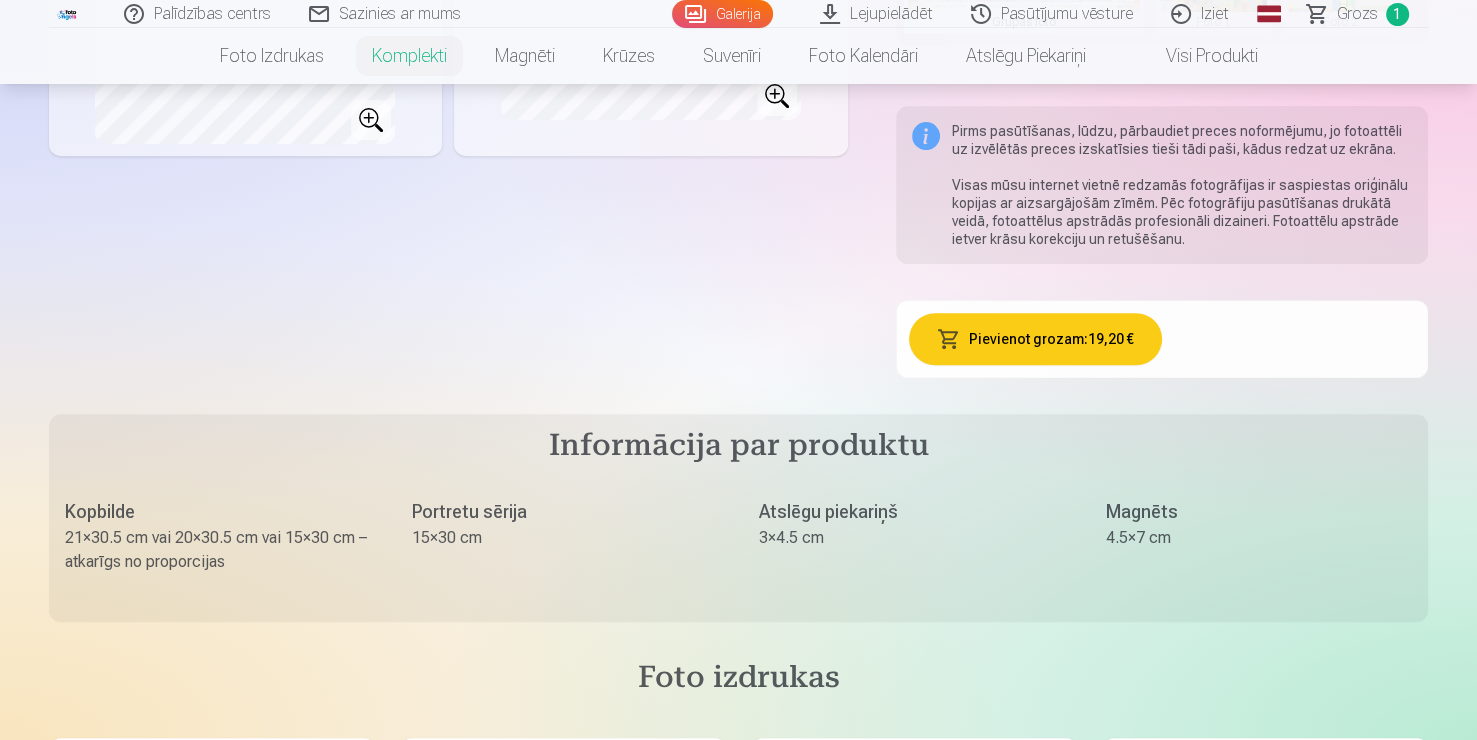 type 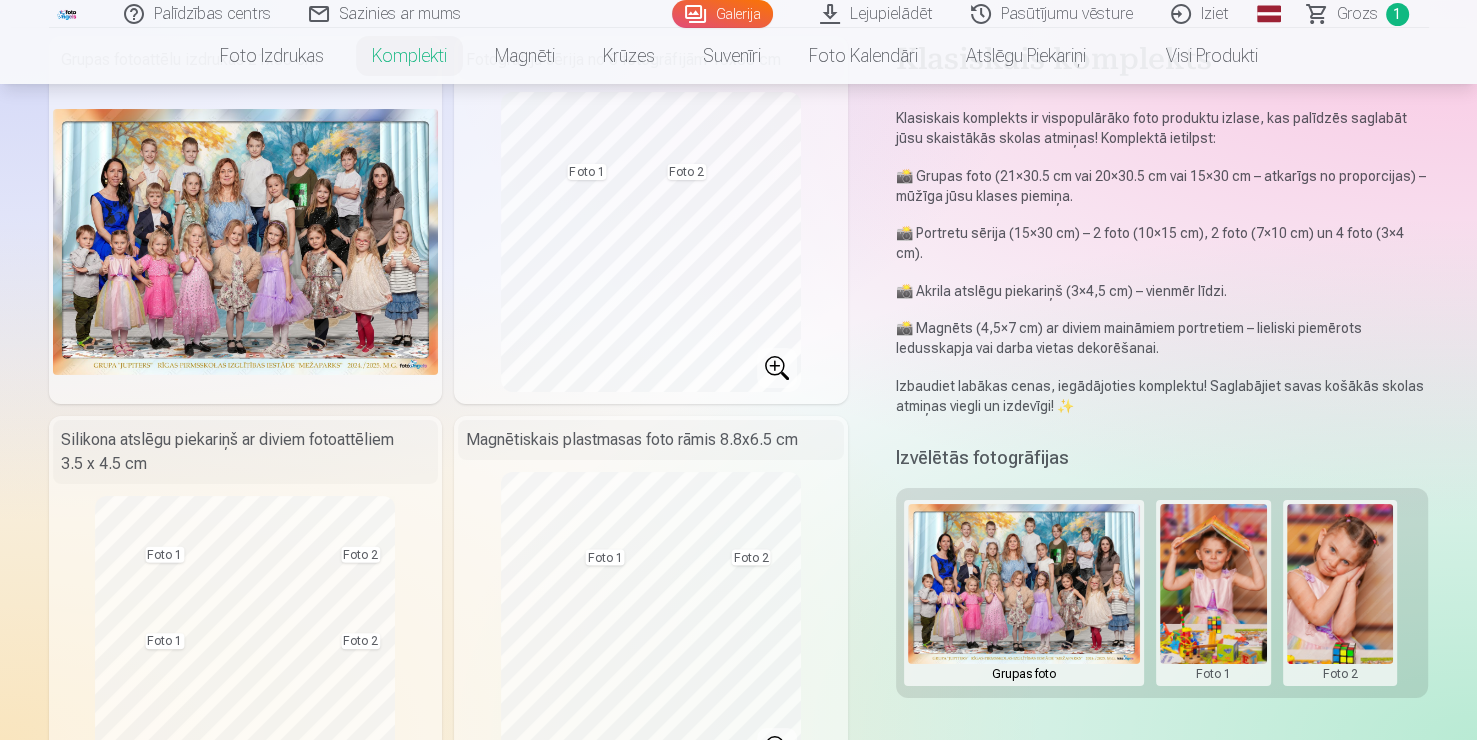 scroll, scrollTop: 0, scrollLeft: 0, axis: both 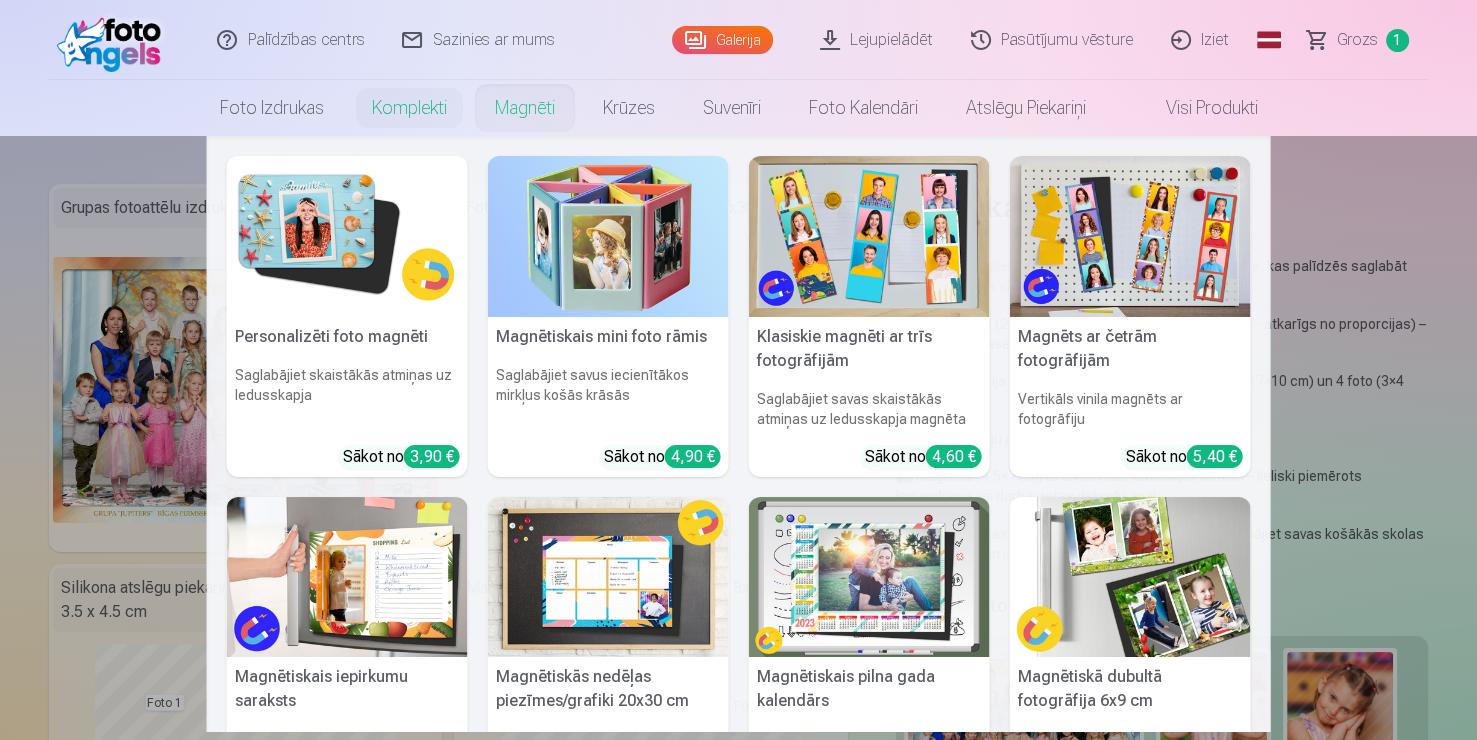 click on "Magnēti" at bounding box center (525, 108) 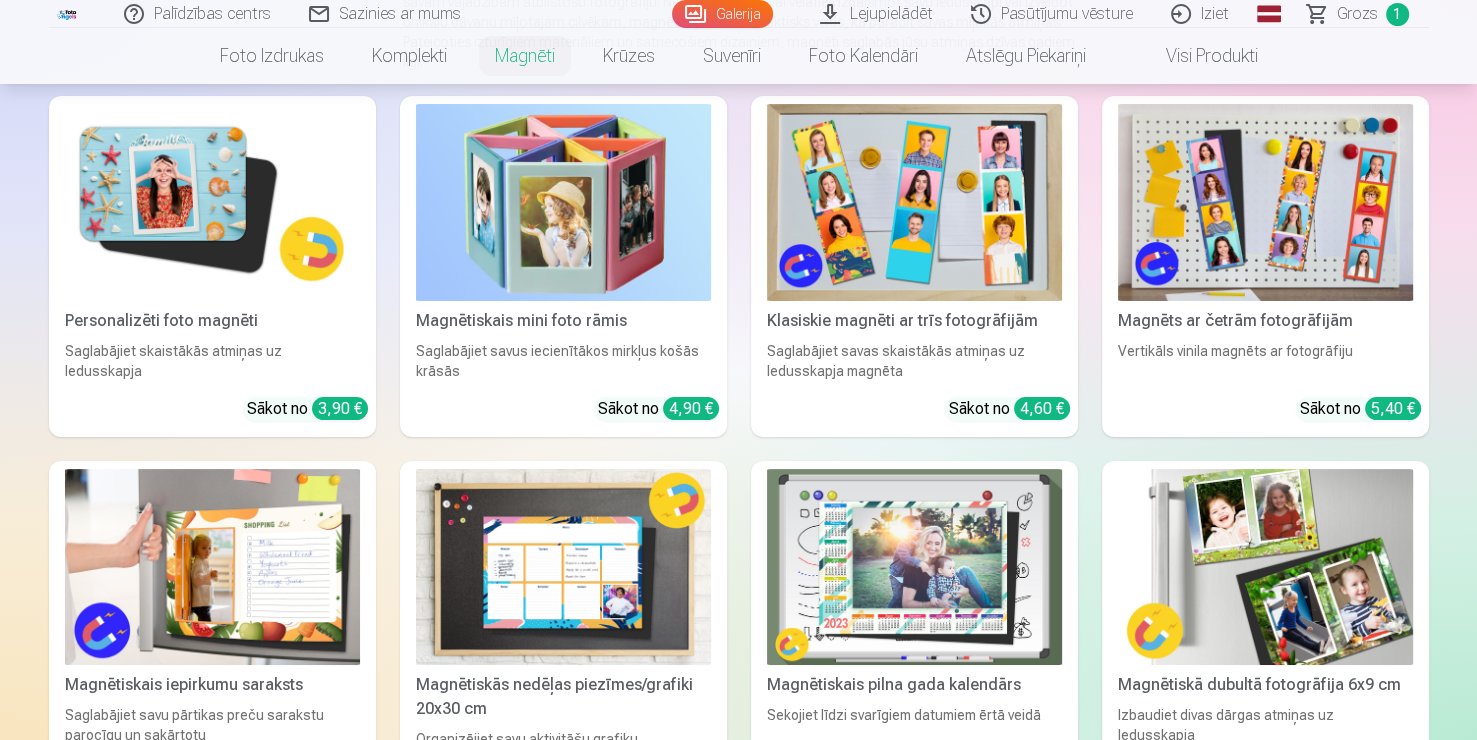 scroll, scrollTop: 320, scrollLeft: 0, axis: vertical 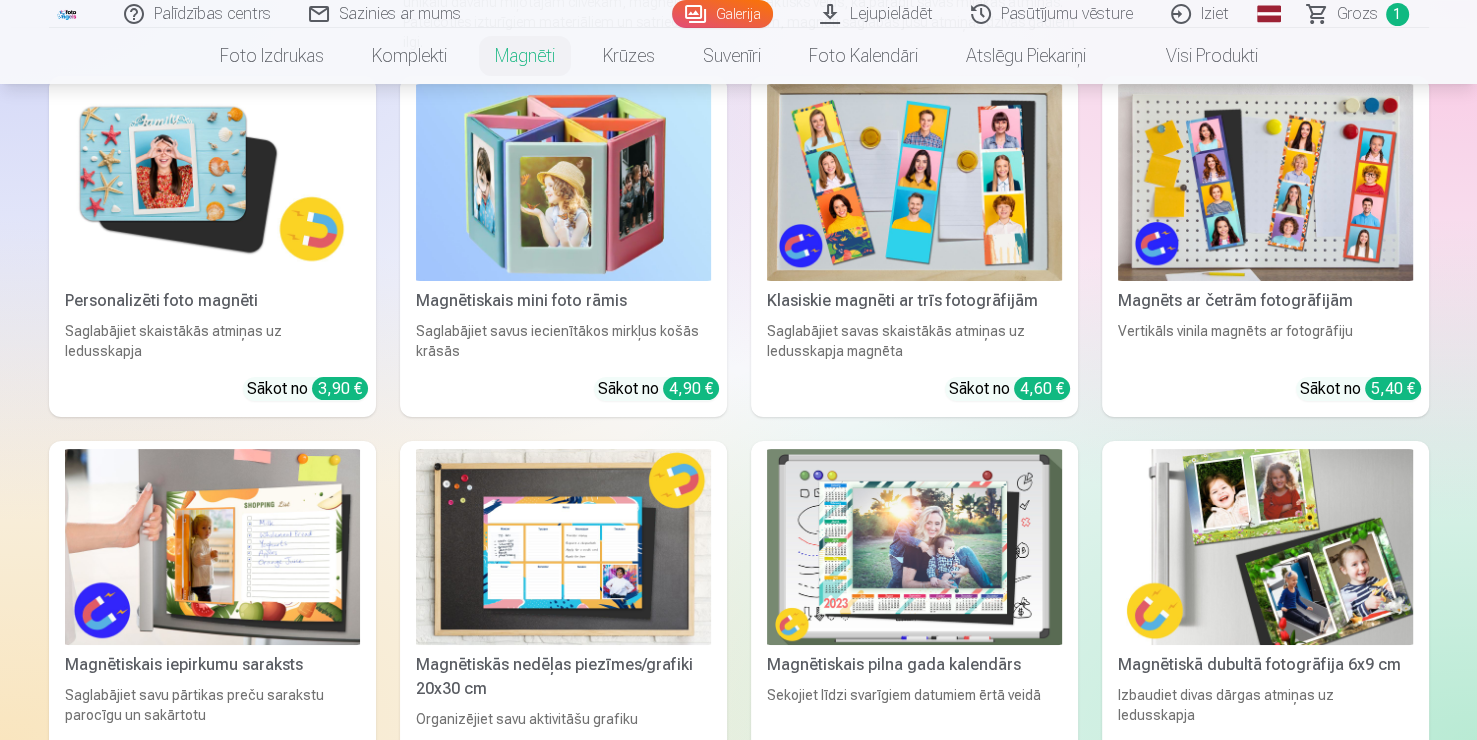 click on "Saglabājiet savus iecienītākos mirkļus košās krāsās" at bounding box center [563, 341] 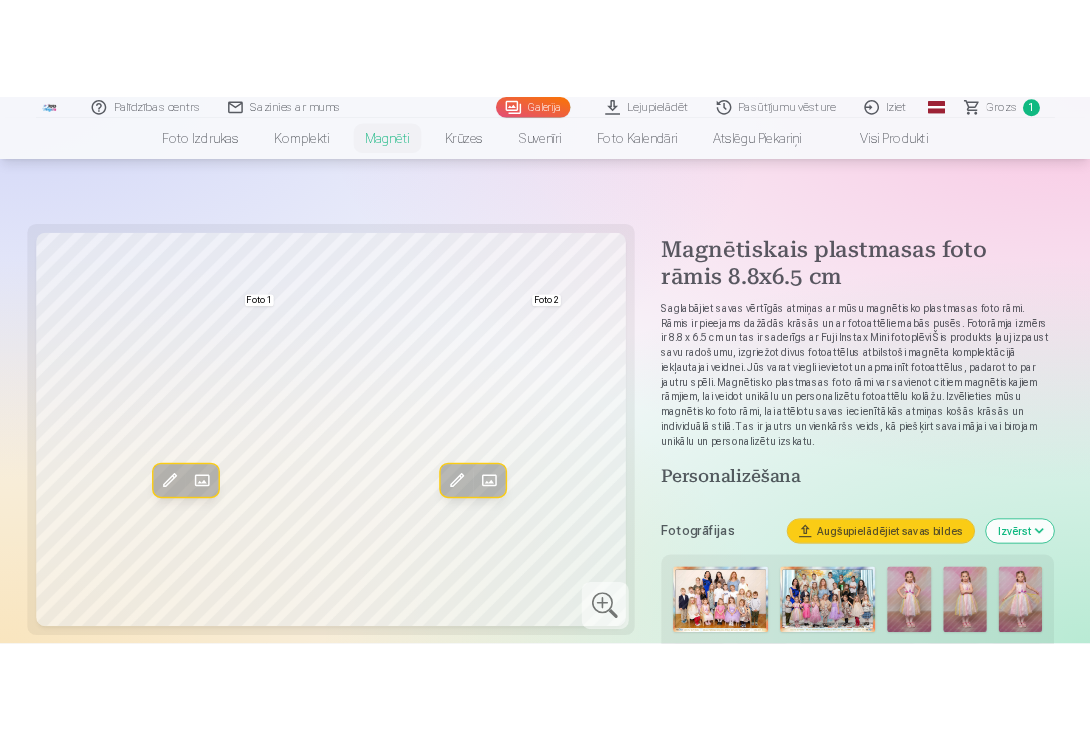 scroll, scrollTop: 647, scrollLeft: 0, axis: vertical 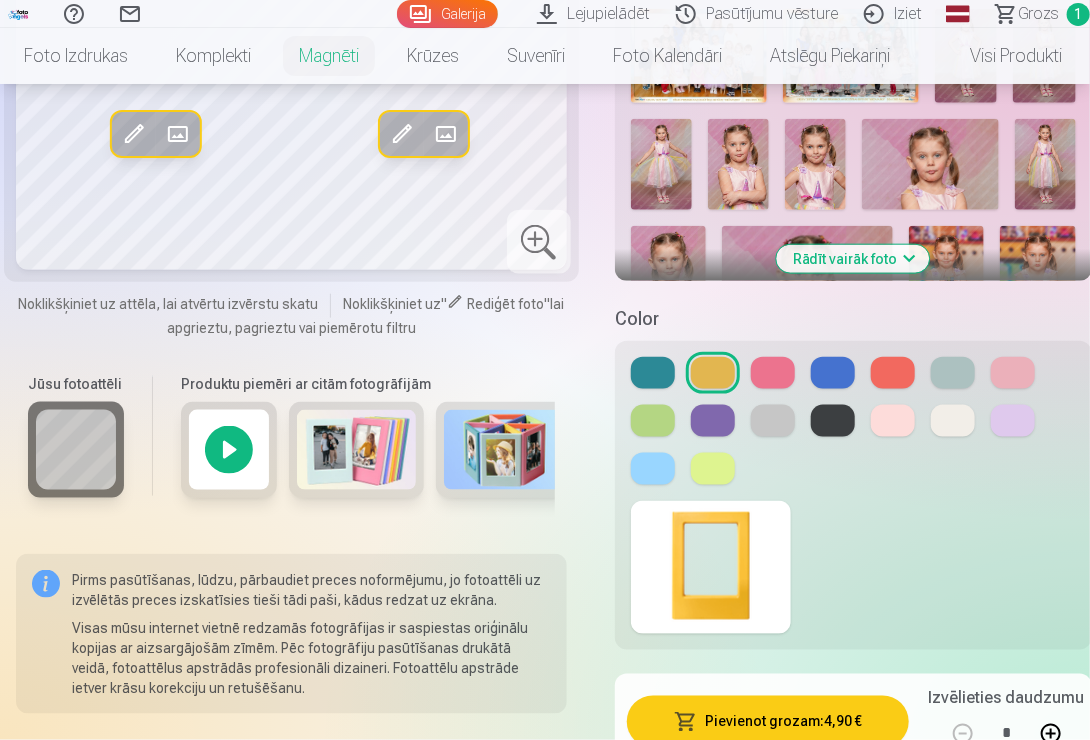 click at bounding box center [773, 373] 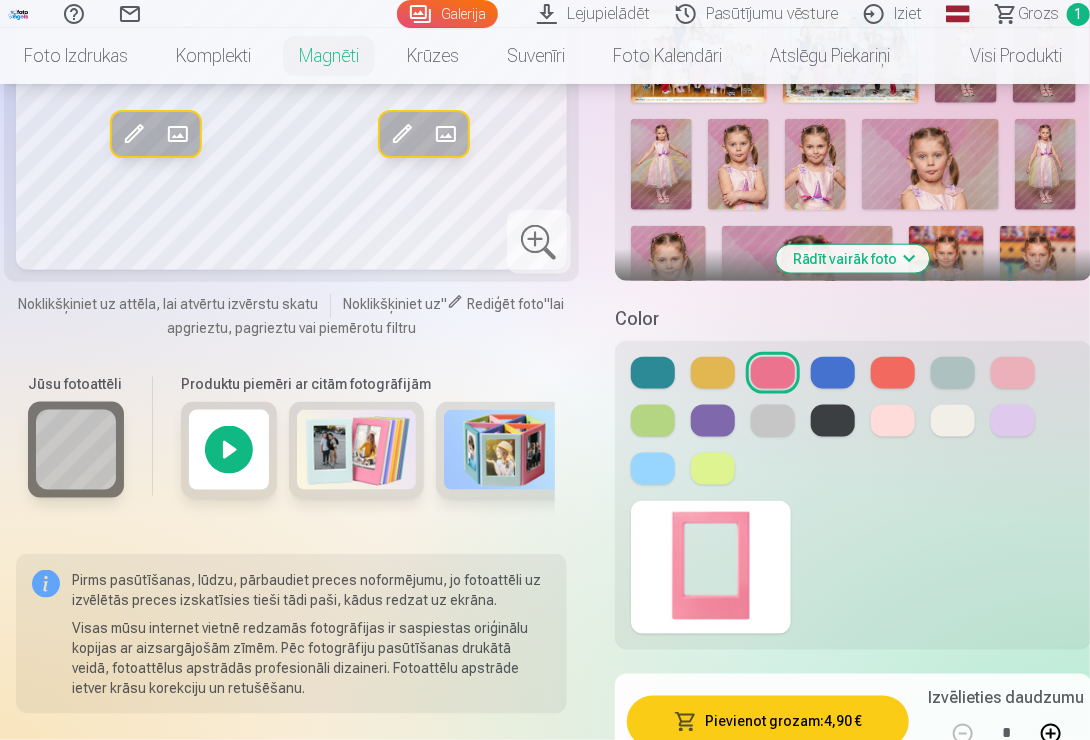 click at bounding box center [661, 164] 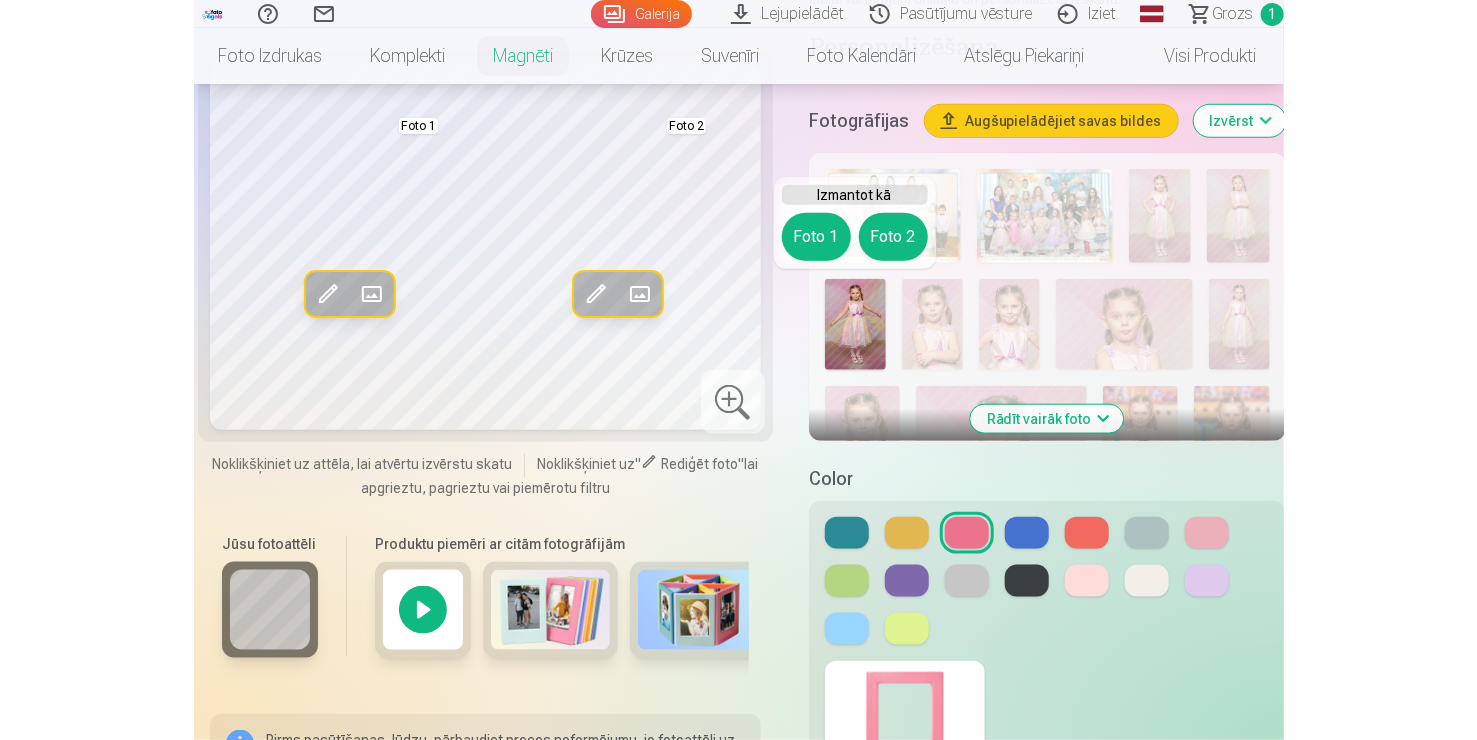 scroll, scrollTop: 447, scrollLeft: 0, axis: vertical 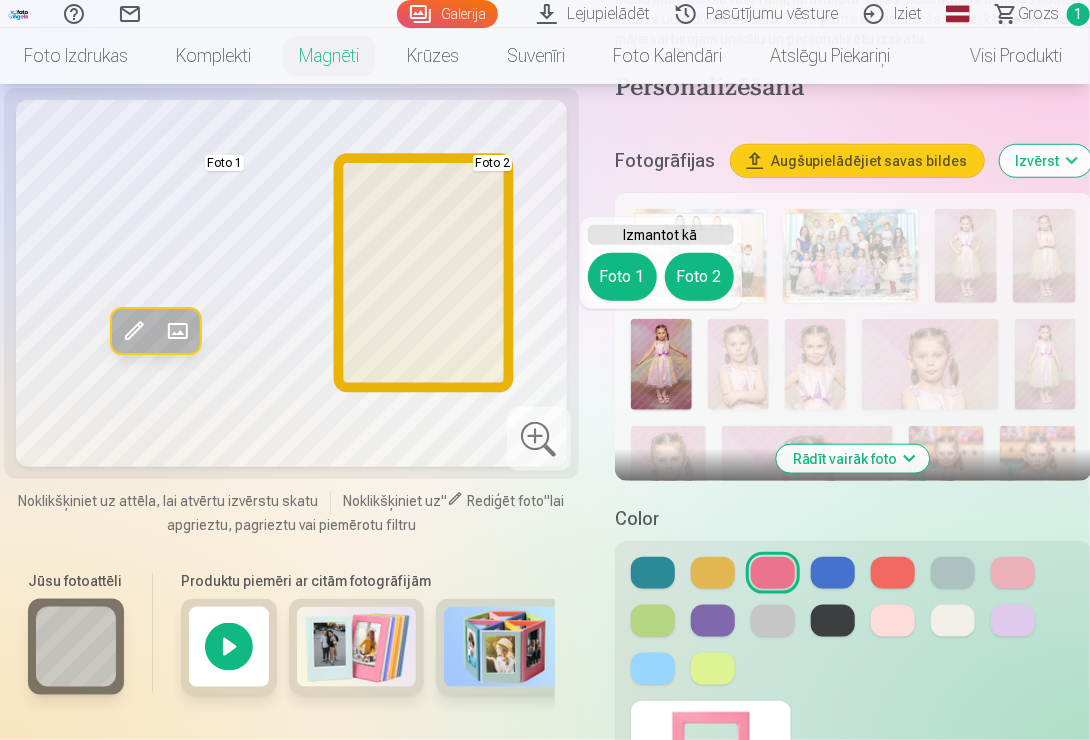 click on "Foto   2" at bounding box center (699, 277) 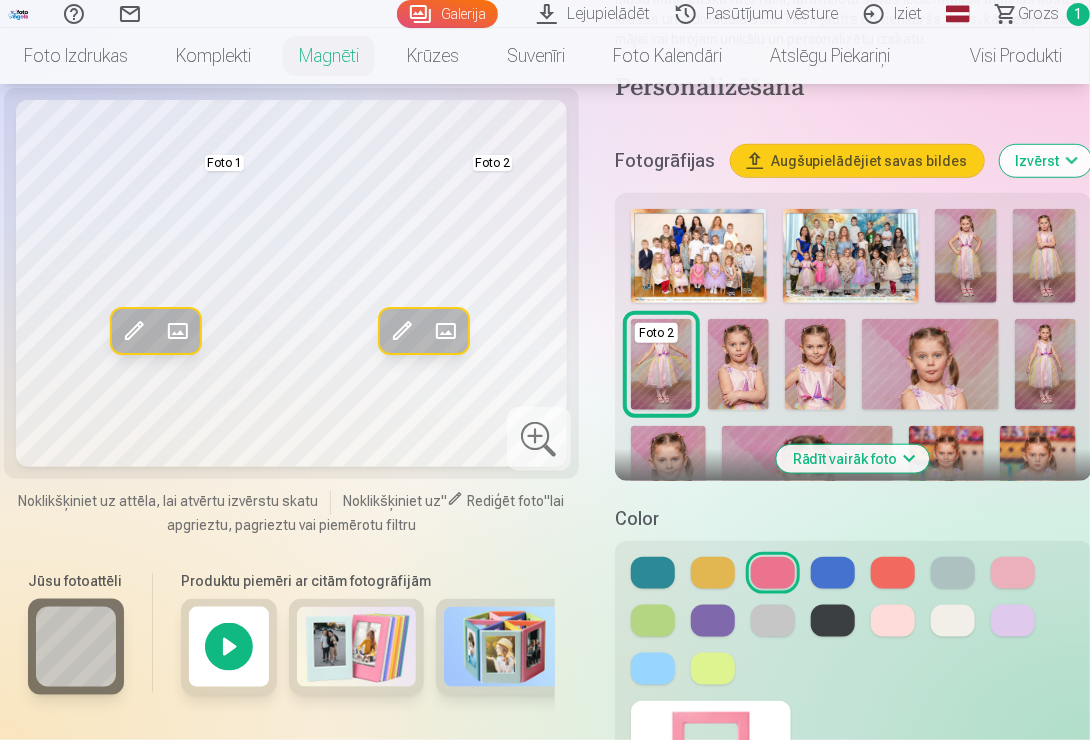 click on "Foto   2 Foto   1 Rādīt vairāk foto" at bounding box center (853, 337) 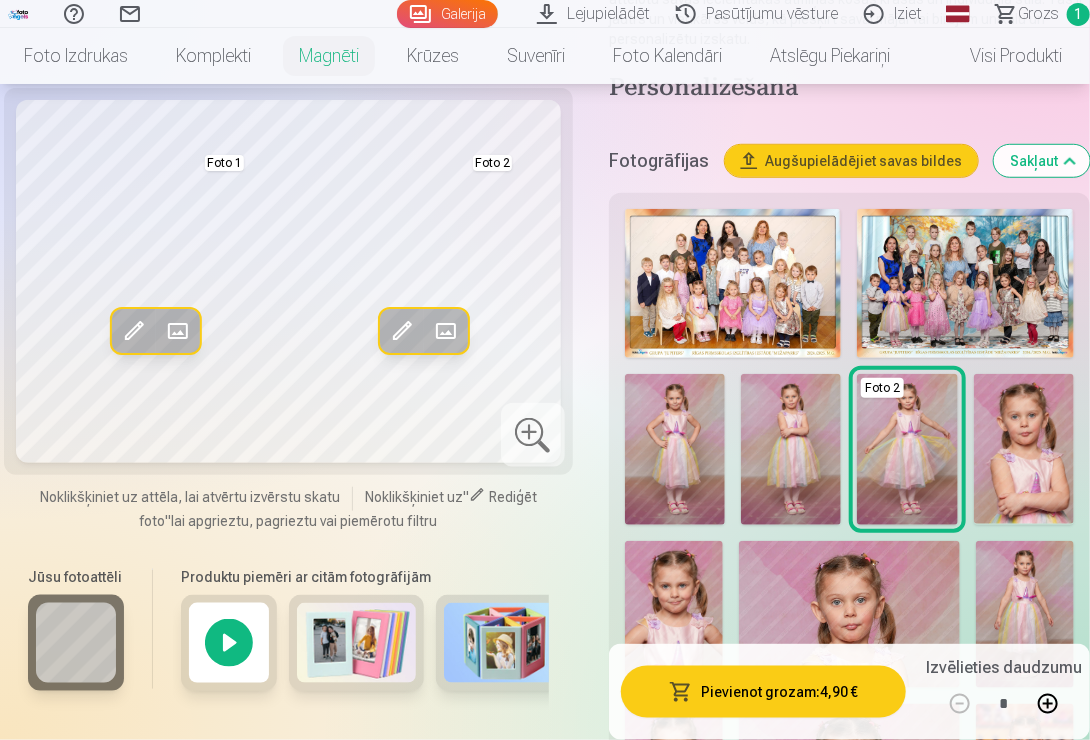 click on "Foto   2 Foto   1 Rādīt mazāk foto" at bounding box center (849, 1927) 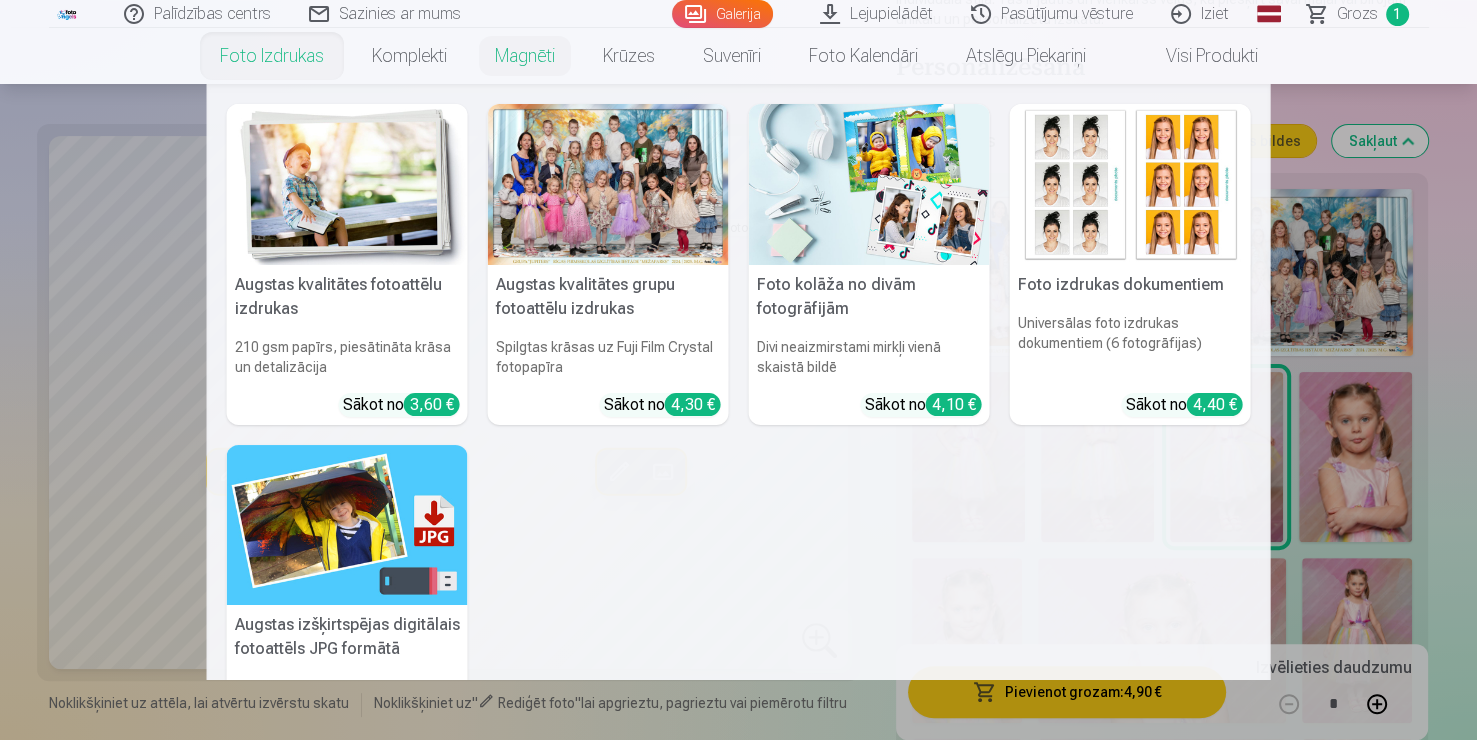 click at bounding box center [347, 184] 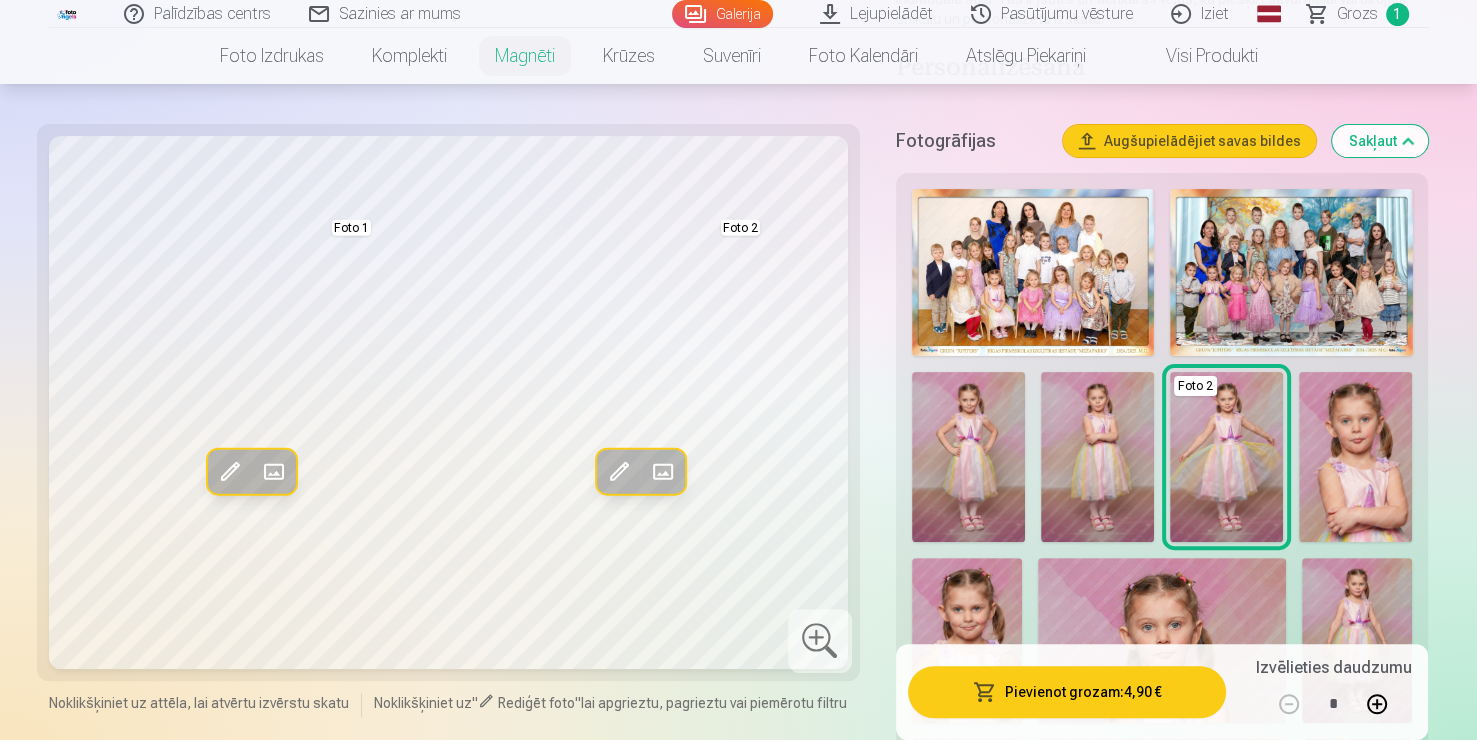 scroll, scrollTop: 0, scrollLeft: 0, axis: both 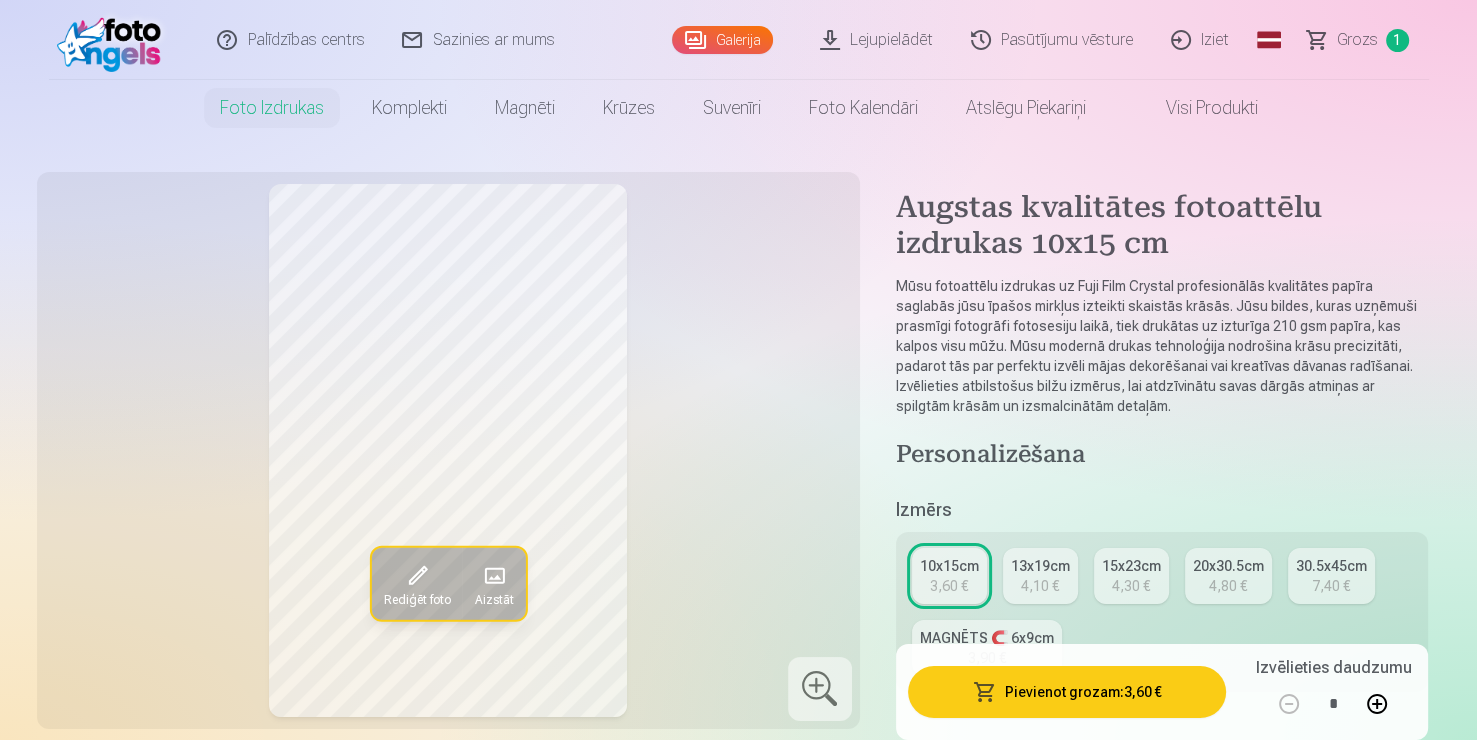 click on "Palīdzības centrs Sazinies ar mums Galerija Lejupielādēt Pasūtījumu vēsture Iziet Global English (en) Latvian (lv) Russian (ru) Lithuanian (lt) Estonian (et) Grozs 1 Foto izdrukas Augstas kvalitātes fotoattēlu izdrukas 210 gsm papīrs, piesātināta krāsa un detalizācija Sākot no  3,60 € Augstas kvalitātes grupu fotoattēlu izdrukas Spilgtas krāsas uz Fuji Film Crystal fotopapīra Sākot no  4,30 € Foto kolāža no divām fotogrāfijām Divi neaizmirstami mirkļi vienā skaistā bildē Sākot no  4,10 € Foto izdrukas dokumentiem Universālas foto izdrukas dokumentiem (6 fotogrāfijas) Sākot no  4,40 € Augstas izšķirtspējas digitālais fotoattēls JPG formātā Iemūžiniet savas atmiņas ērtā digitālā veidā Sākot no  6,00 € See all products Komplekti Pilns Atmiņu Komplekts – Drukātas (15×23cm, 40% ATLAIDE) un 🎁 Digitālas Fotogrāfijas   Klasiskais komplekts Sākot no  19,20 € Populārs komplekts Sākot no  24,00 € Premium komplekts + 🎁  Sākot no   "" at bounding box center (738, 5889) 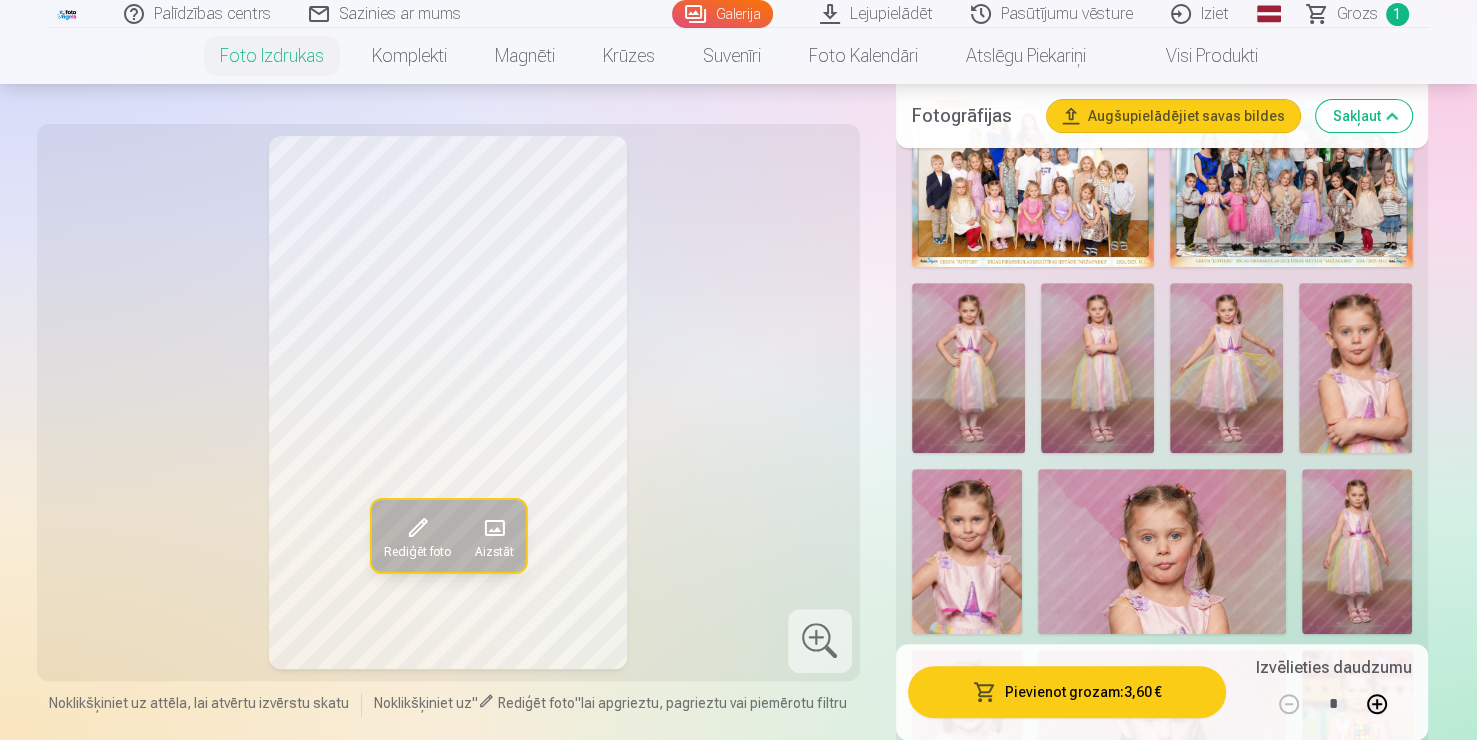 scroll, scrollTop: 840, scrollLeft: 0, axis: vertical 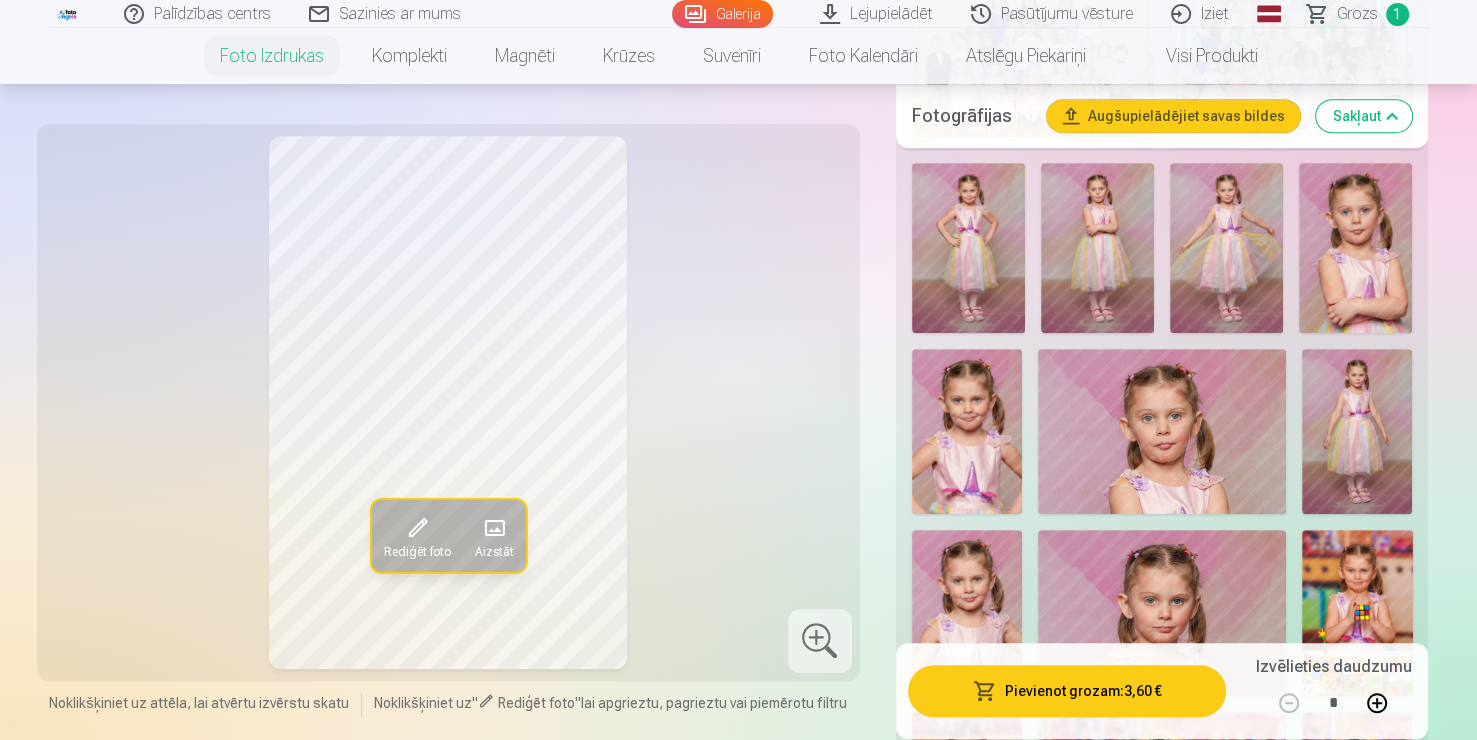 click at bounding box center (1162, 431) 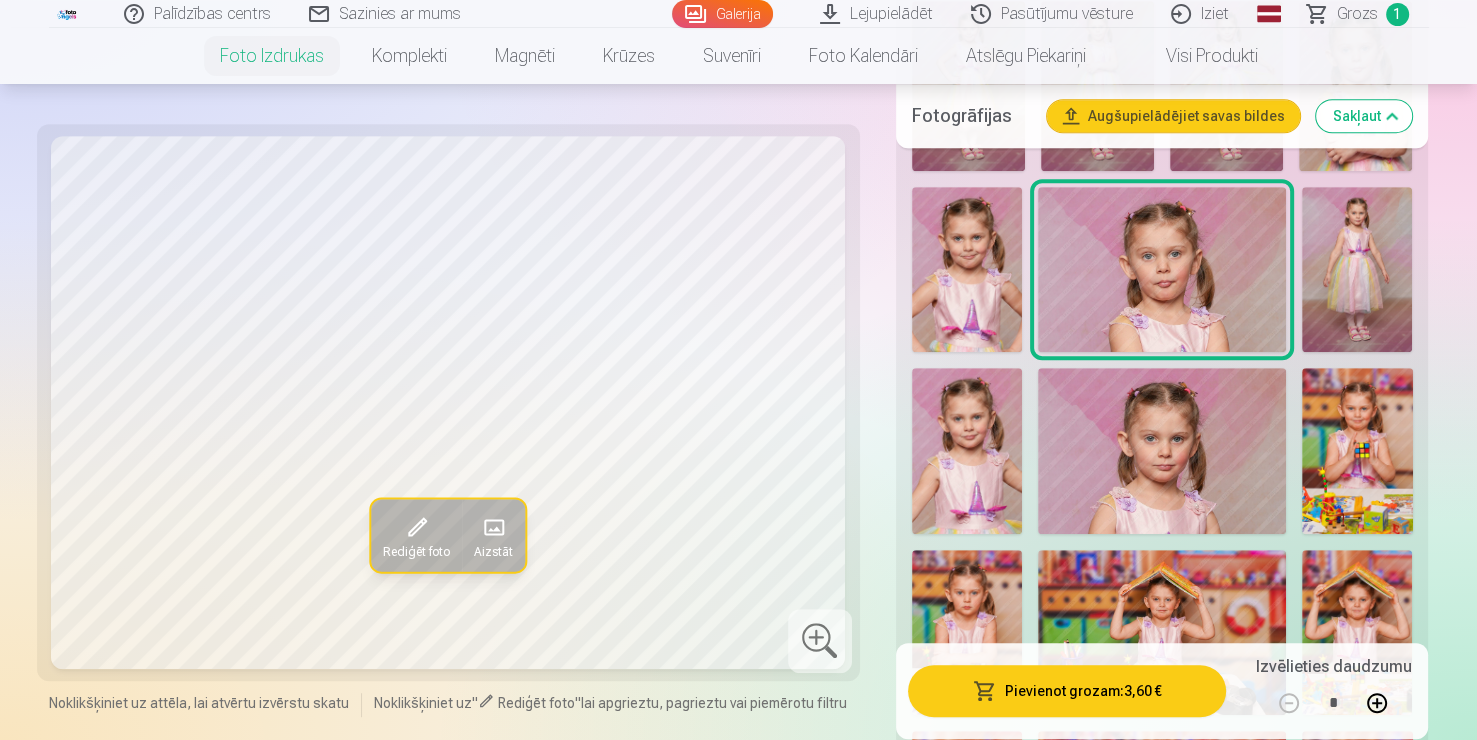 scroll, scrollTop: 1040, scrollLeft: 0, axis: vertical 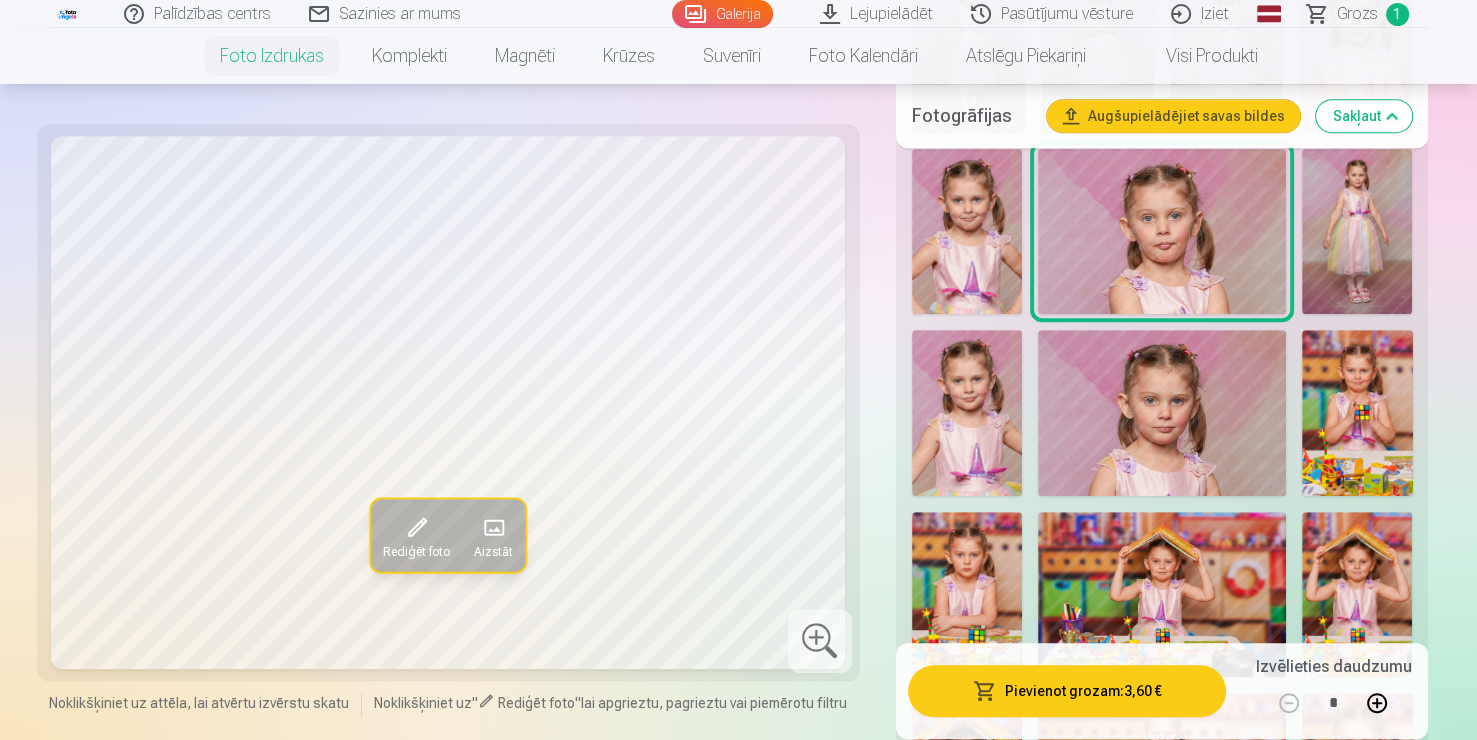 click at bounding box center (1357, 594) 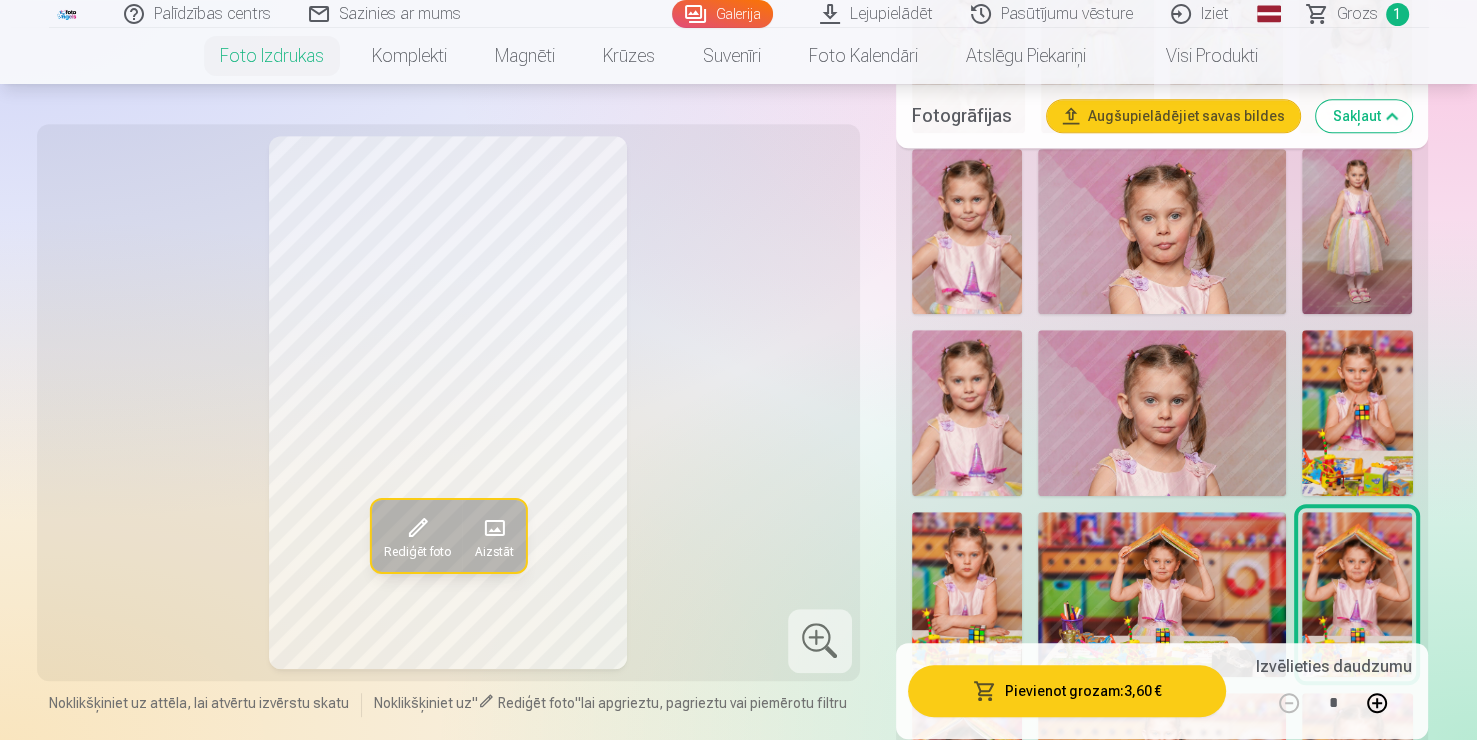click at bounding box center (1357, 412) 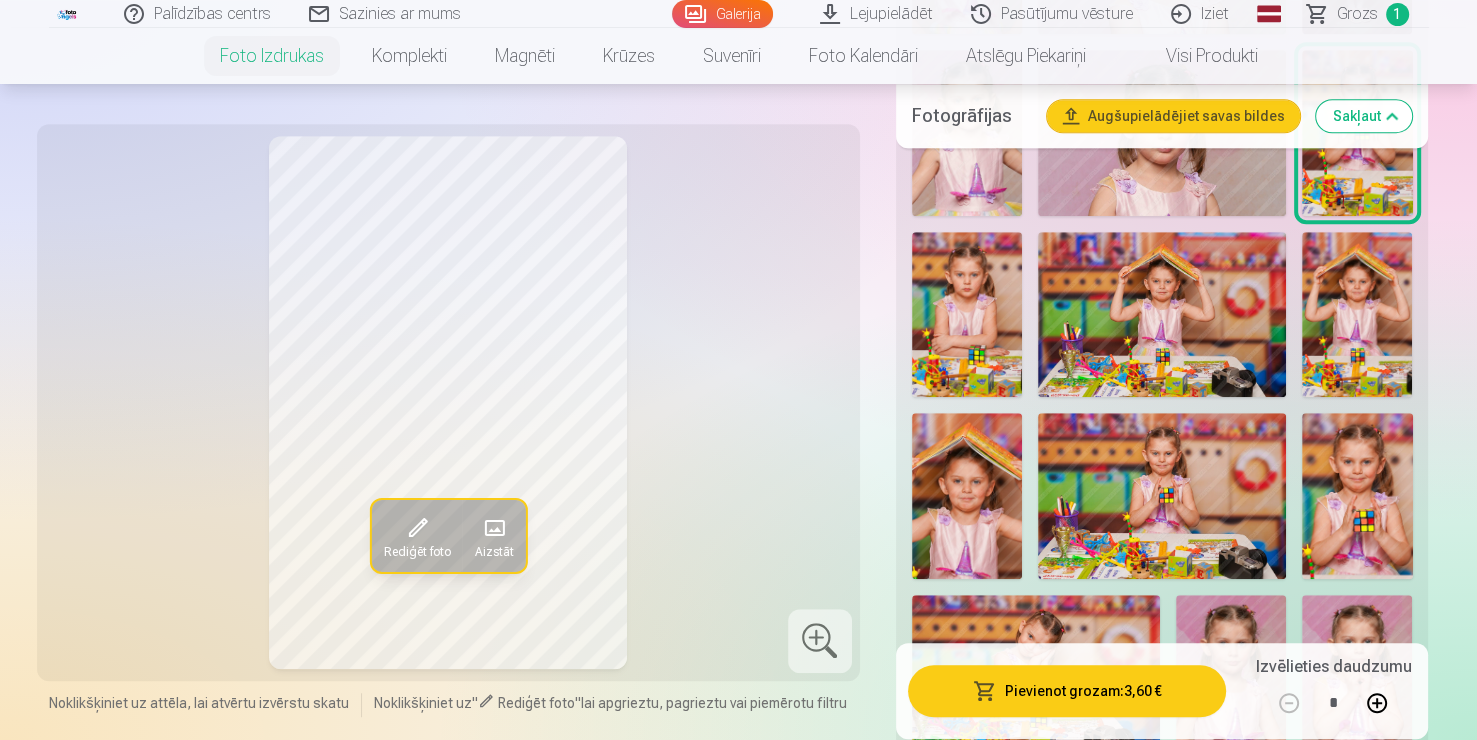 scroll, scrollTop: 1360, scrollLeft: 0, axis: vertical 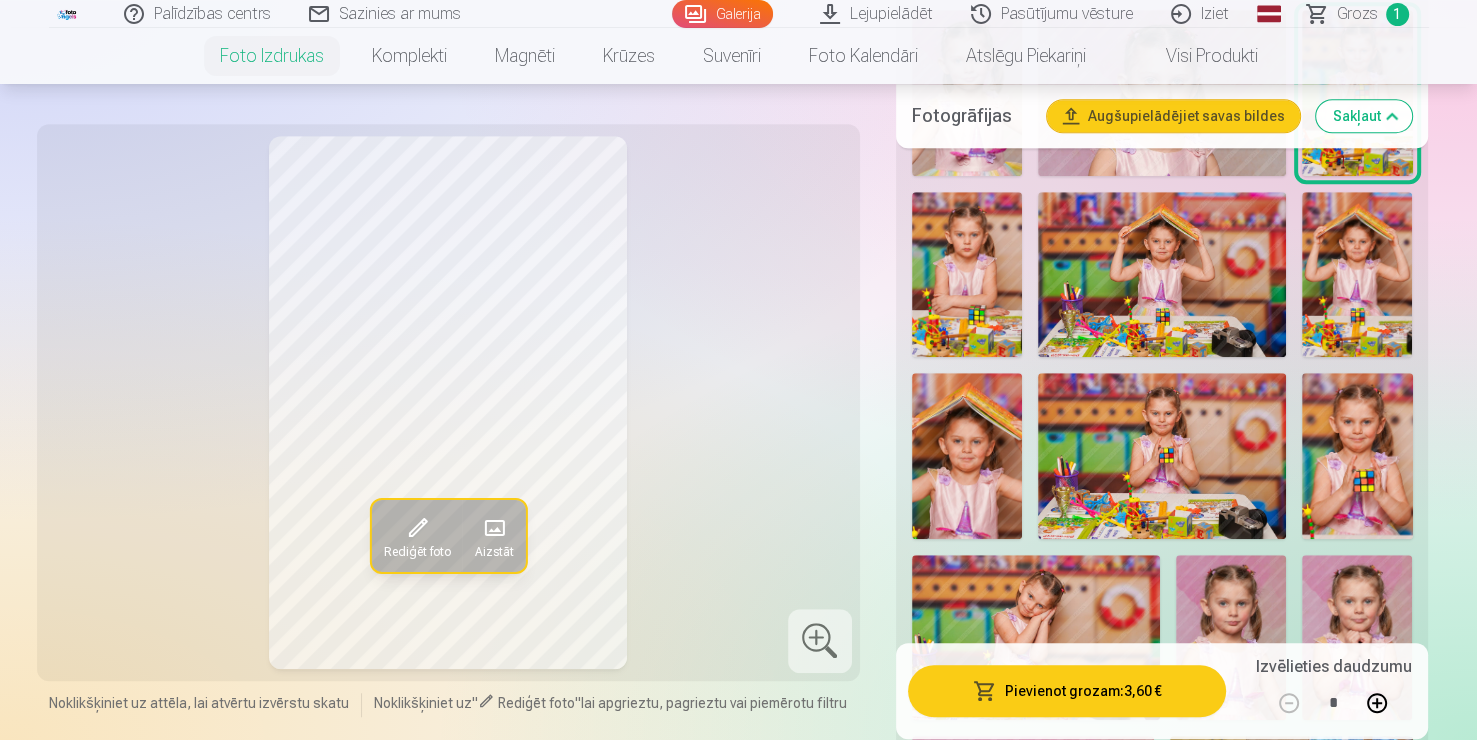 click at bounding box center [967, 456] 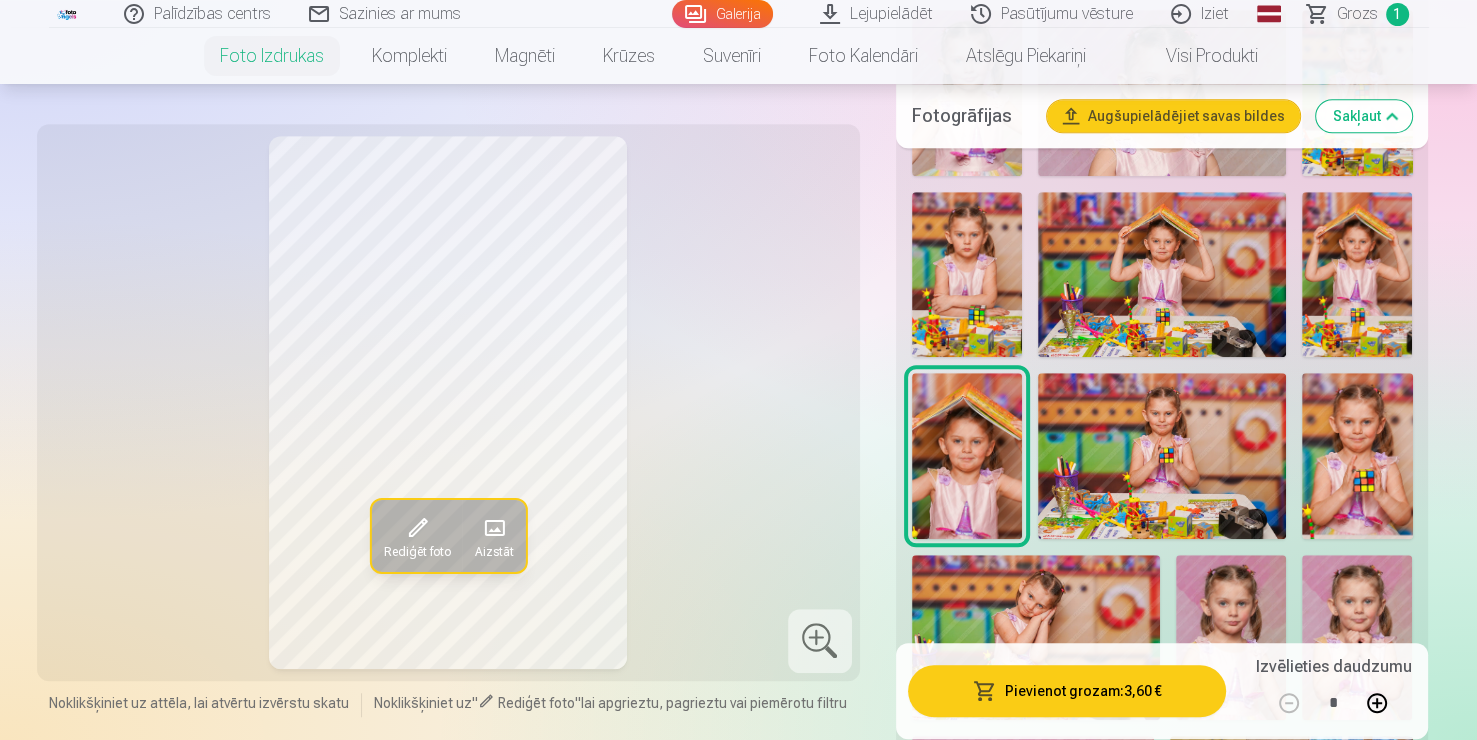 click at bounding box center (1036, 637) 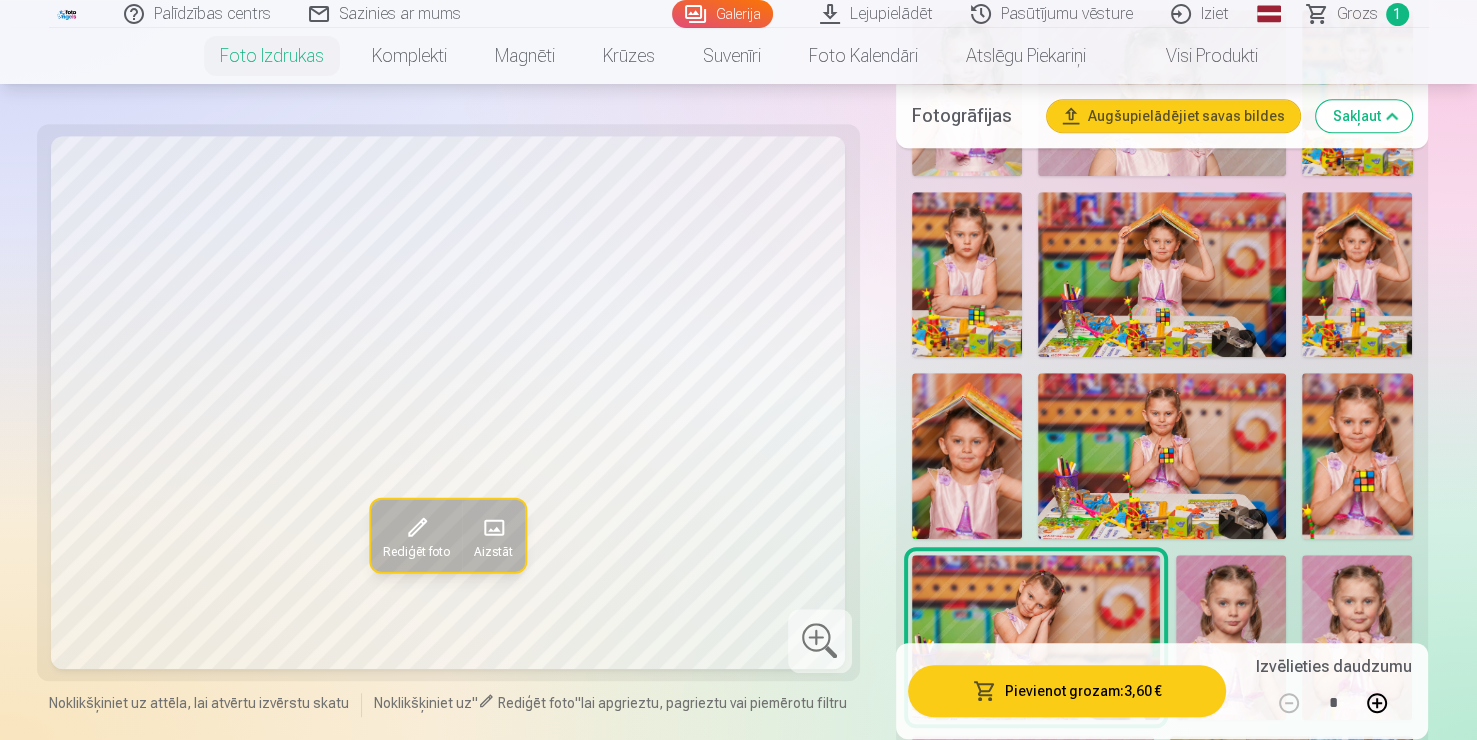 click on "Grozs" at bounding box center [1357, 14] 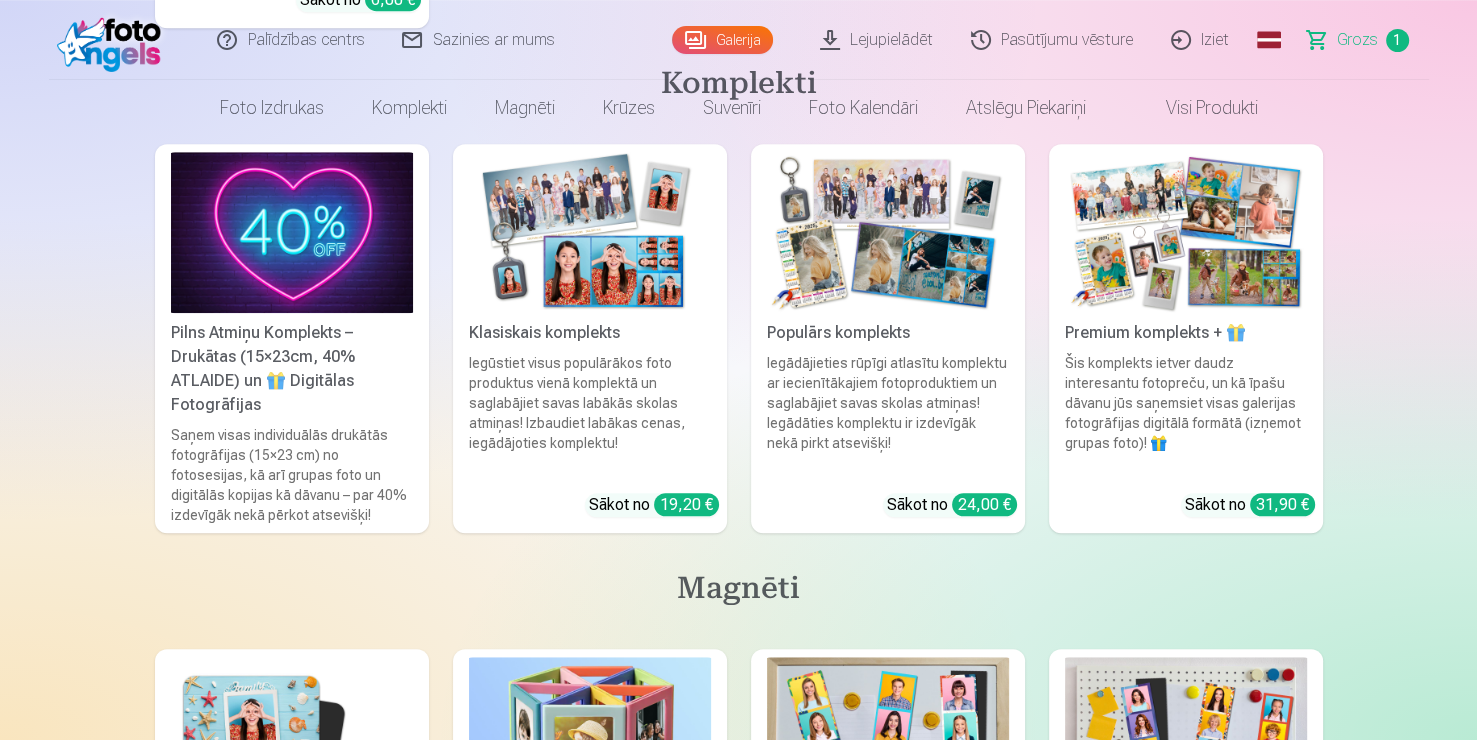 scroll, scrollTop: 0, scrollLeft: 0, axis: both 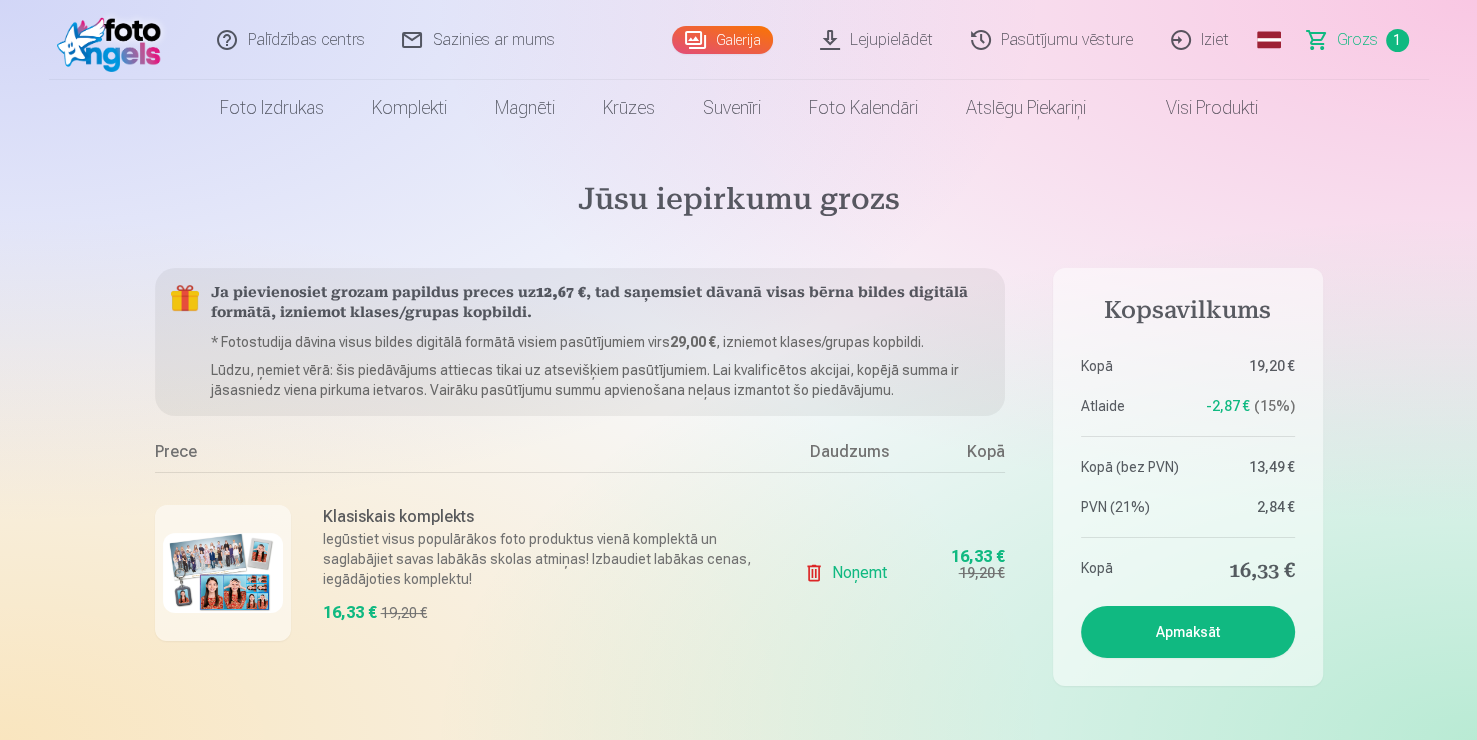 click at bounding box center [223, 573] 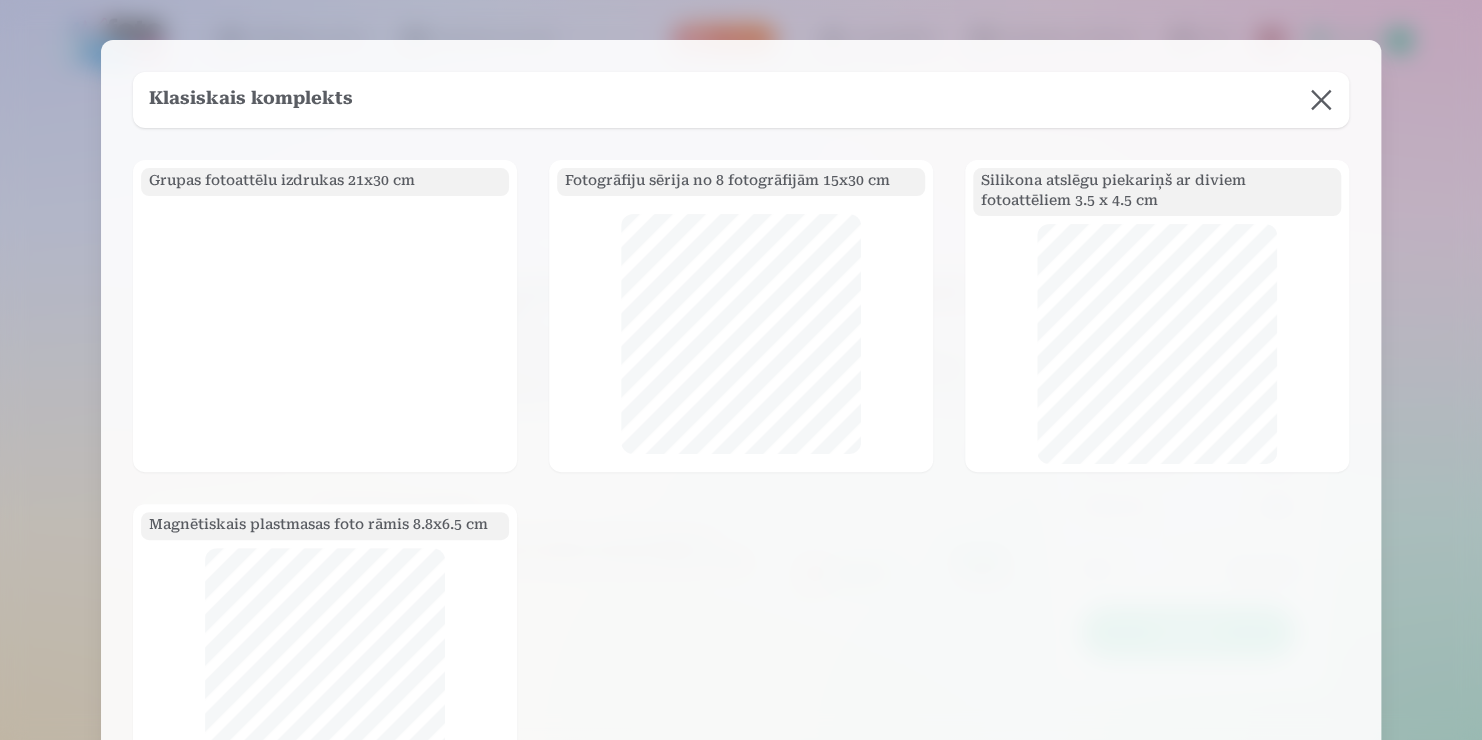 click at bounding box center (1321, 100) 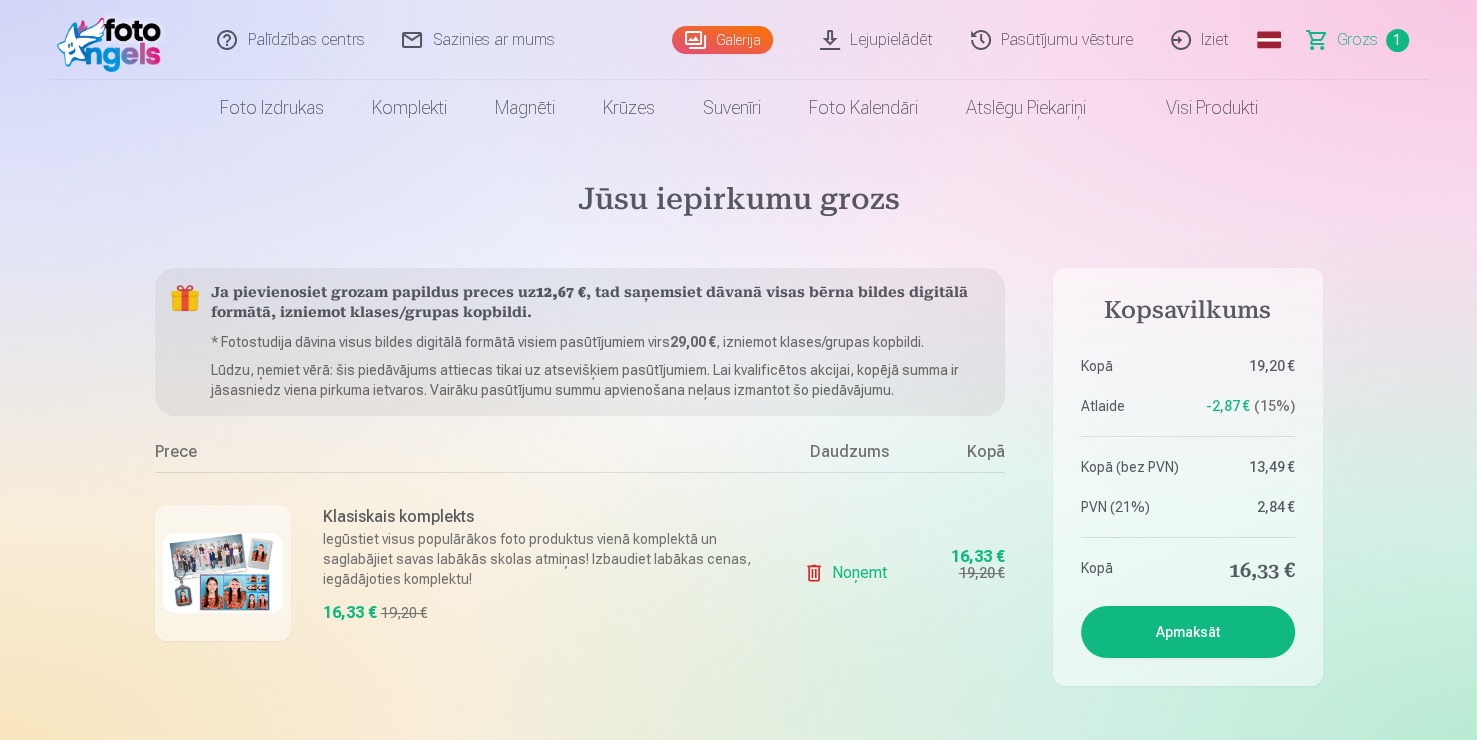 click on "Apmaksāt" at bounding box center [1188, 632] 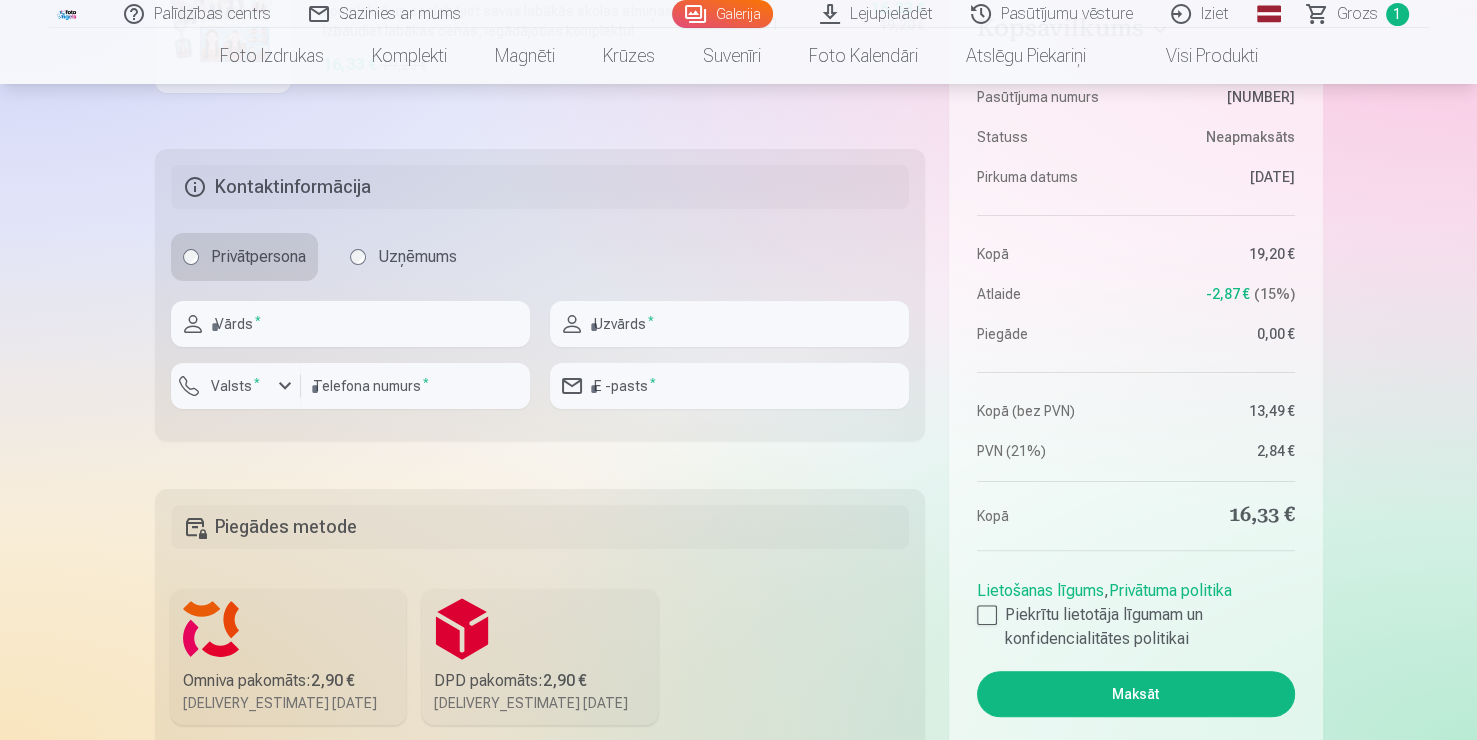 scroll, scrollTop: 400, scrollLeft: 0, axis: vertical 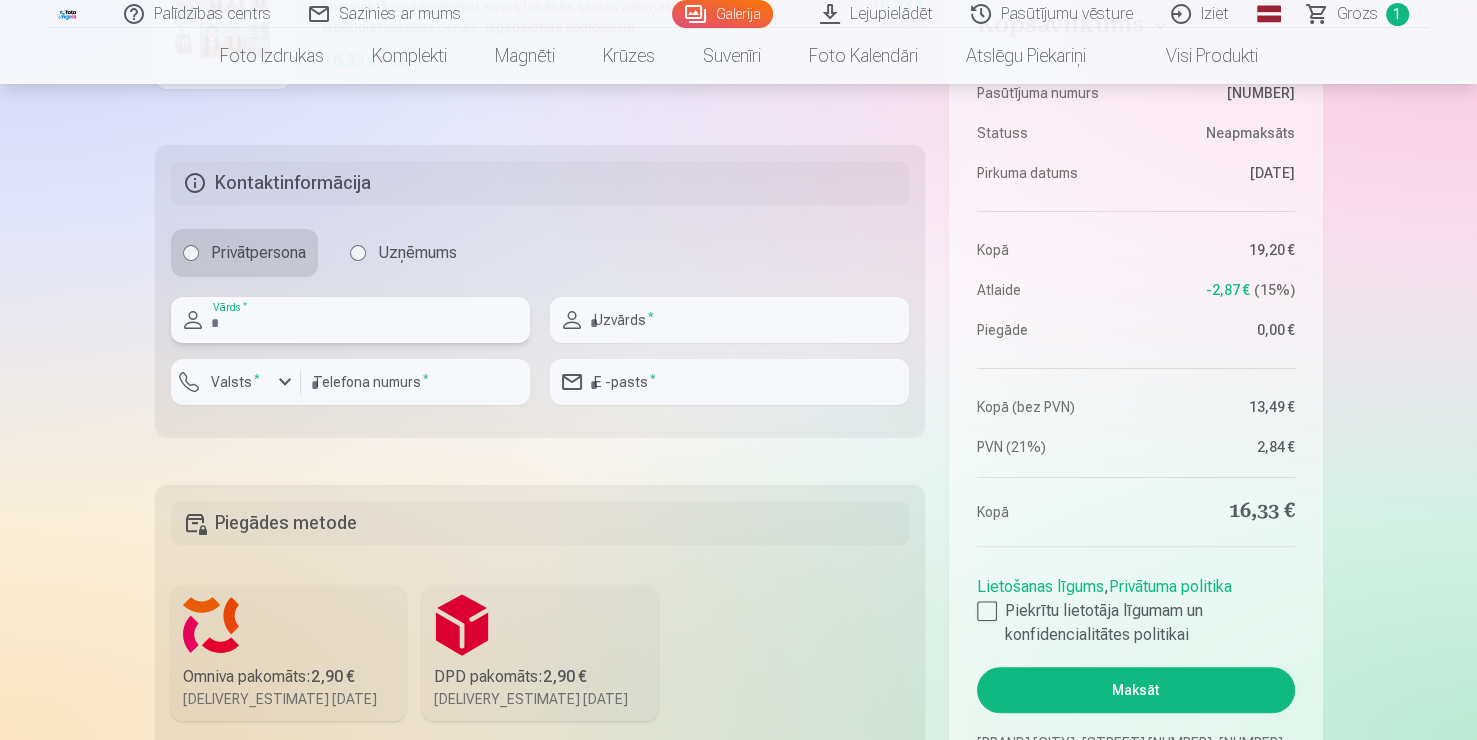 click at bounding box center [350, 320] 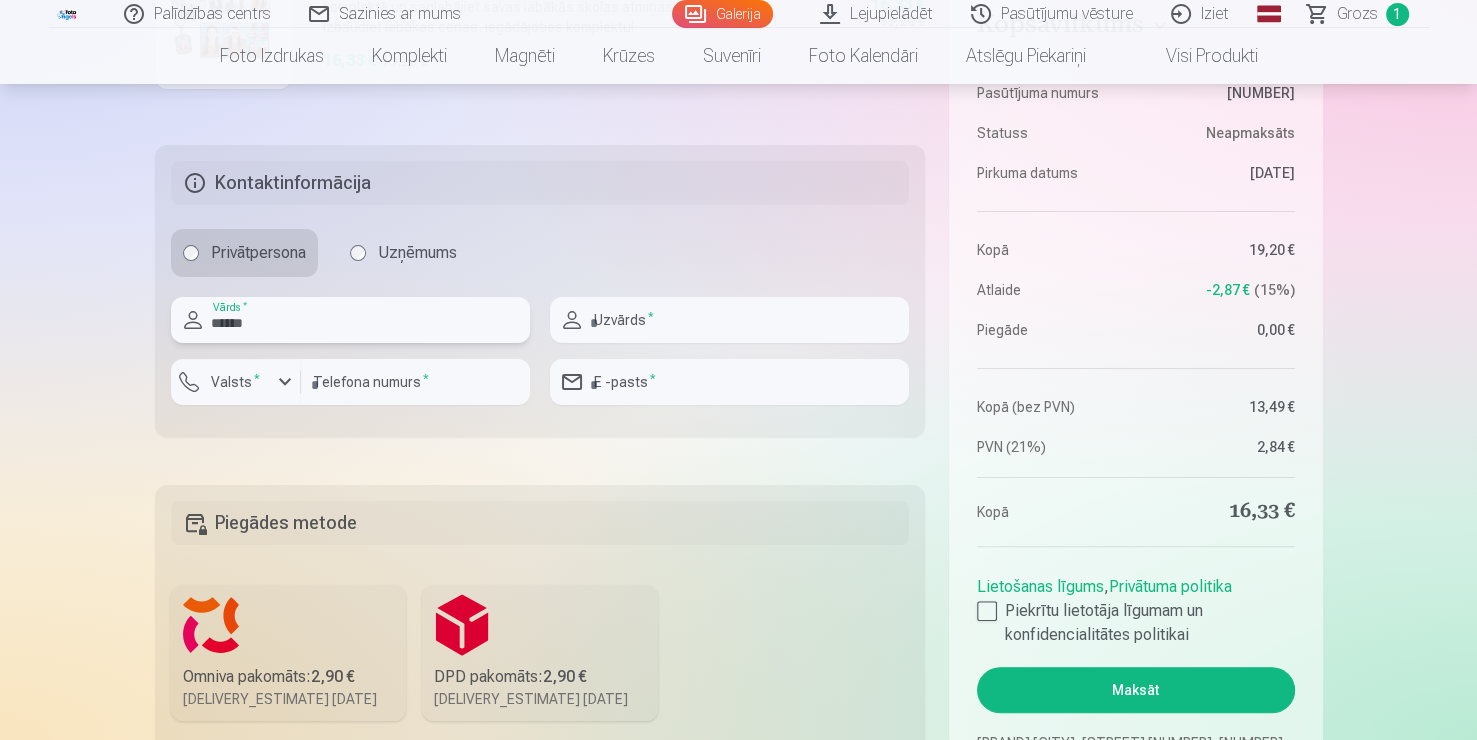 type on "******" 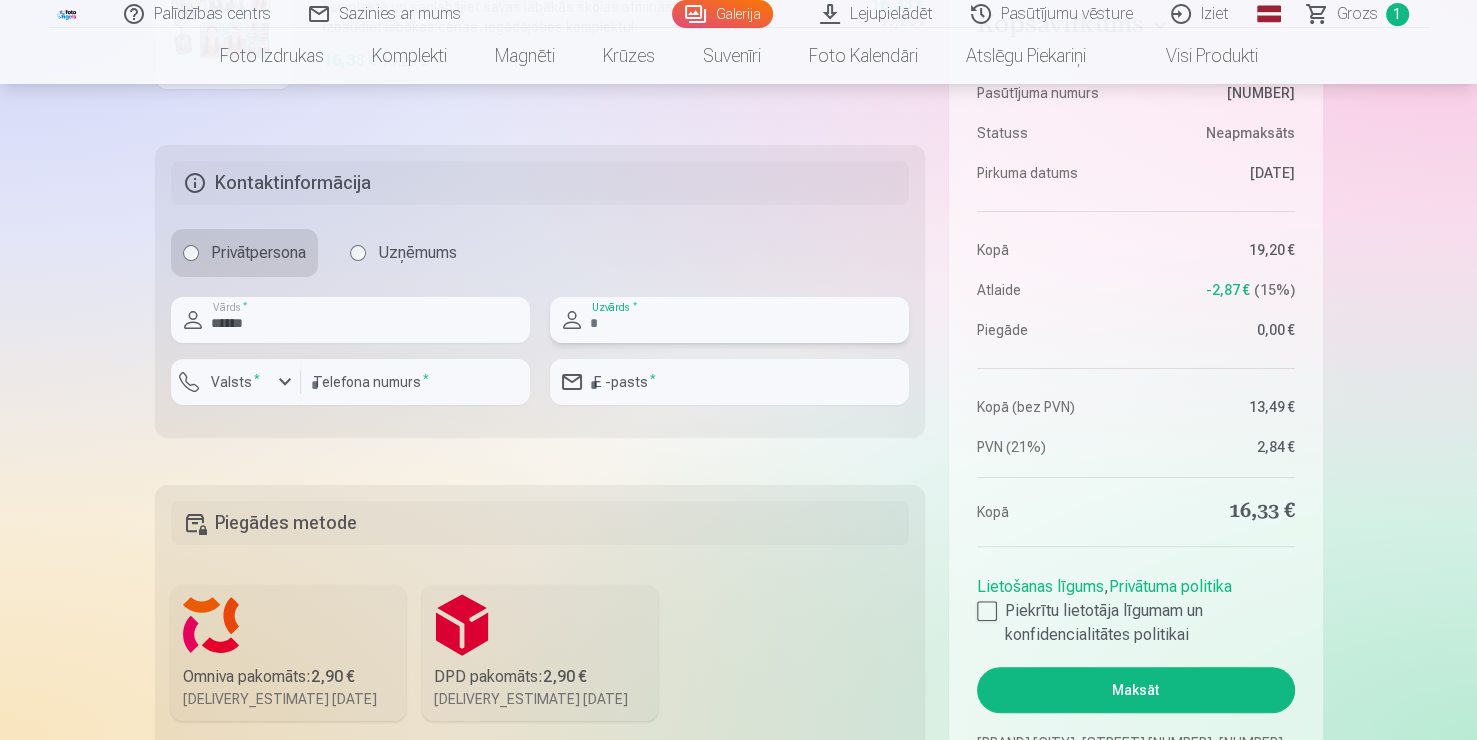 click at bounding box center (729, 320) 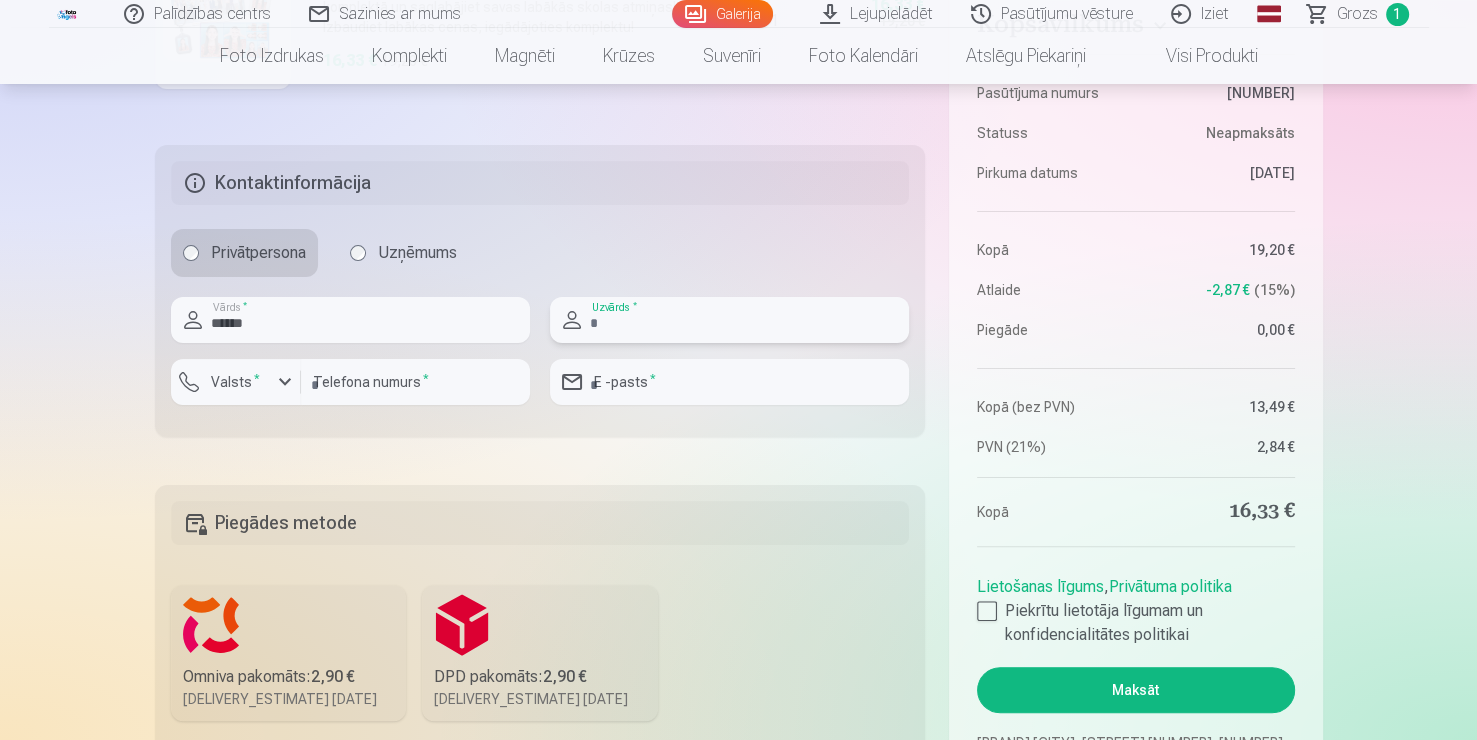 type on "**********" 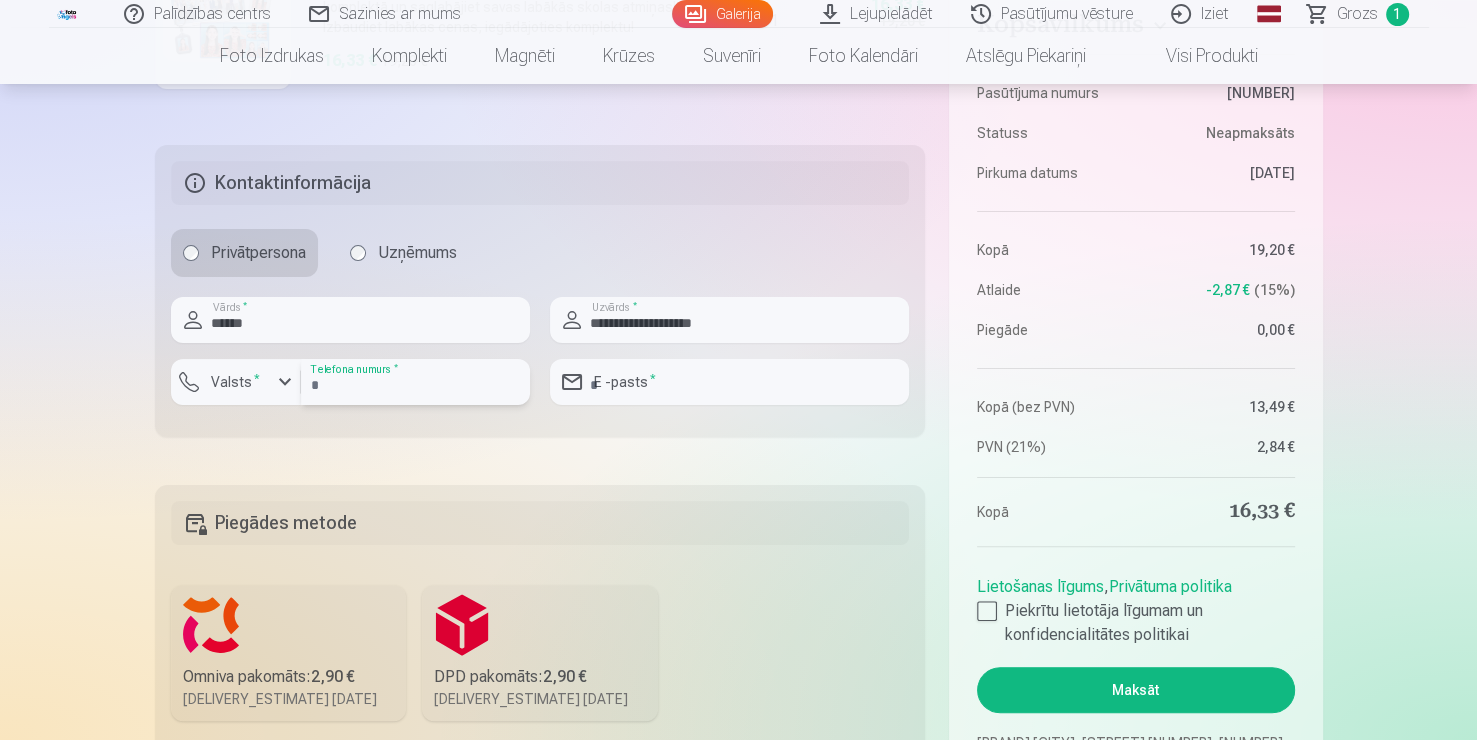 type on "********" 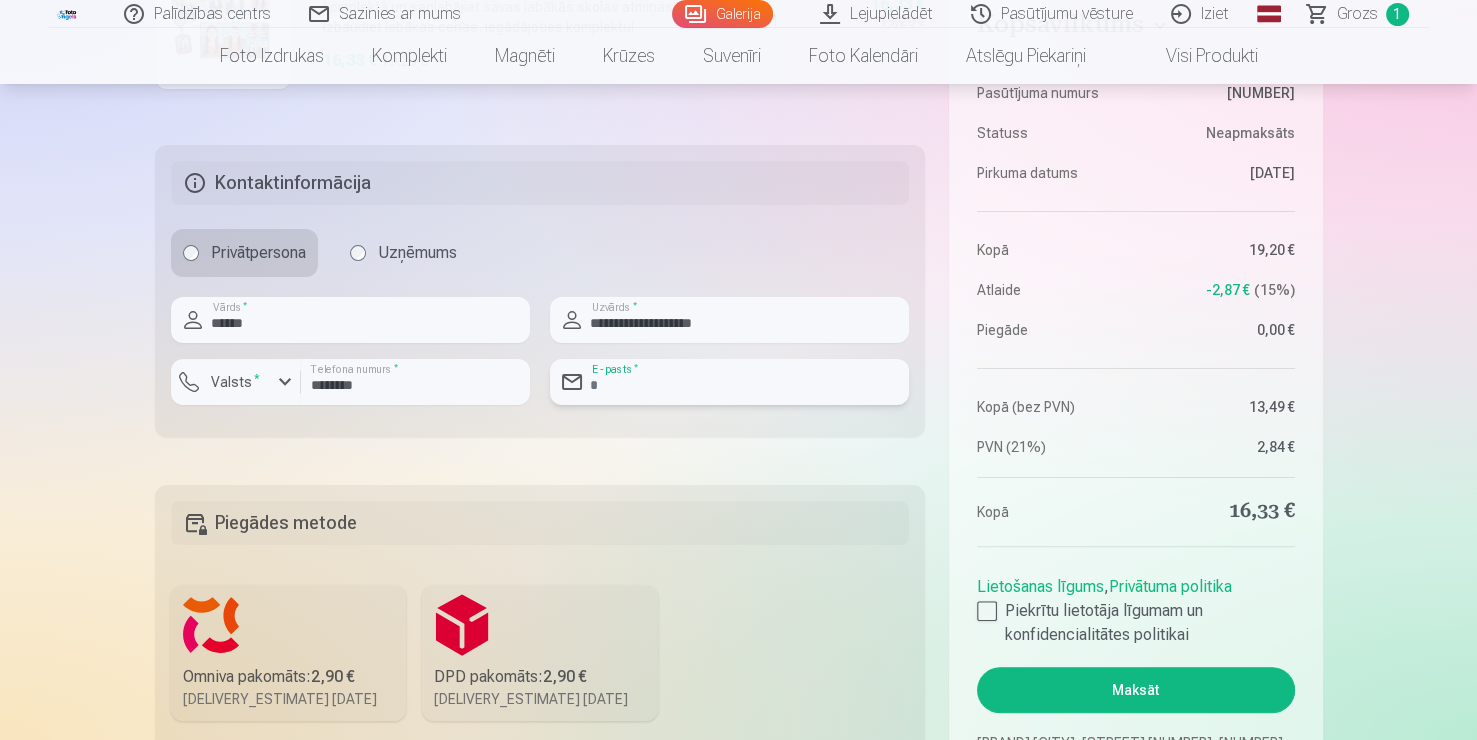 type on "**********" 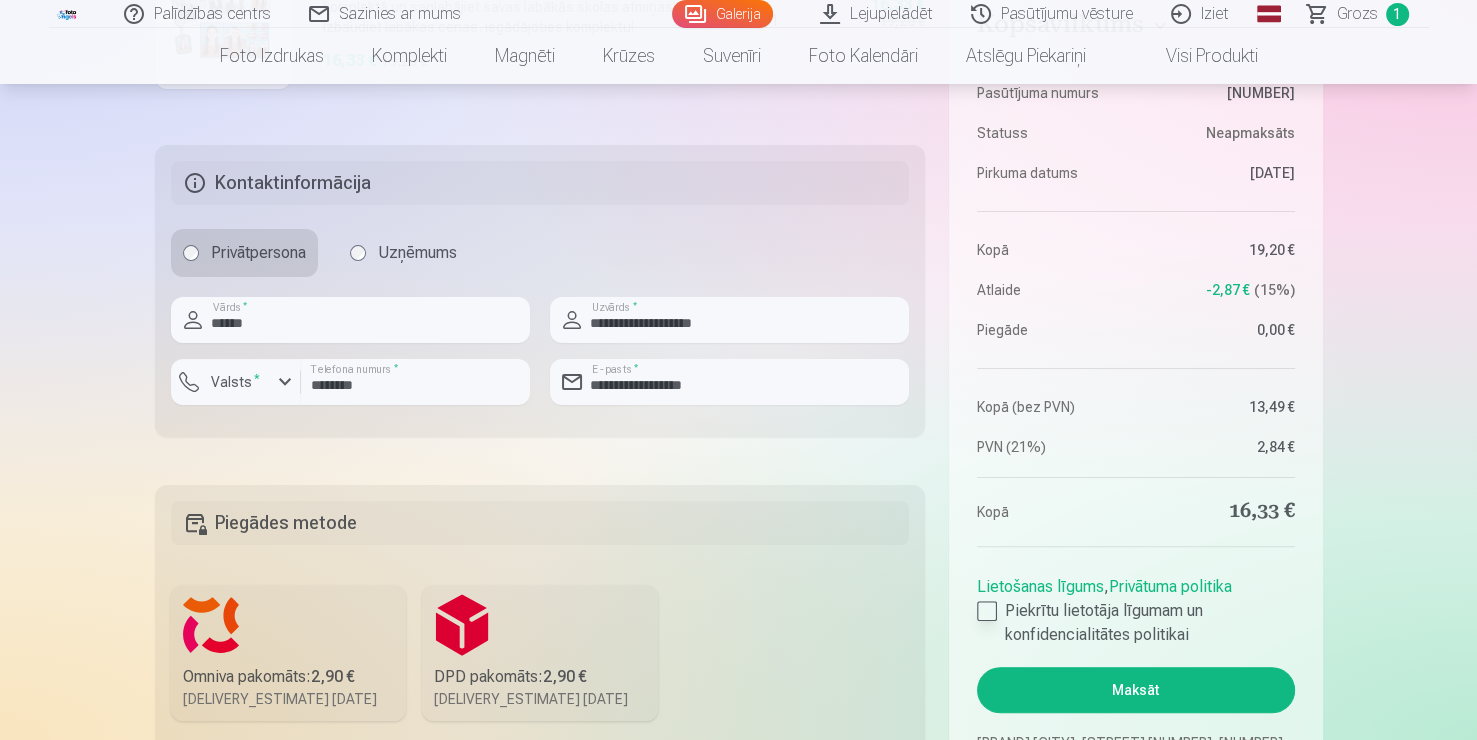 click at bounding box center (987, 611) 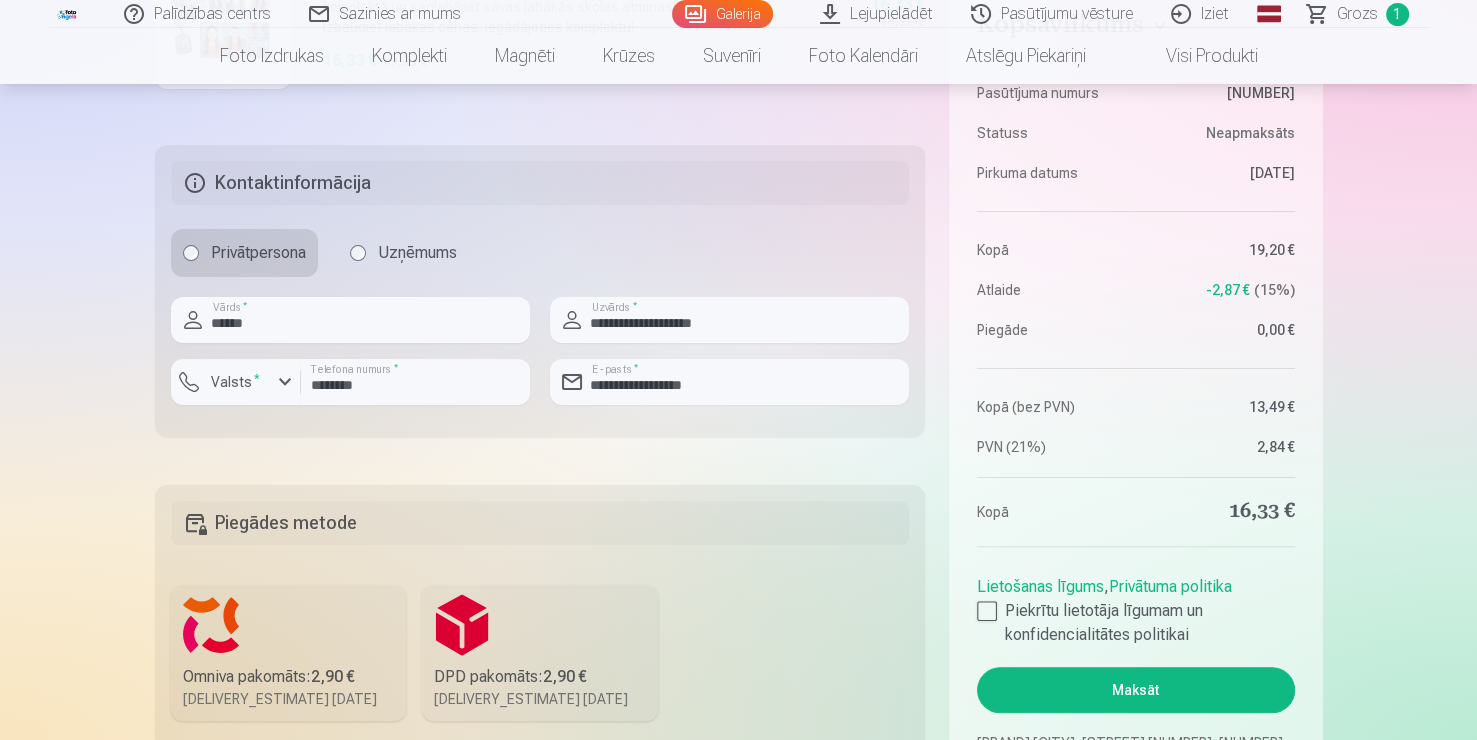 scroll, scrollTop: 1047, scrollLeft: 0, axis: vertical 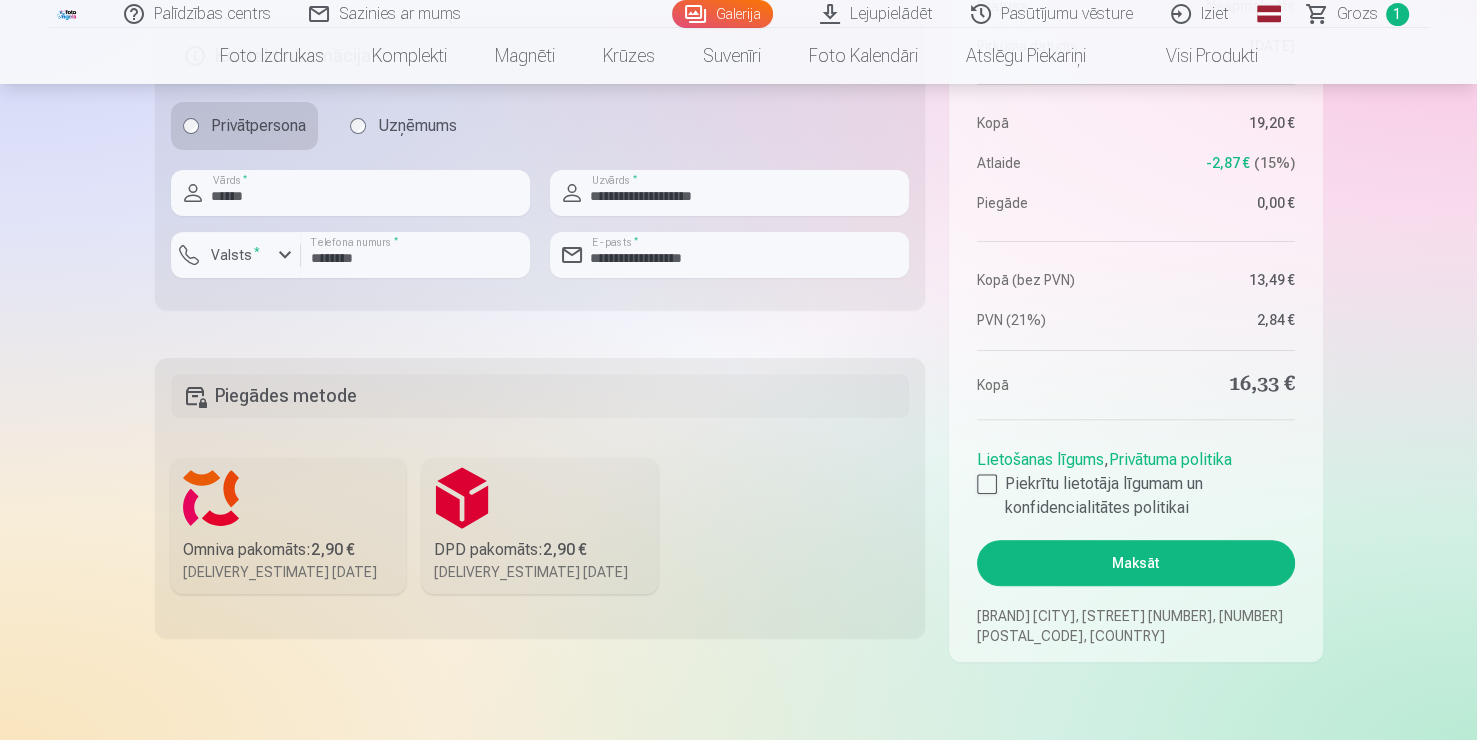 click on "Omniva pakomāts :  2,90 €" at bounding box center [289, 550] 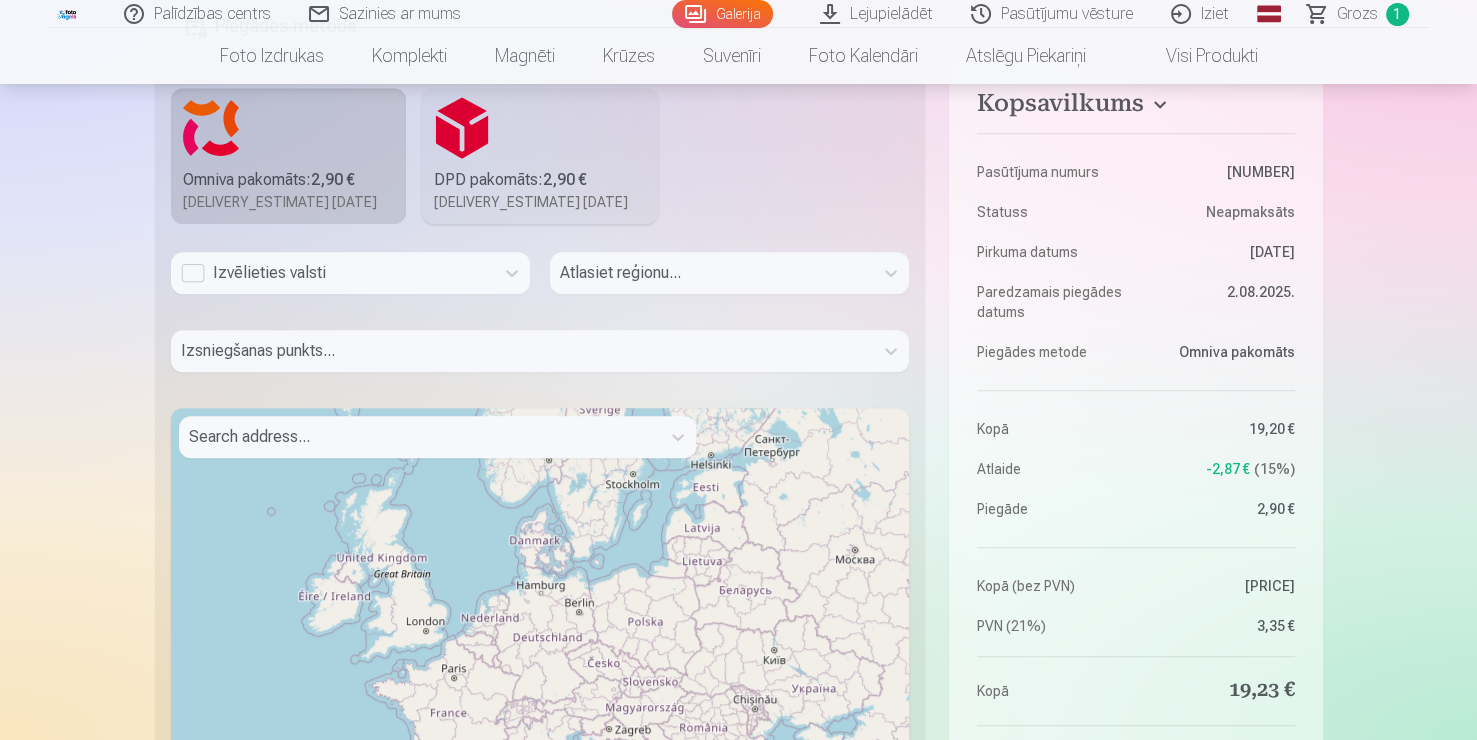 scroll, scrollTop: 927, scrollLeft: 0, axis: vertical 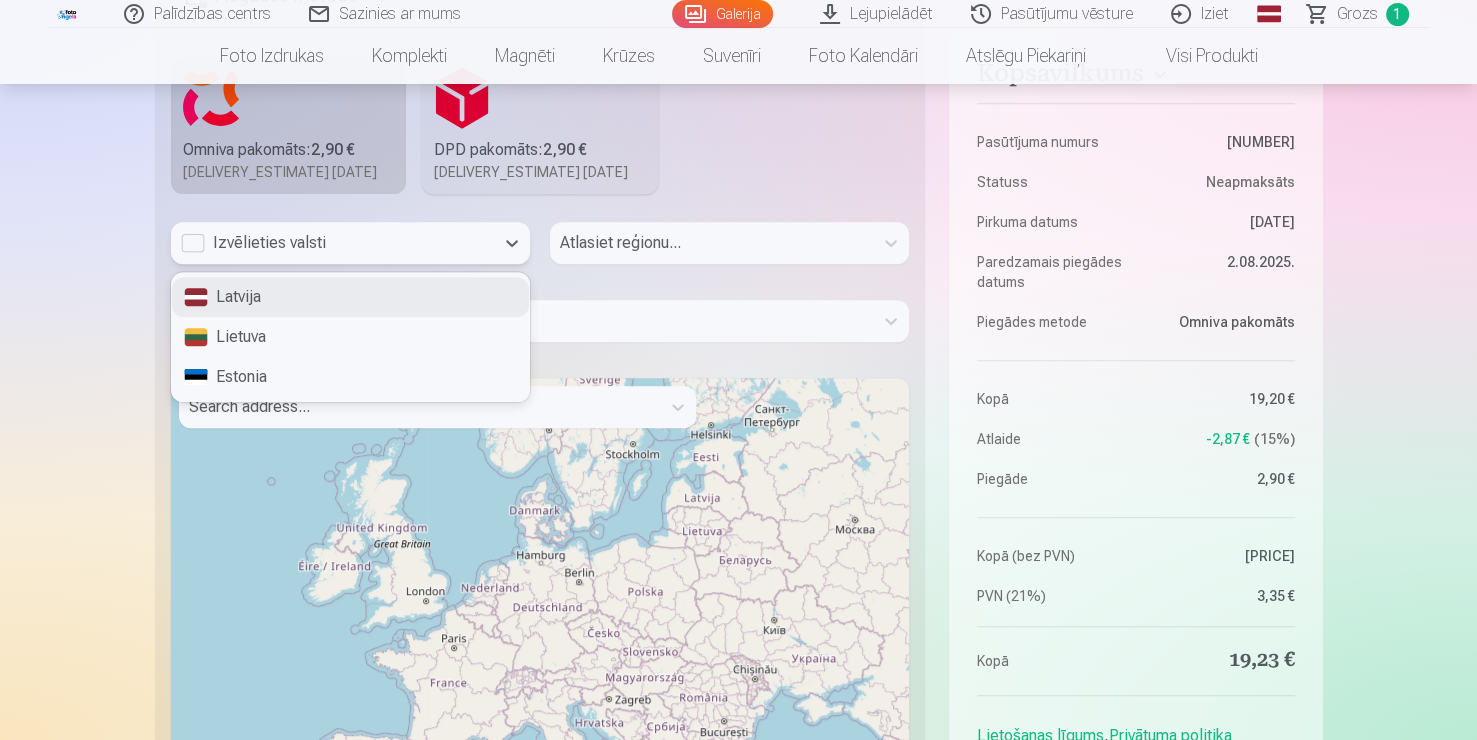 click on "Izvēlieties valsti" at bounding box center (332, 243) 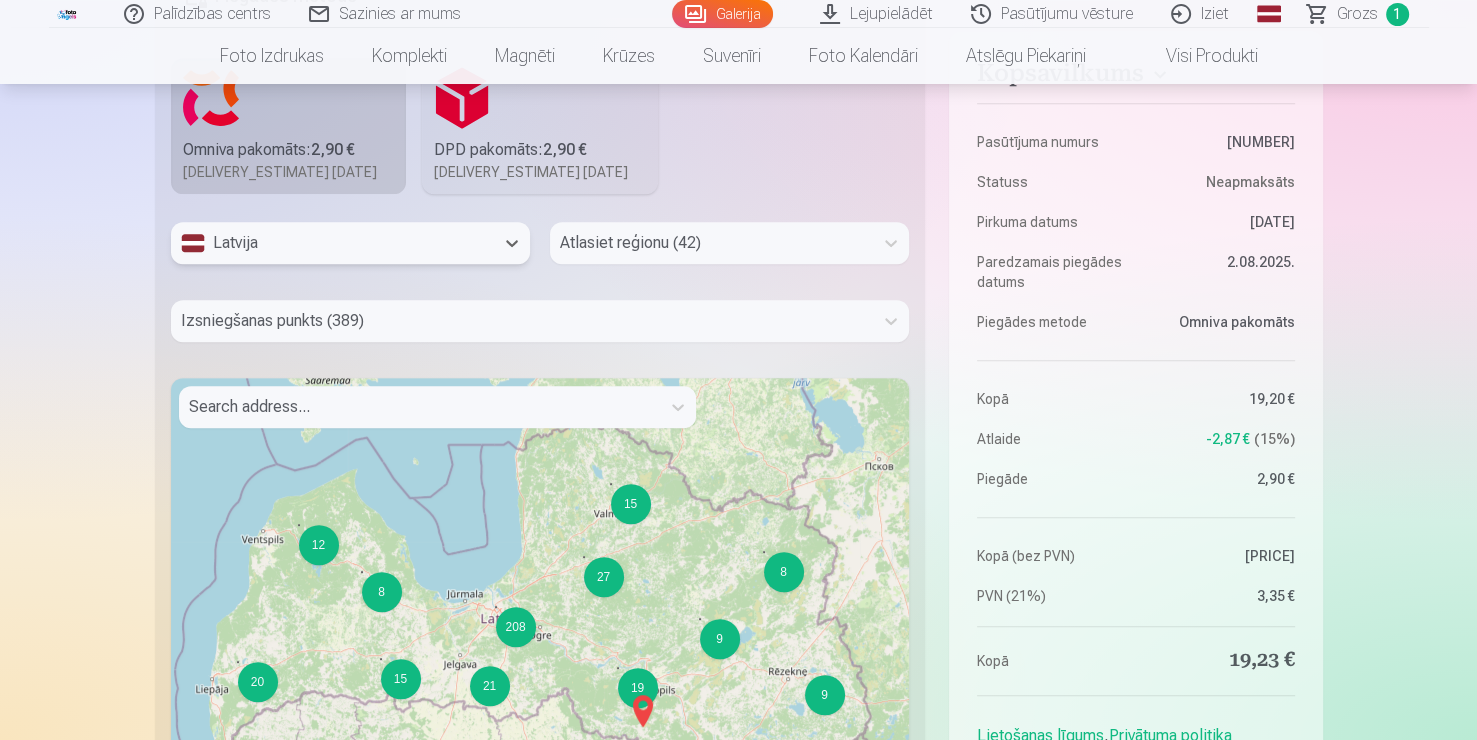 click at bounding box center (711, 243) 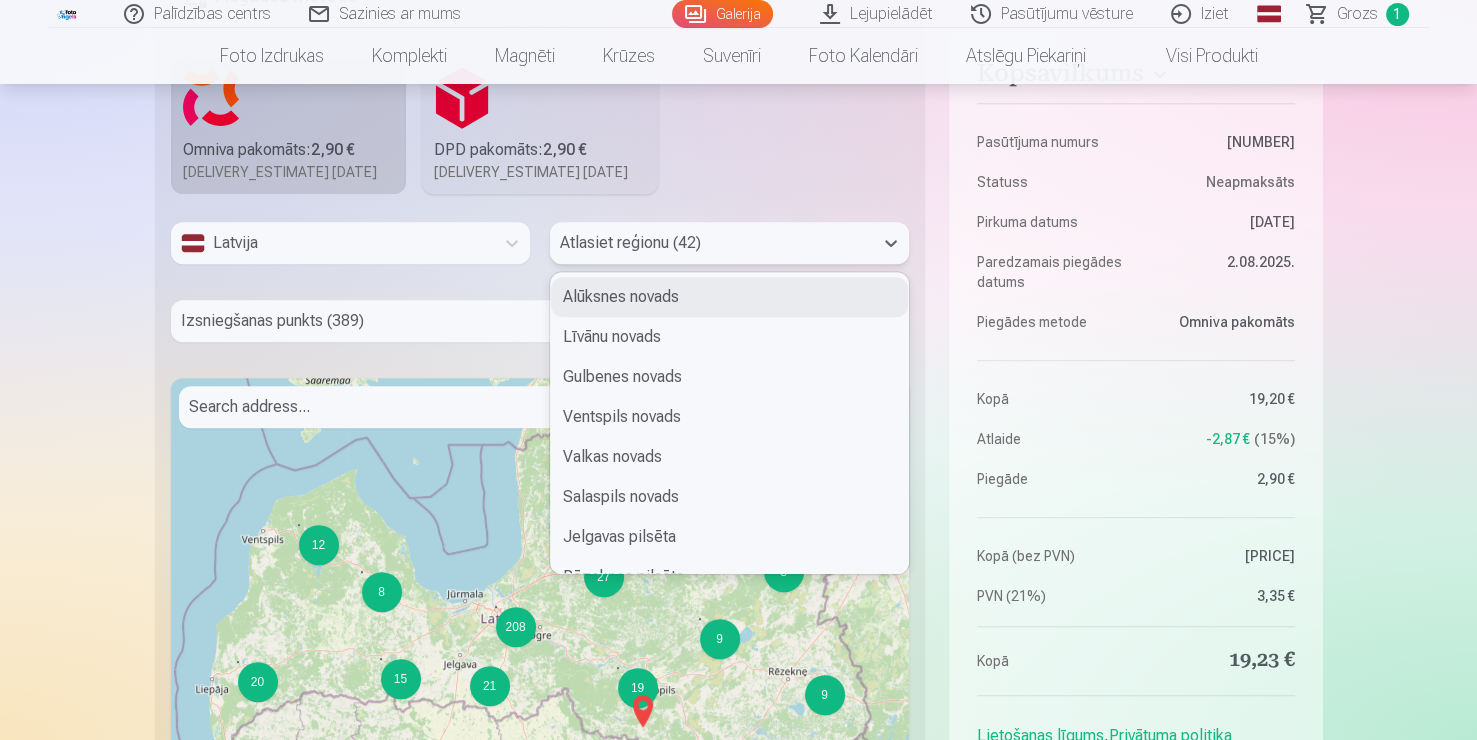 type on "*" 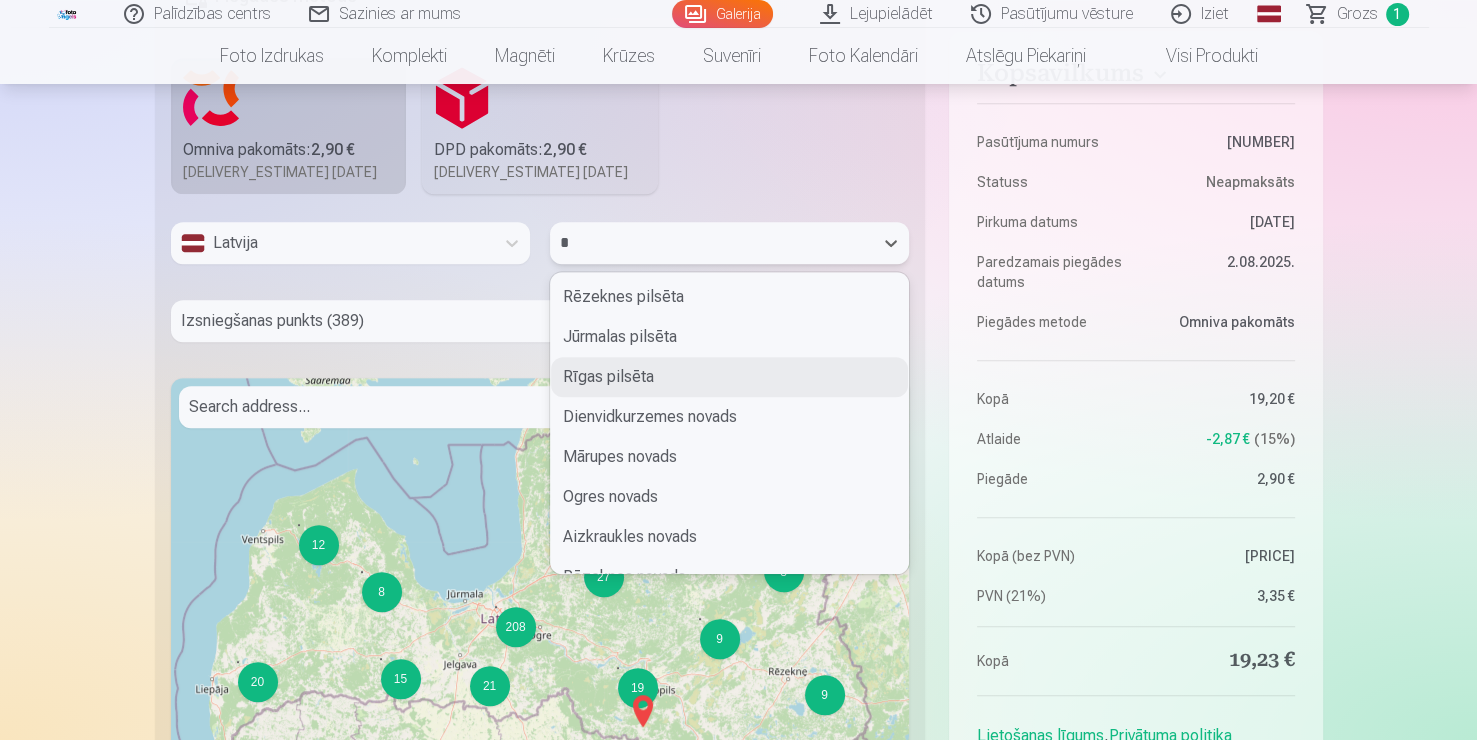 click on "Rīgas pilsēta" at bounding box center [729, 377] 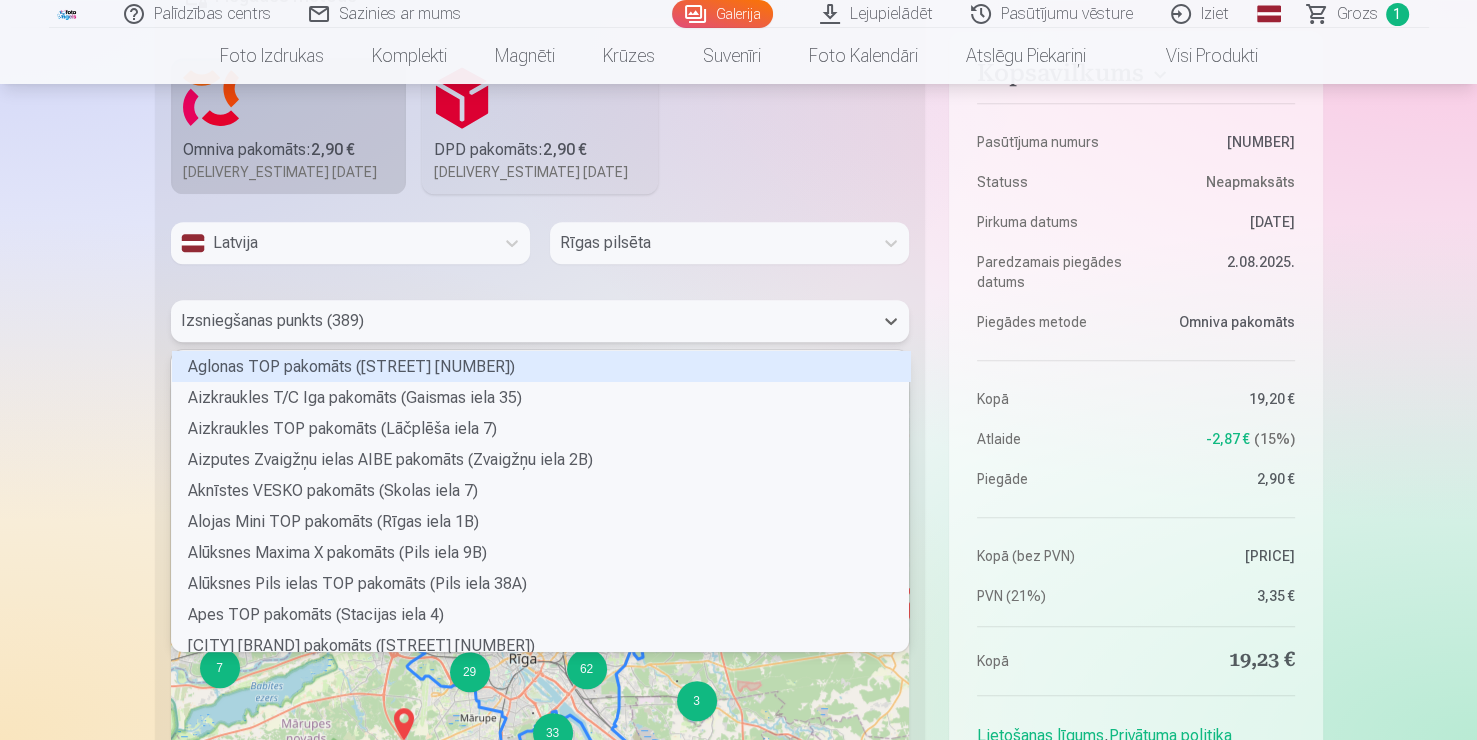click at bounding box center (522, 321) 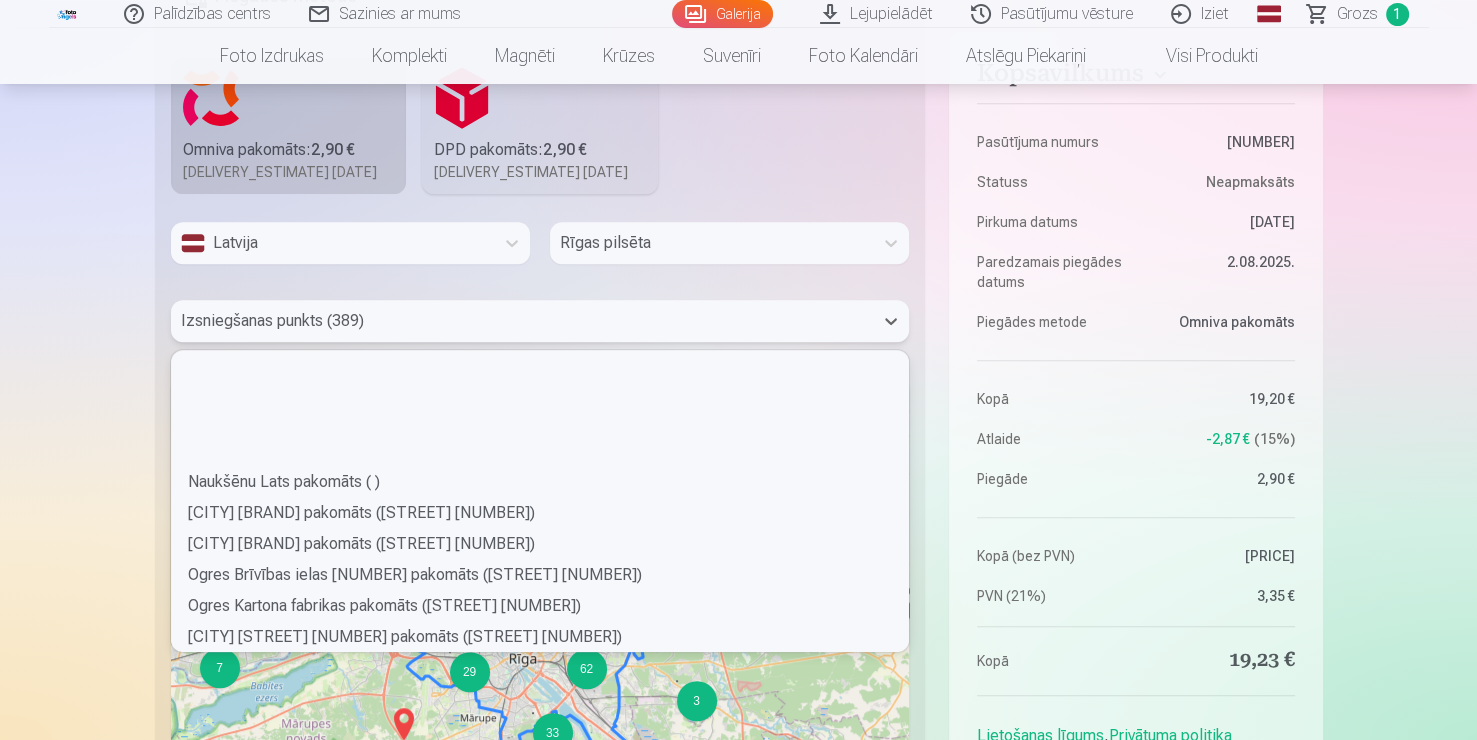 scroll, scrollTop: 4443, scrollLeft: 0, axis: vertical 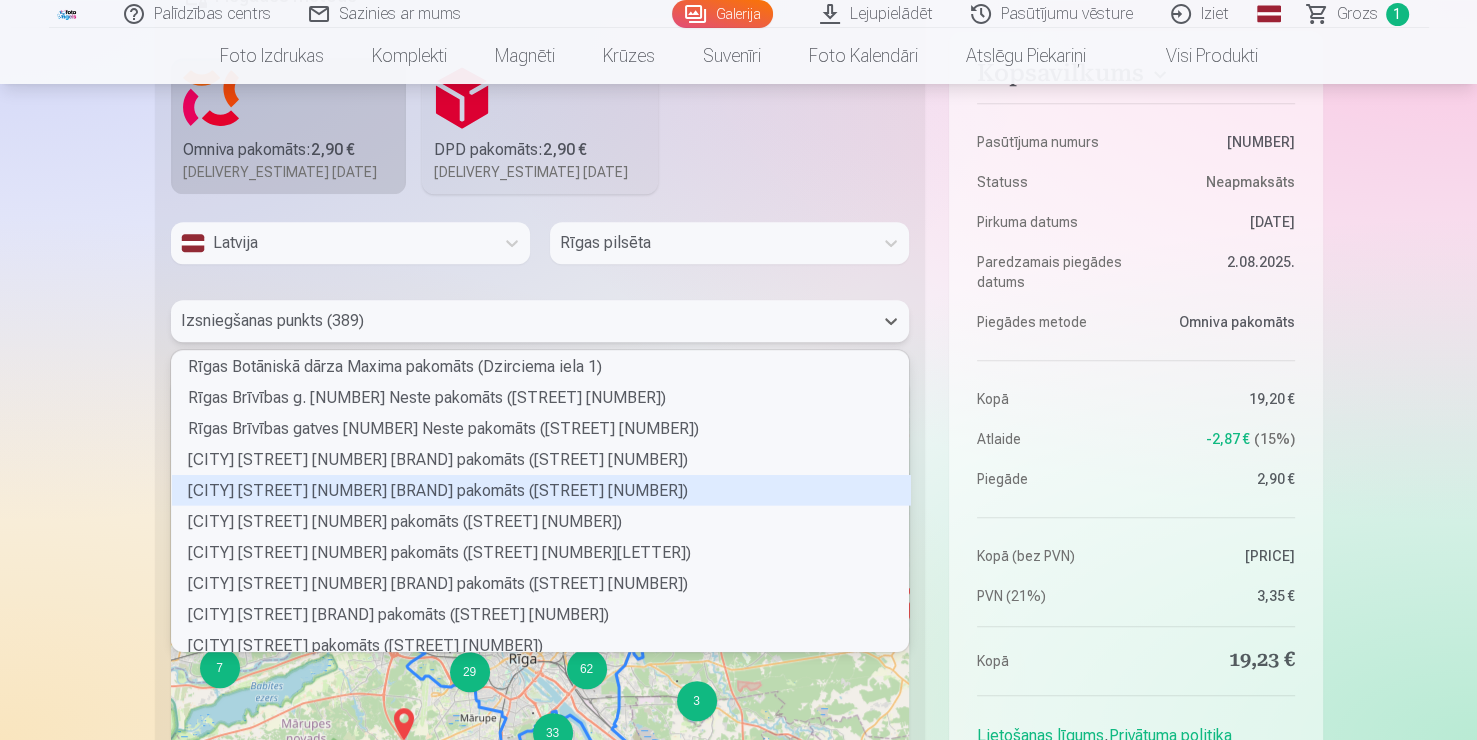 click on "Rīgas Brīvības ielas 254 LIDL pakomāts (Brīvības gatve 254)" at bounding box center (541, 490) 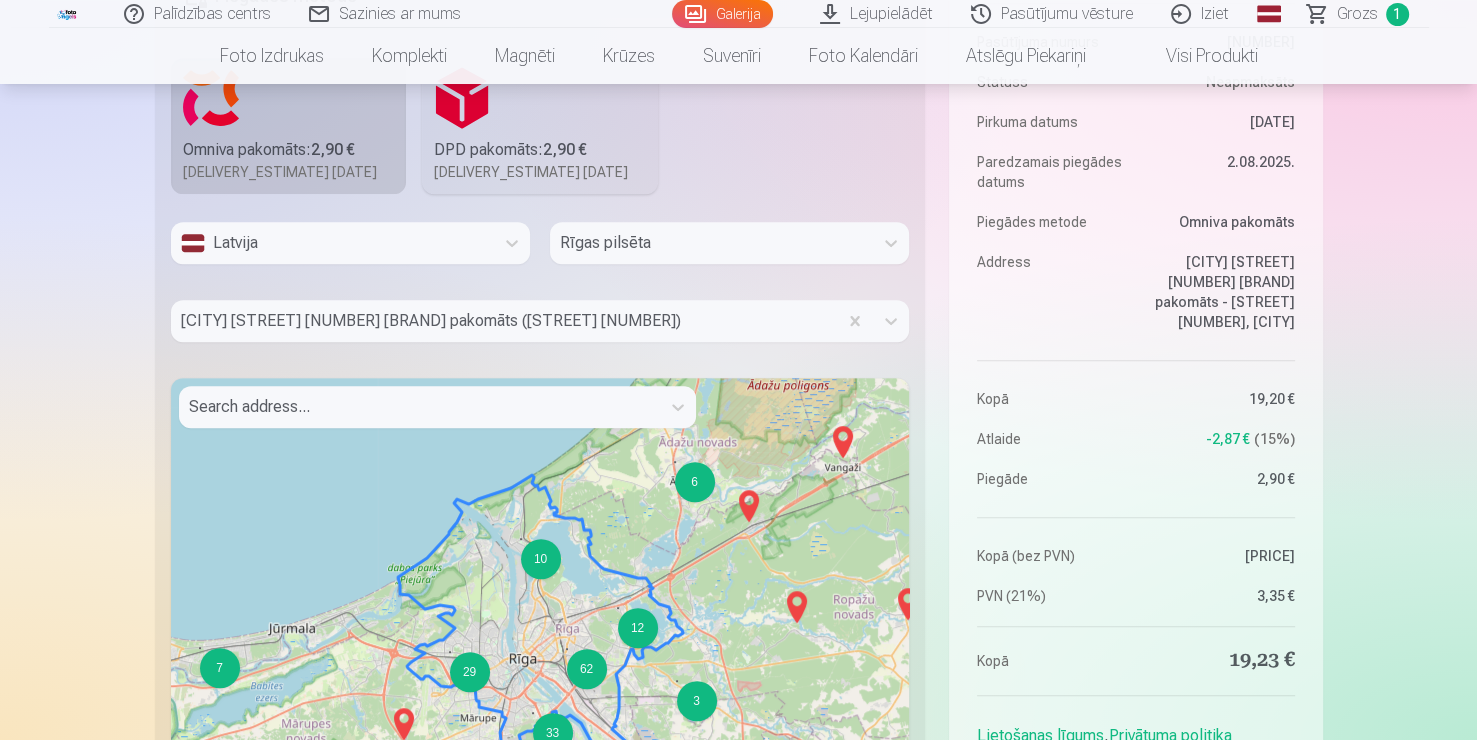 click on "Palīdzības centrs Sazinies ar mums Galerija Lejupielādēt Pasūtījumu vēsture Iziet Global English (en) Latvian (lv) Russian (ru) Lithuanian (lt) Estonian (et) Grozs 1 Foto izdrukas Augstas kvalitātes fotoattēlu izdrukas 210 gsm papīrs, piesātināta krāsa un detalizācija Sākot no  3,60 € Augstas kvalitātes grupu fotoattēlu izdrukas Spilgtas krāsas uz Fuji Film Crystal fotopapīra Sākot no  4,30 € Foto kolāža no divām fotogrāfijām Divi neaizmirstami mirkļi vienā skaistā bildē Sākot no  4,10 € Foto izdrukas dokumentiem Universālas foto izdrukas dokumentiem (6 fotogrāfijas) Sākot no  4,40 € Augstas izšķirtspējas digitālais fotoattēls JPG formātā Iemūžiniet savas atmiņas ērtā digitālā veidā Sākot no  6,00 € See all products Komplekti Pilns Atmiņu Komplekts – Drukātas (15×23cm, 40% ATLAIDE) un 🎁 Digitālas Fotogrāfijas   Klasiskais komplekts Sākot no  19,20 € Populārs komplekts Sākot no  24,00 € Premium komplekts + 🎁  Sākot no  15 %" at bounding box center [738, 328] 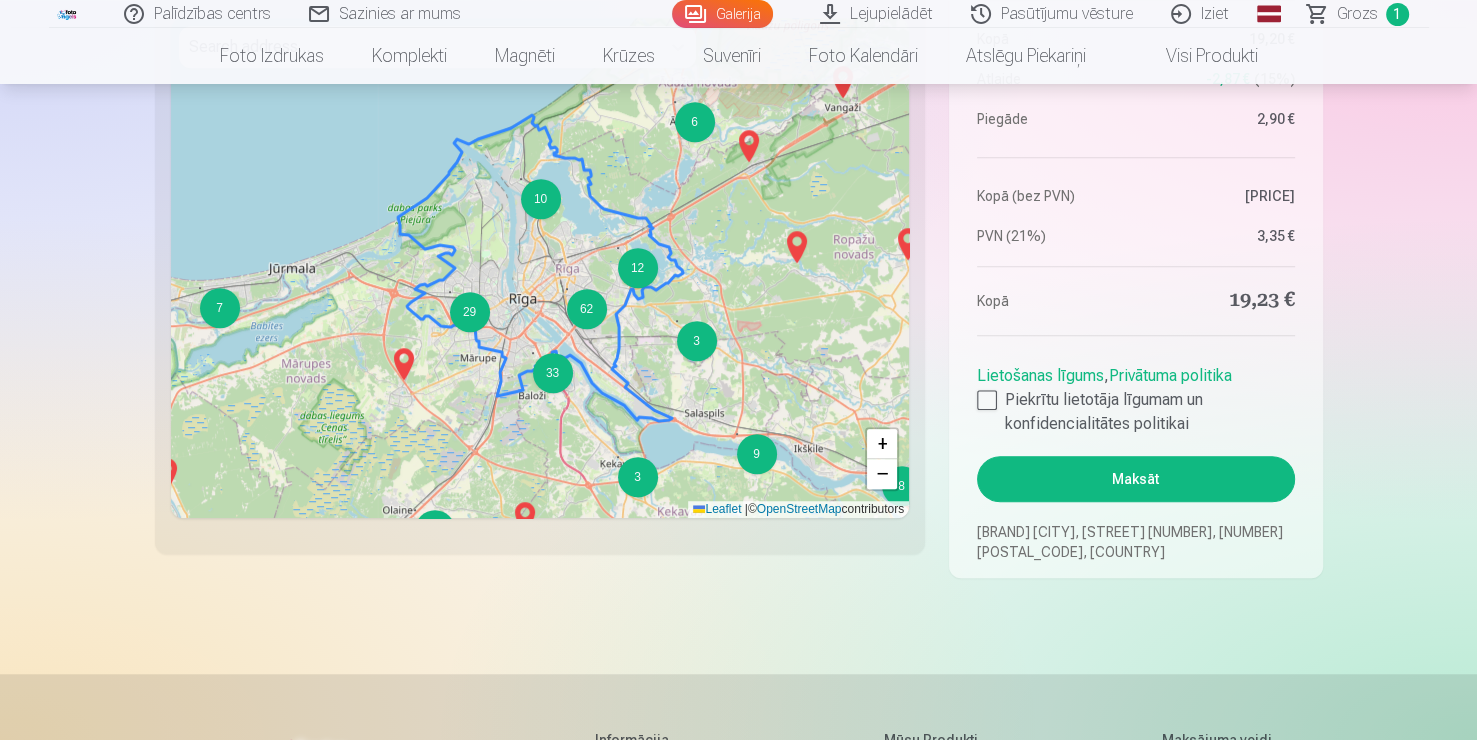 scroll, scrollTop: 1247, scrollLeft: 0, axis: vertical 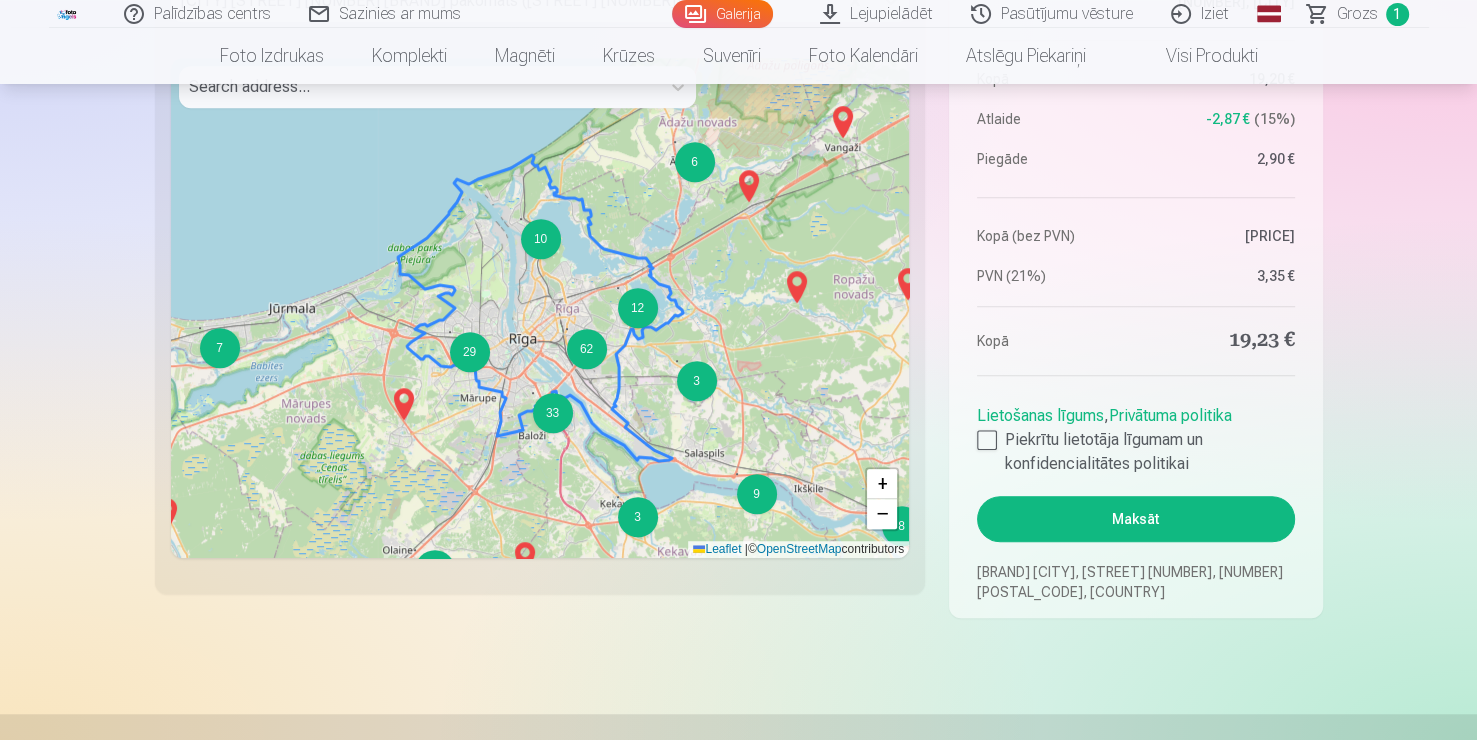 click on "Maksāt" at bounding box center [1135, 519] 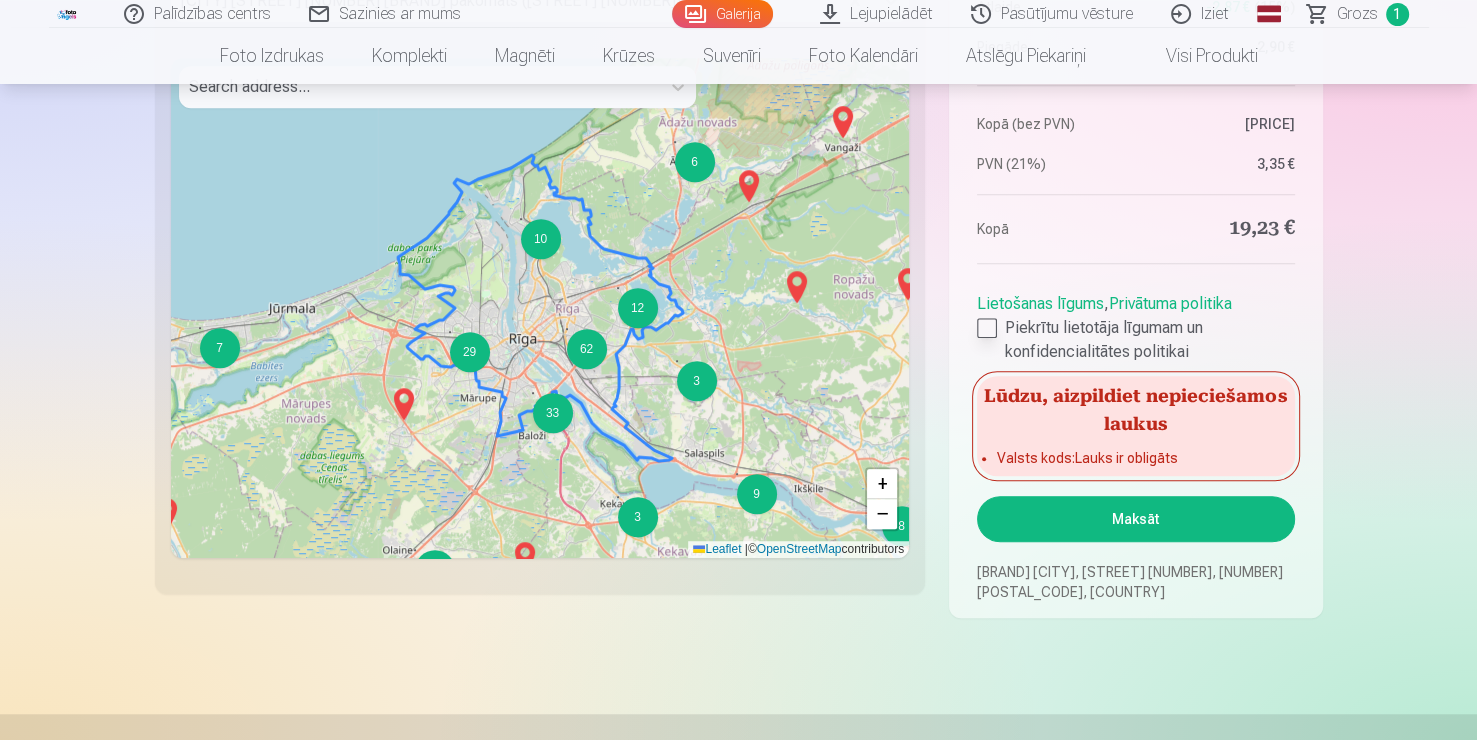 click at bounding box center [987, 328] 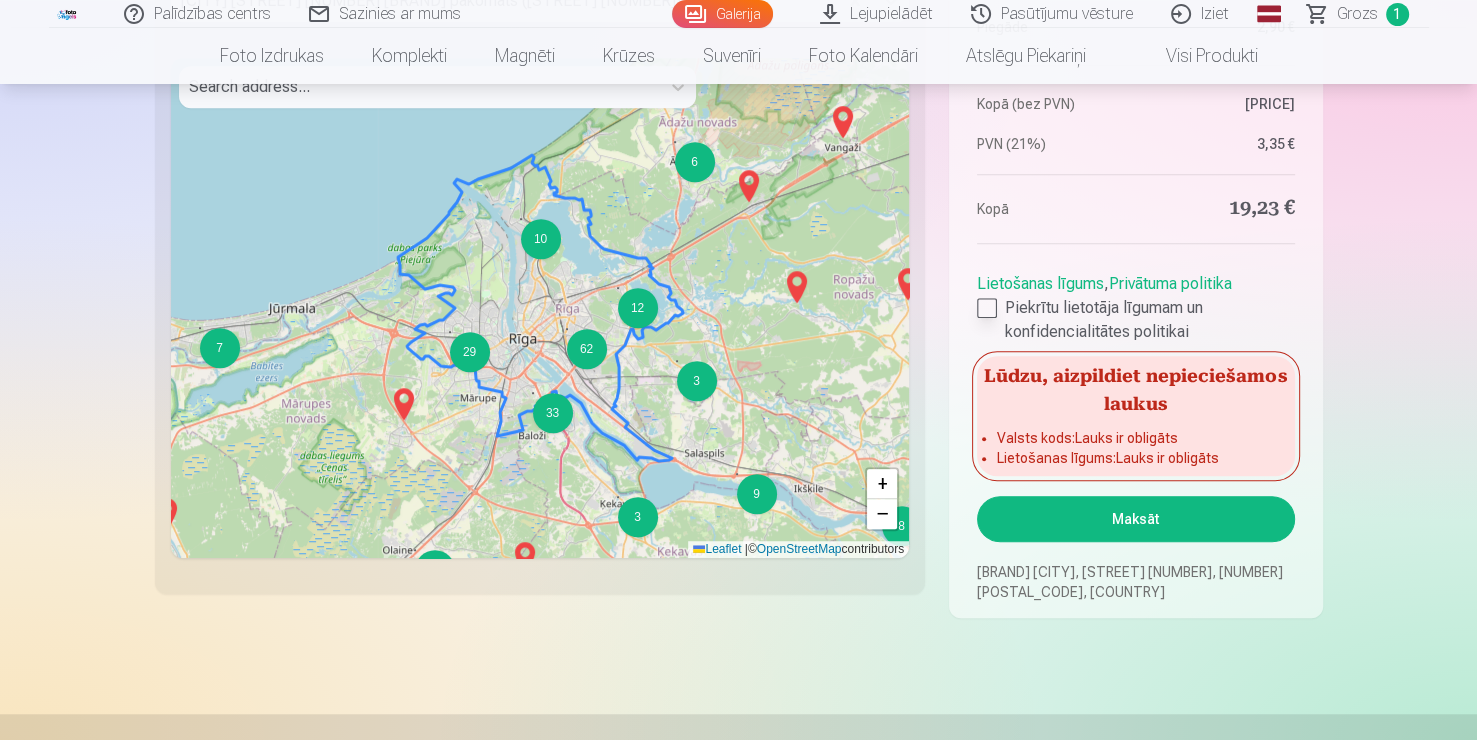 click at bounding box center (987, 308) 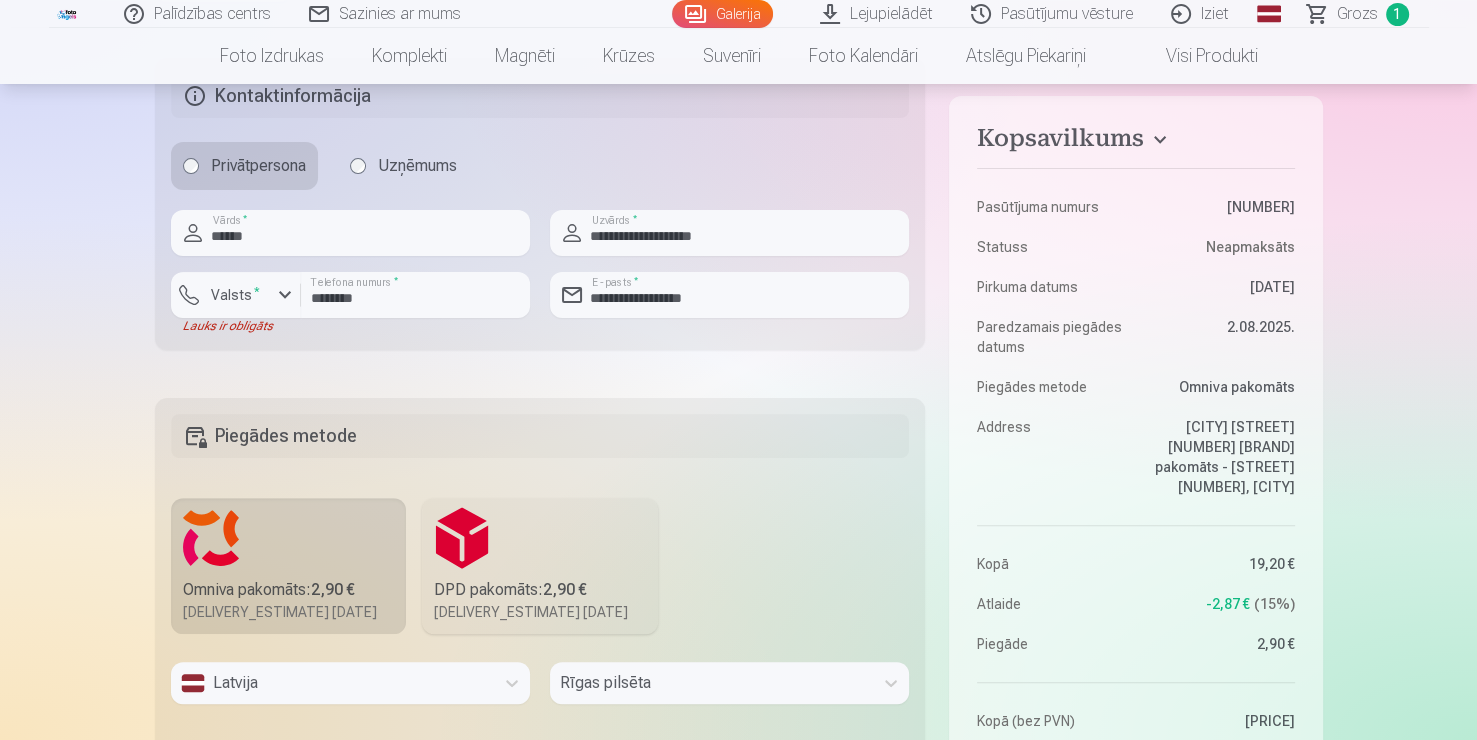 scroll, scrollTop: 447, scrollLeft: 0, axis: vertical 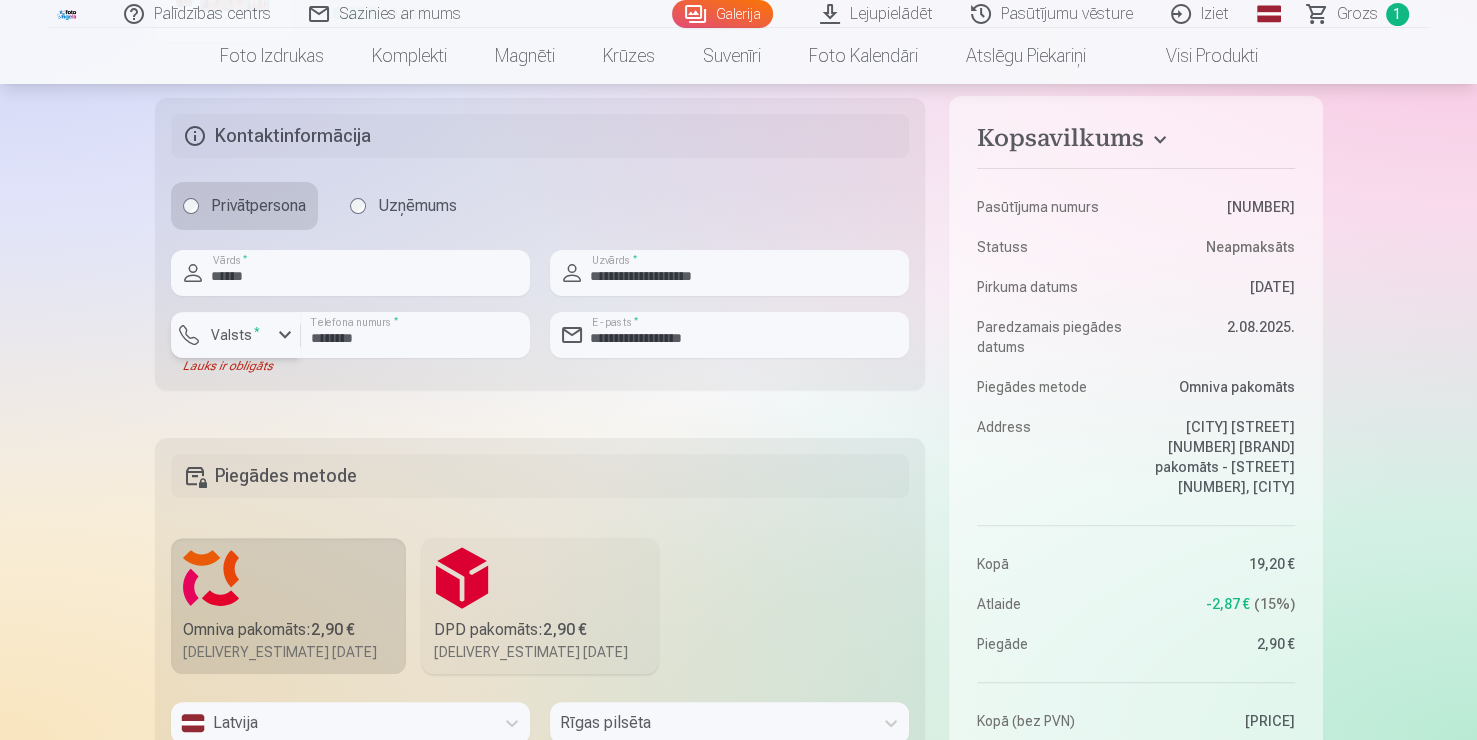 click at bounding box center [241, 338] 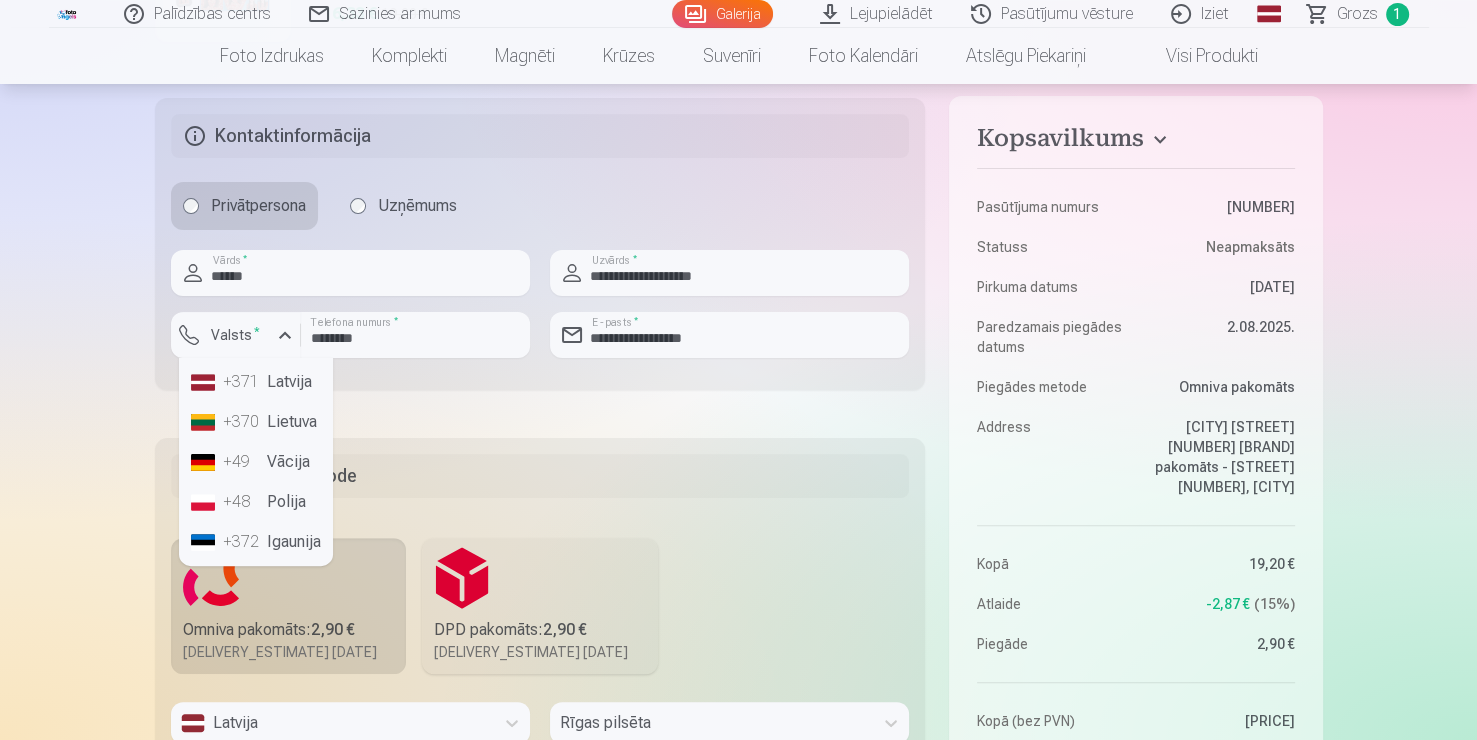 click on "+371 Latvija" at bounding box center [256, 382] 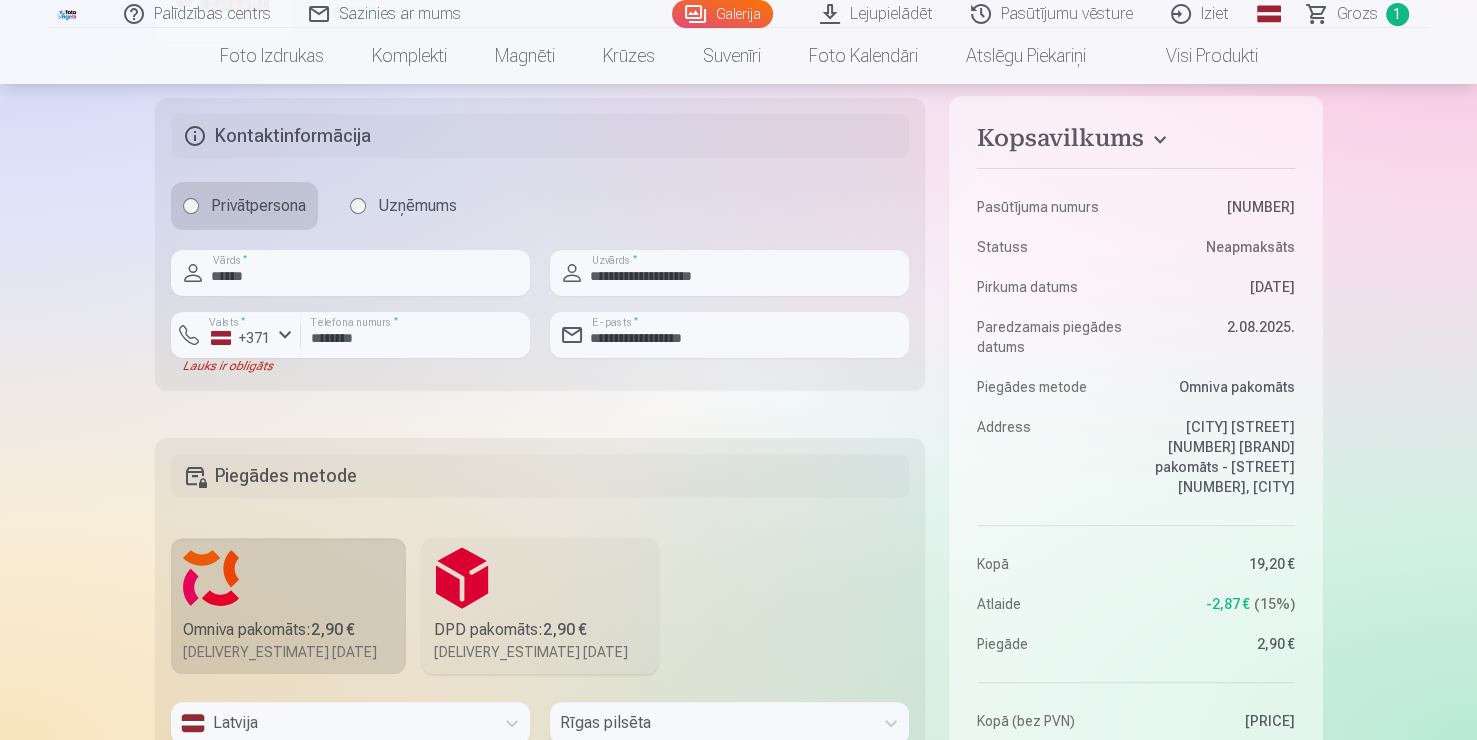 click on "Piegādes metode   Omniva pakomāts :  2,90 € Paredzamais piegādes datums 2.08.2025. DPD pakomāts :  2,90 € Paredzamais piegādes datums 2.08.2025. Latvija   Rīgas pilsēta   Rīgas Brīvības ielas 254 LIDL pakomāts (Brīvības gatve 254)   Search address... 7 4 2 5 2 6 15 6 3 10 6 3 12 2 7 29 8 3 62 3 33 2 9 2 2 2 2 + −  Leaflet   |  ©  OpenStreetMap  contributors" at bounding box center [540, 916] 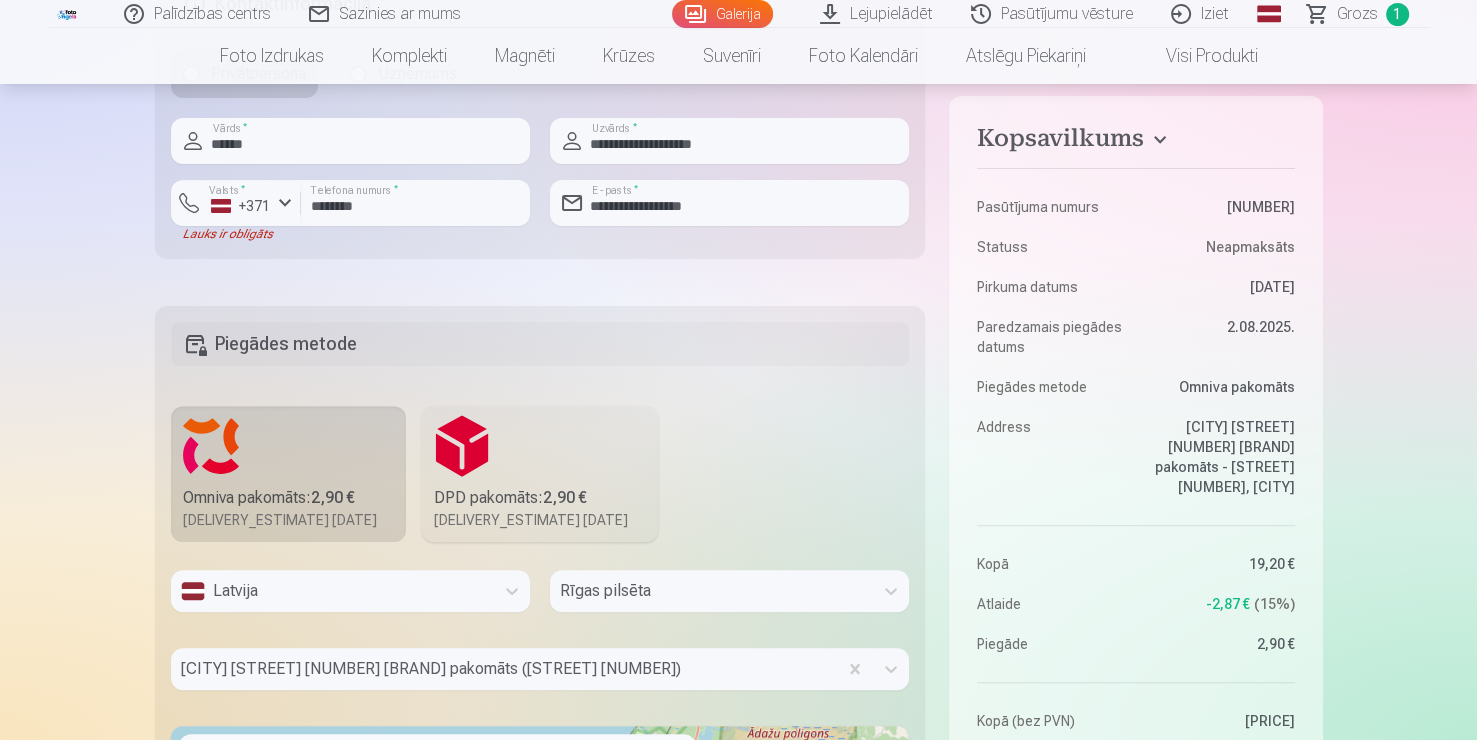 scroll, scrollTop: 607, scrollLeft: 0, axis: vertical 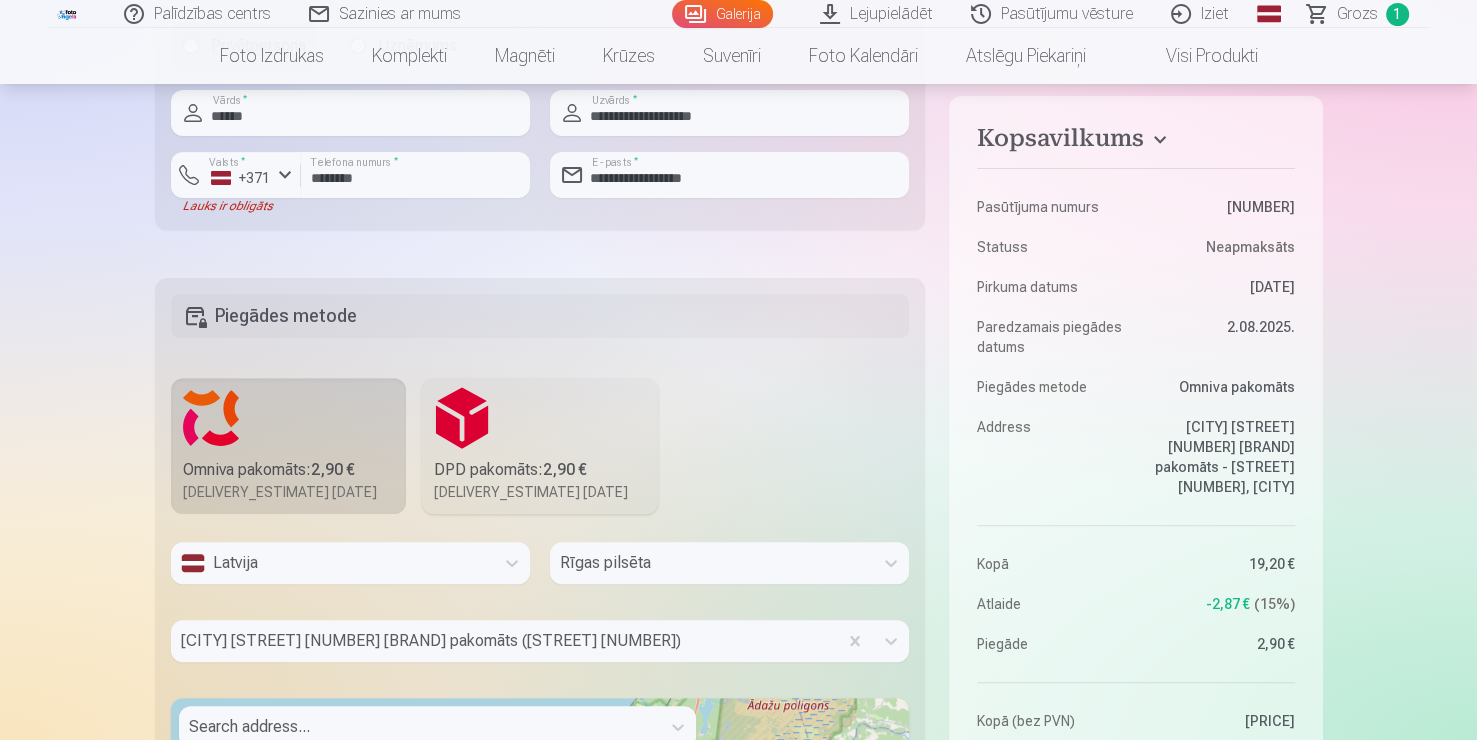 click on "Palīdzības centrs Sazinies ar mums Galerija Lejupielādēt Pasūtījumu vēsture Iziet Global English (en) Latvian (lv) Russian (ru) Lithuanian (lt) Estonian (et) Grozs 1 Foto izdrukas Augstas kvalitātes fotoattēlu izdrukas 210 gsm papīrs, piesātināta krāsa un detalizācija Sākot no  3,60 € Augstas kvalitātes grupu fotoattēlu izdrukas Spilgtas krāsas uz Fuji Film Crystal fotopapīra Sākot no  4,30 € Foto kolāža no divām fotogrāfijām Divi neaizmirstami mirkļi vienā skaistā bildē Sākot no  4,10 € Foto izdrukas dokumentiem Universālas foto izdrukas dokumentiem (6 fotogrāfijas) Sākot no  4,40 € Augstas izšķirtspējas digitālais fotoattēls JPG formātā Iemūžiniet savas atmiņas ērtā digitālā veidā Sākot no  6,00 € See all products Komplekti Pilns Atmiņu Komplekts – Drukātas (15×23cm, 40% ATLAIDE) un 🎁 Digitālas Fotogrāfijas   Klasiskais komplekts Sākot no  19,20 € Populārs komplekts Sākot no  24,00 € Premium komplekts + 🎁  Sākot no  15 %" at bounding box center (738, 648) 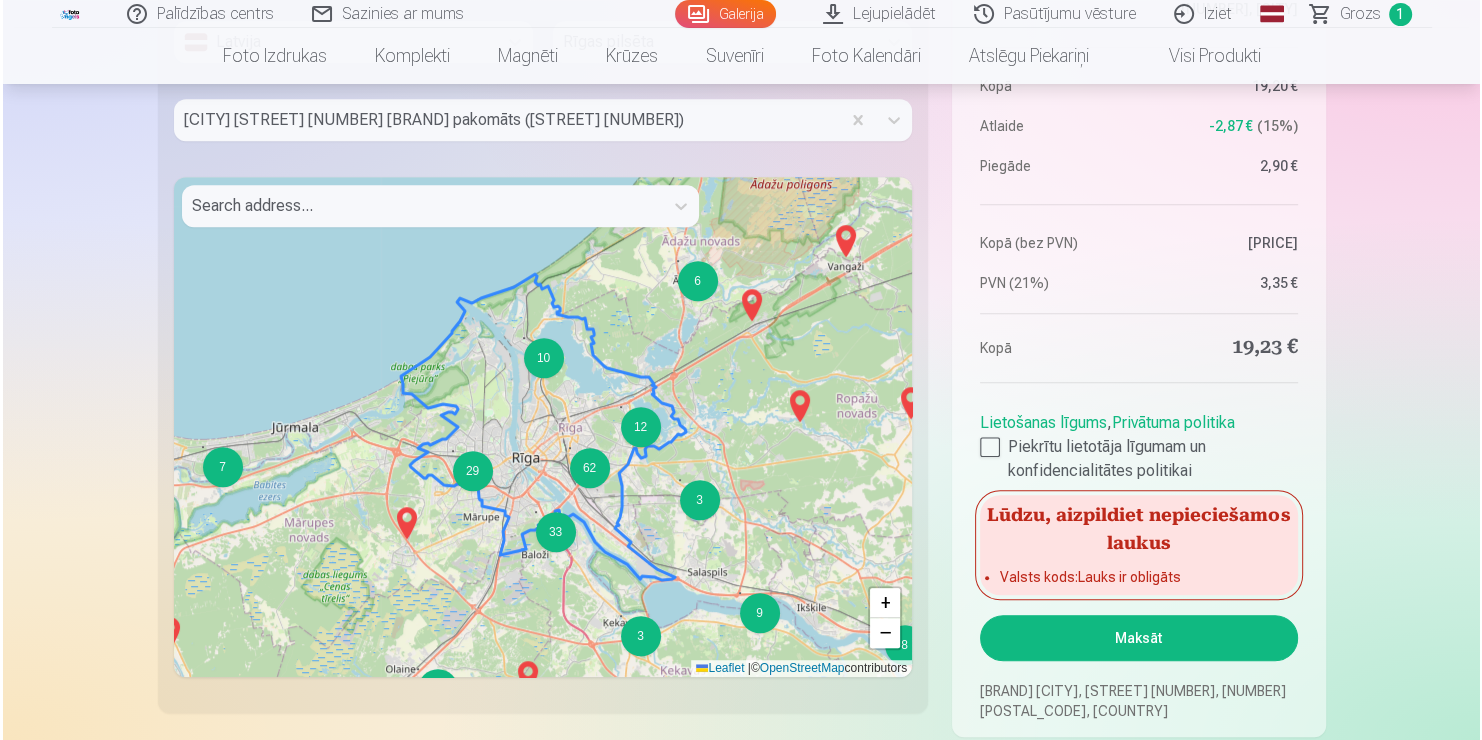 scroll, scrollTop: 1167, scrollLeft: 0, axis: vertical 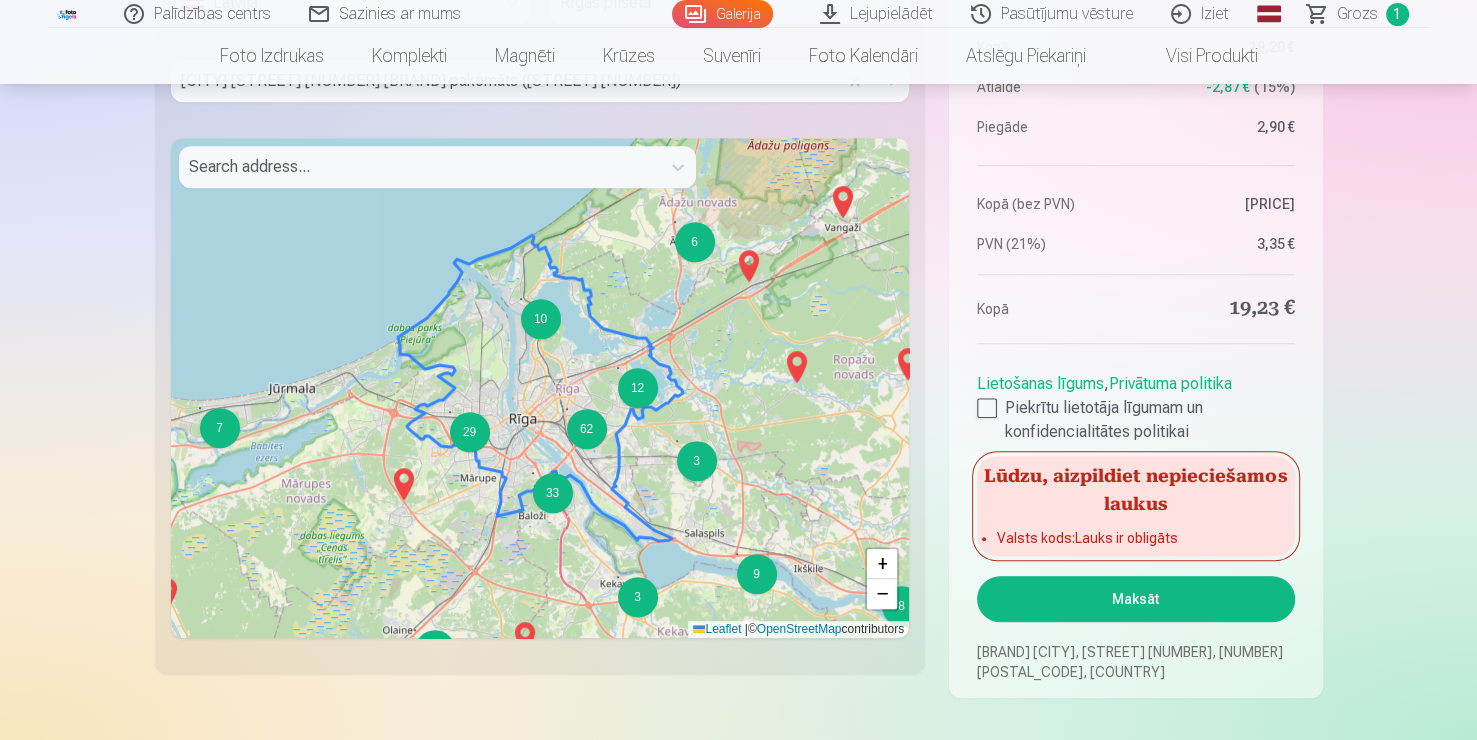 click on "Maksāt" at bounding box center [1135, 599] 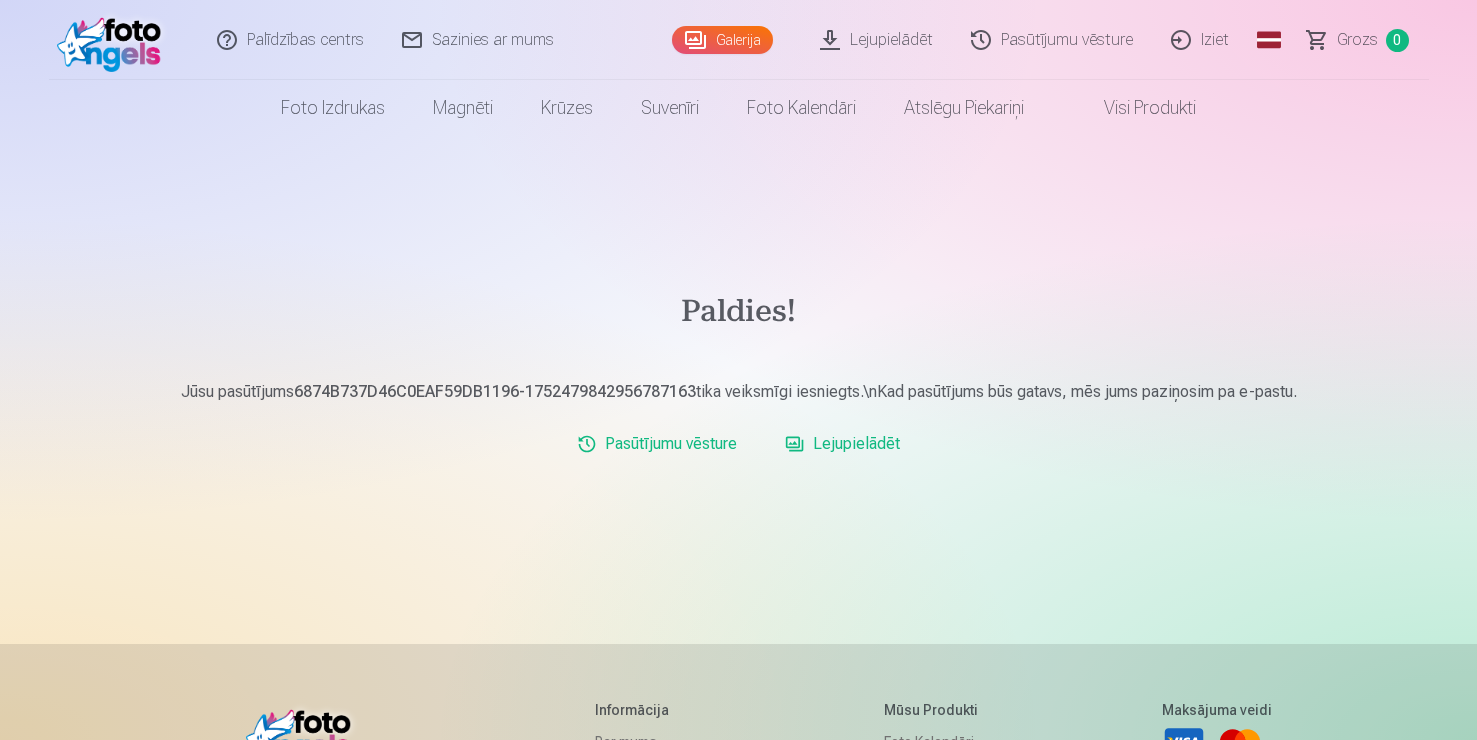 scroll, scrollTop: 0, scrollLeft: 0, axis: both 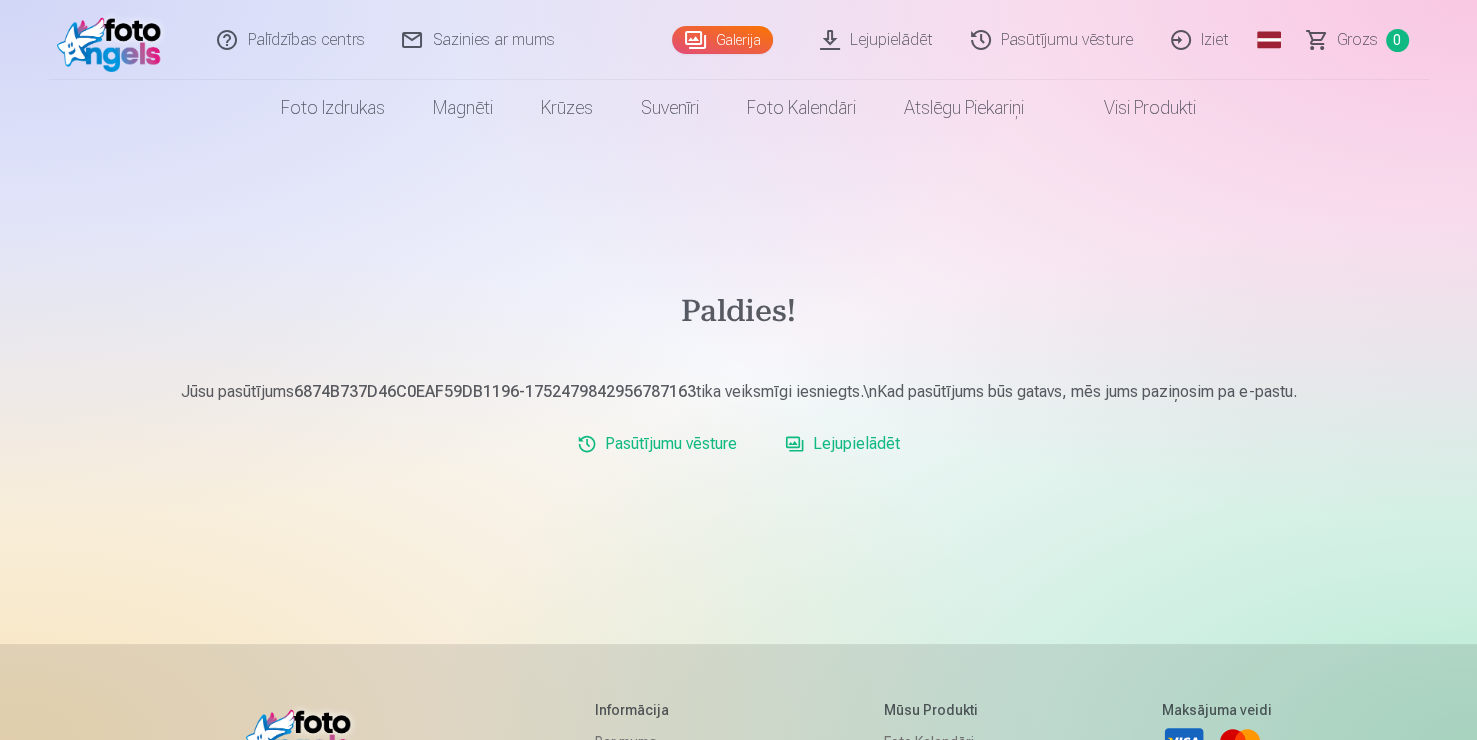 click on "Lejupielādēt" at bounding box center [877, 40] 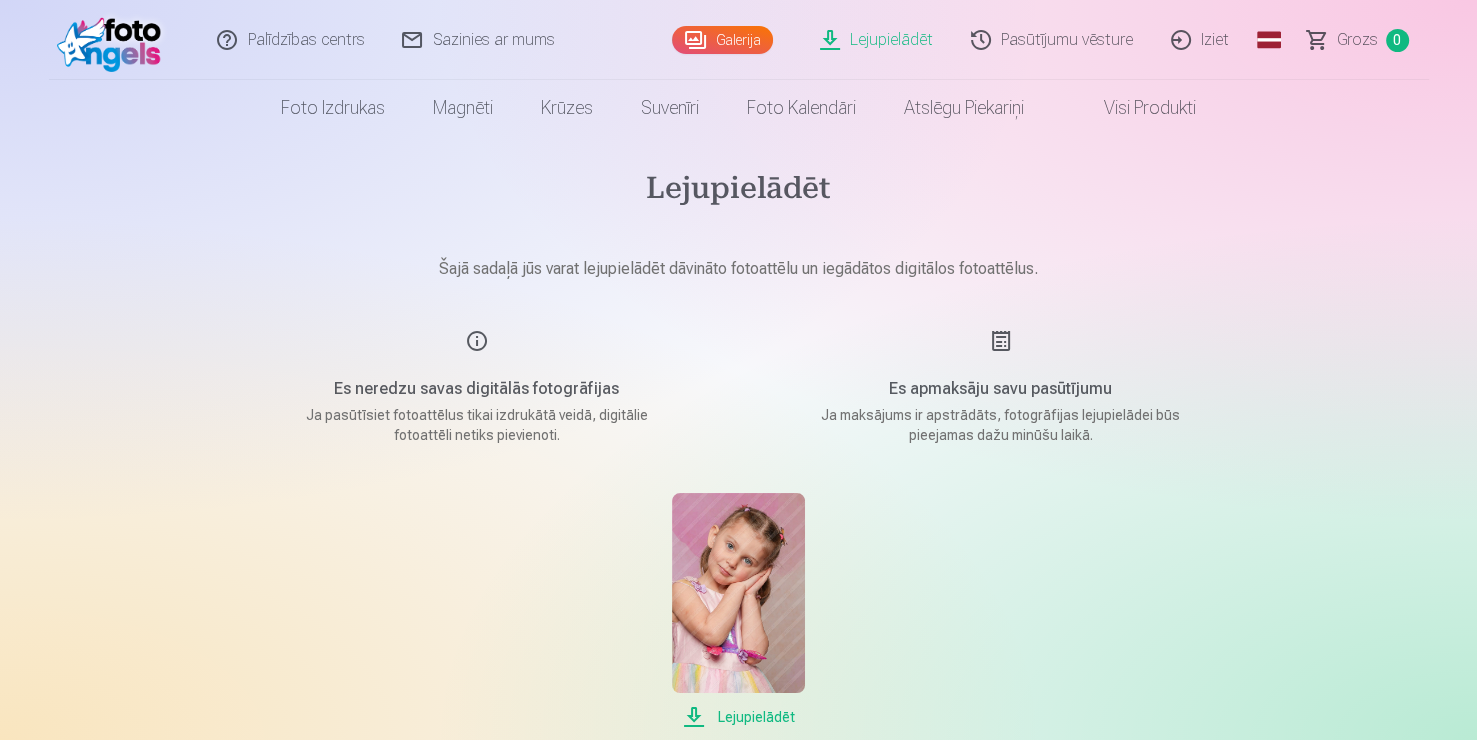 scroll, scrollTop: 0, scrollLeft: 0, axis: both 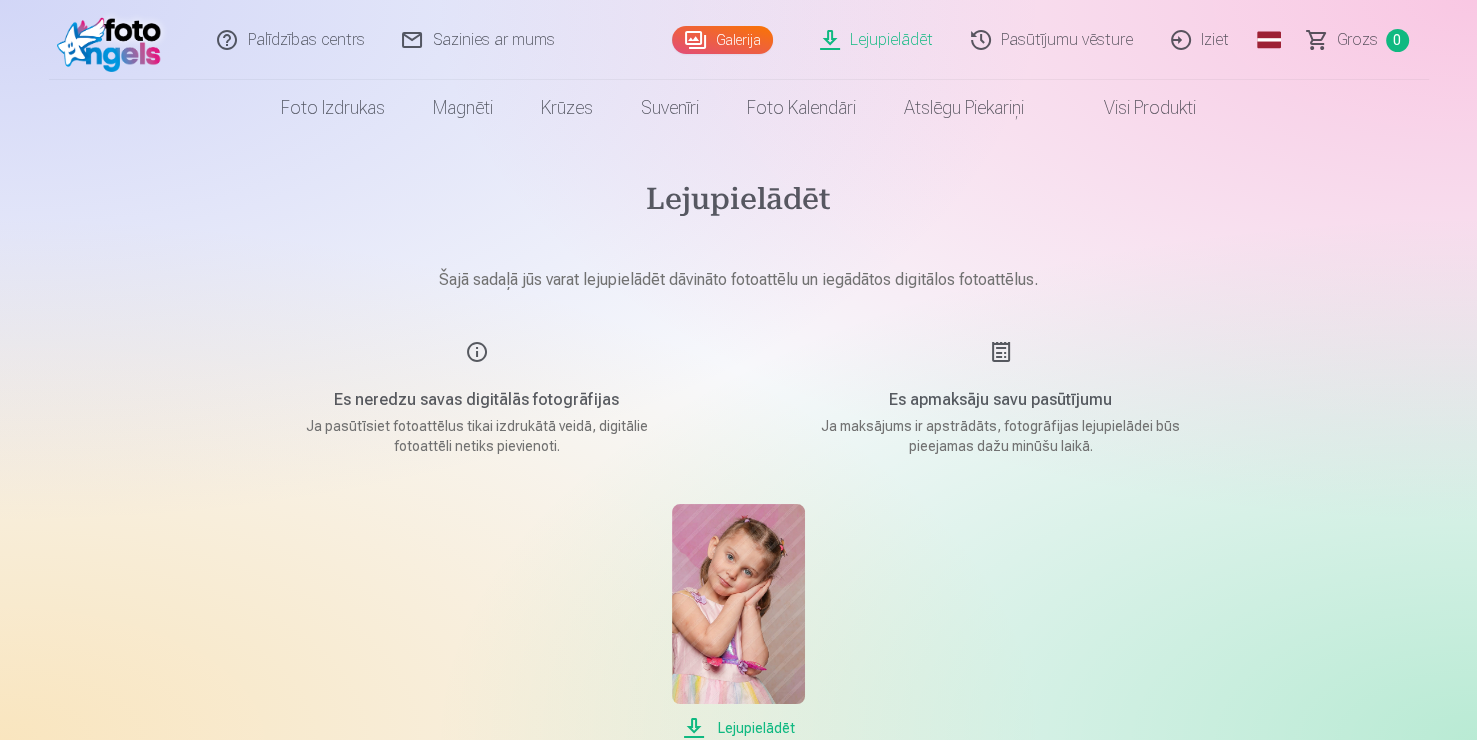click on "Iziet" at bounding box center [1201, 40] 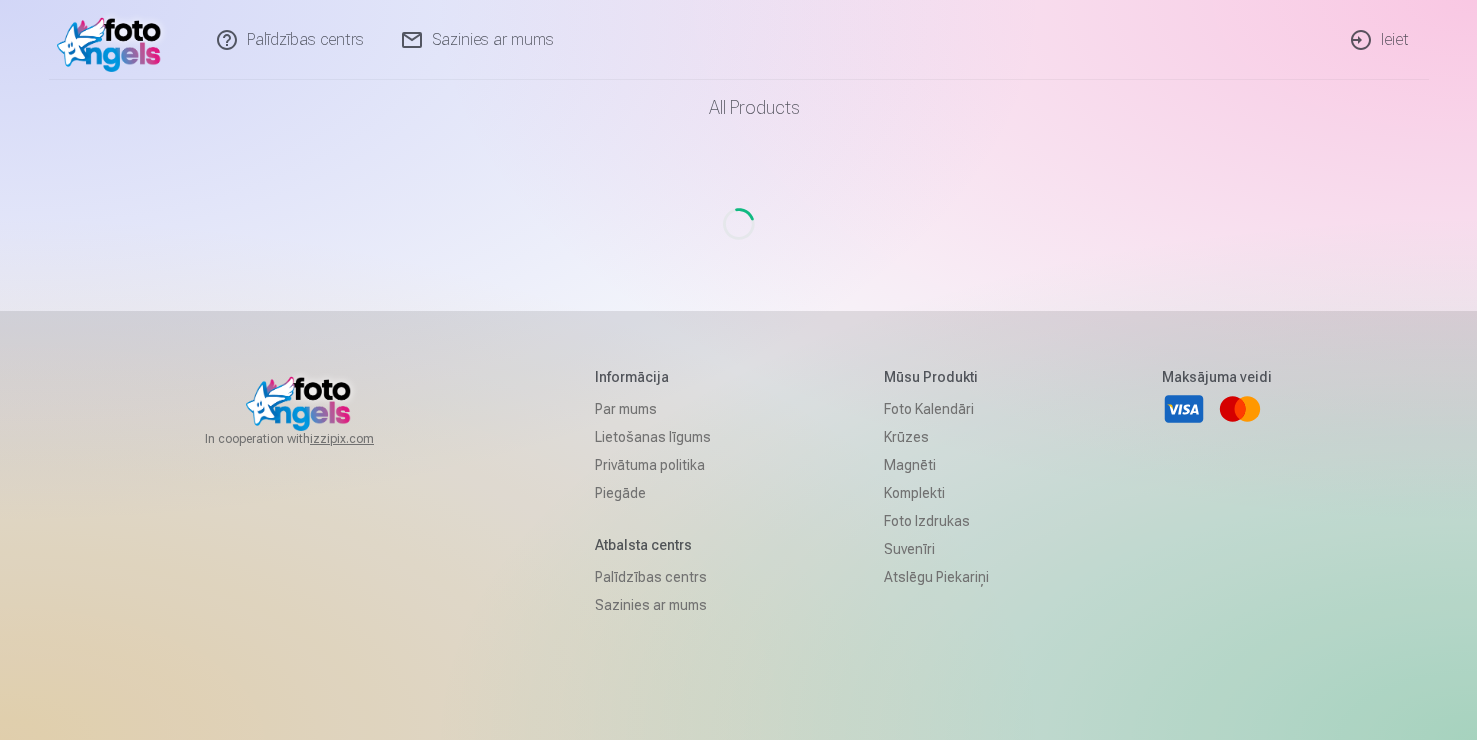 scroll, scrollTop: 0, scrollLeft: 0, axis: both 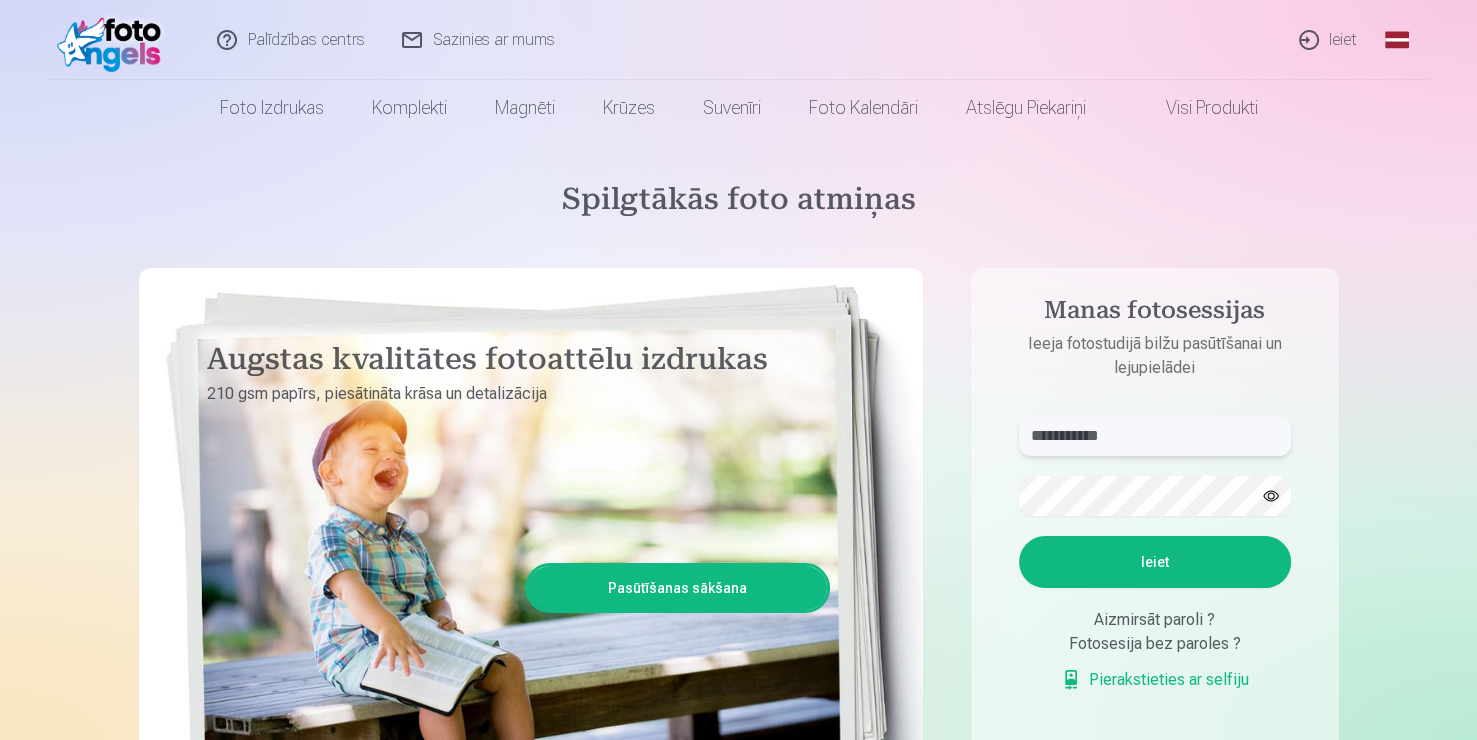 click on "**********" at bounding box center (1155, 436) 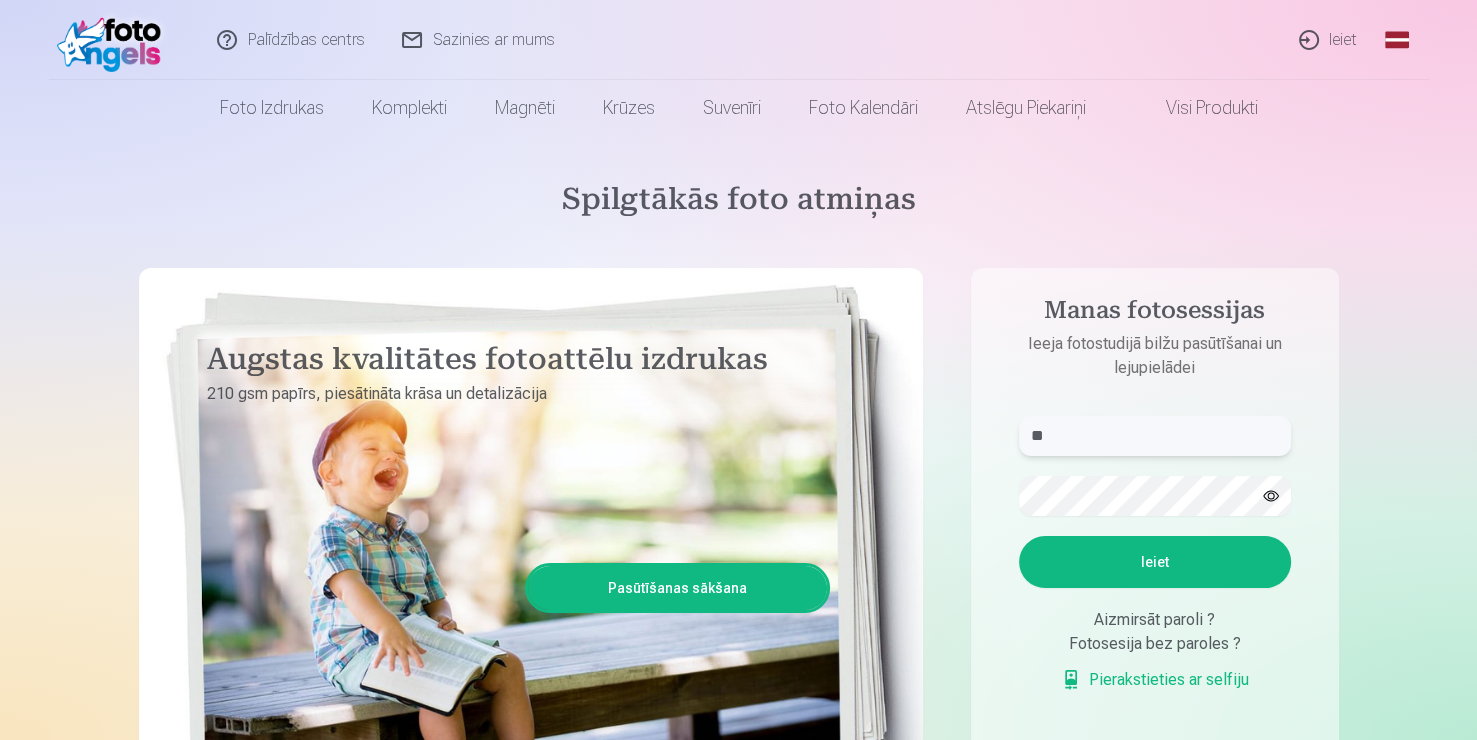 type on "*" 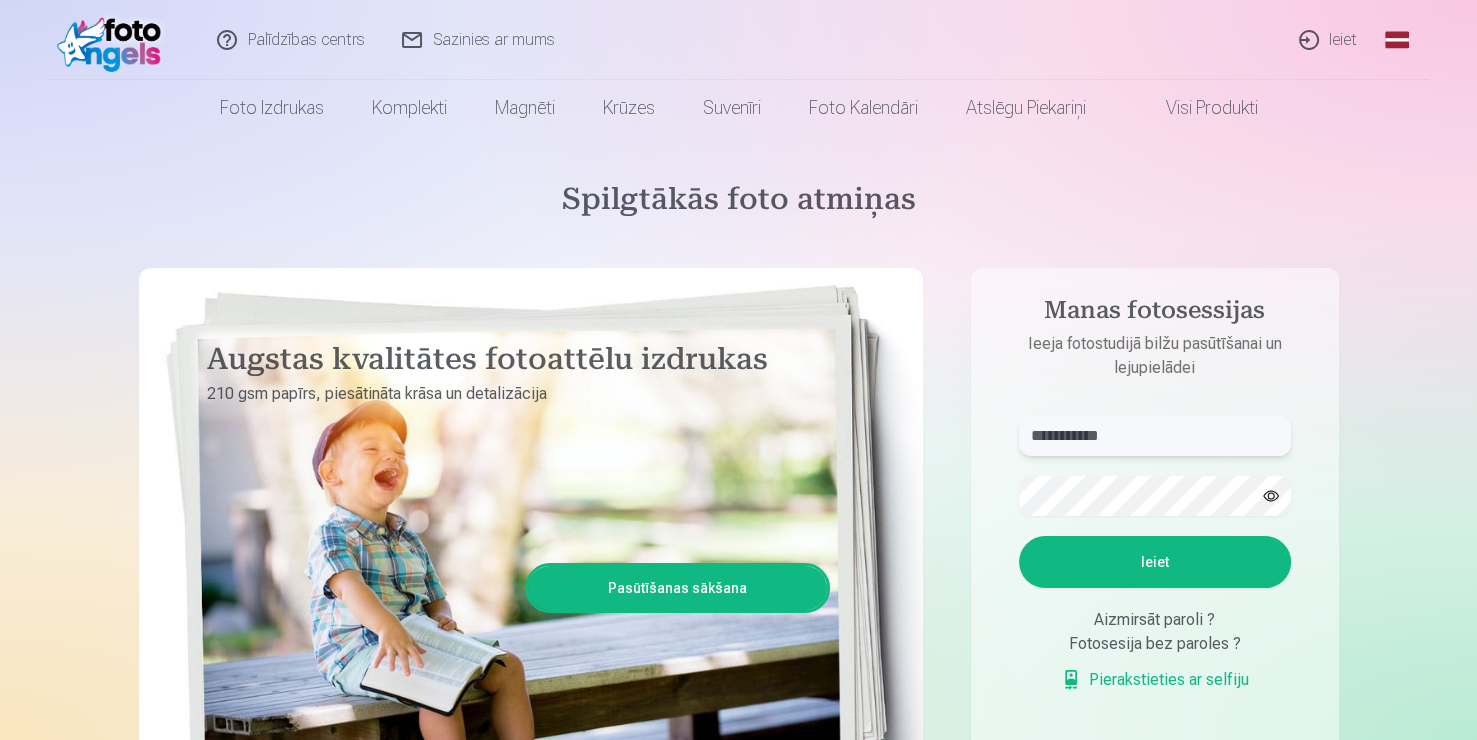 type on "**********" 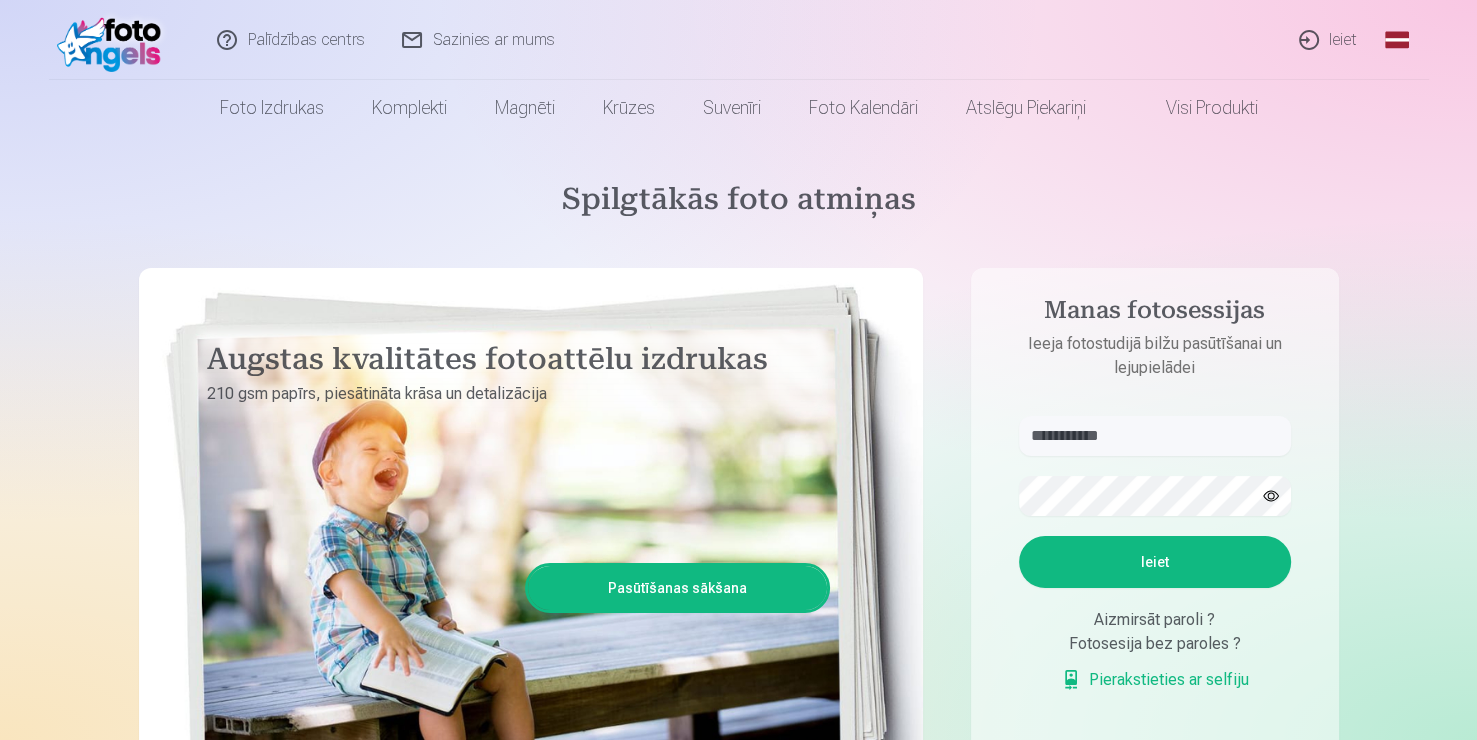 click on "Ieiet" at bounding box center (1155, 562) 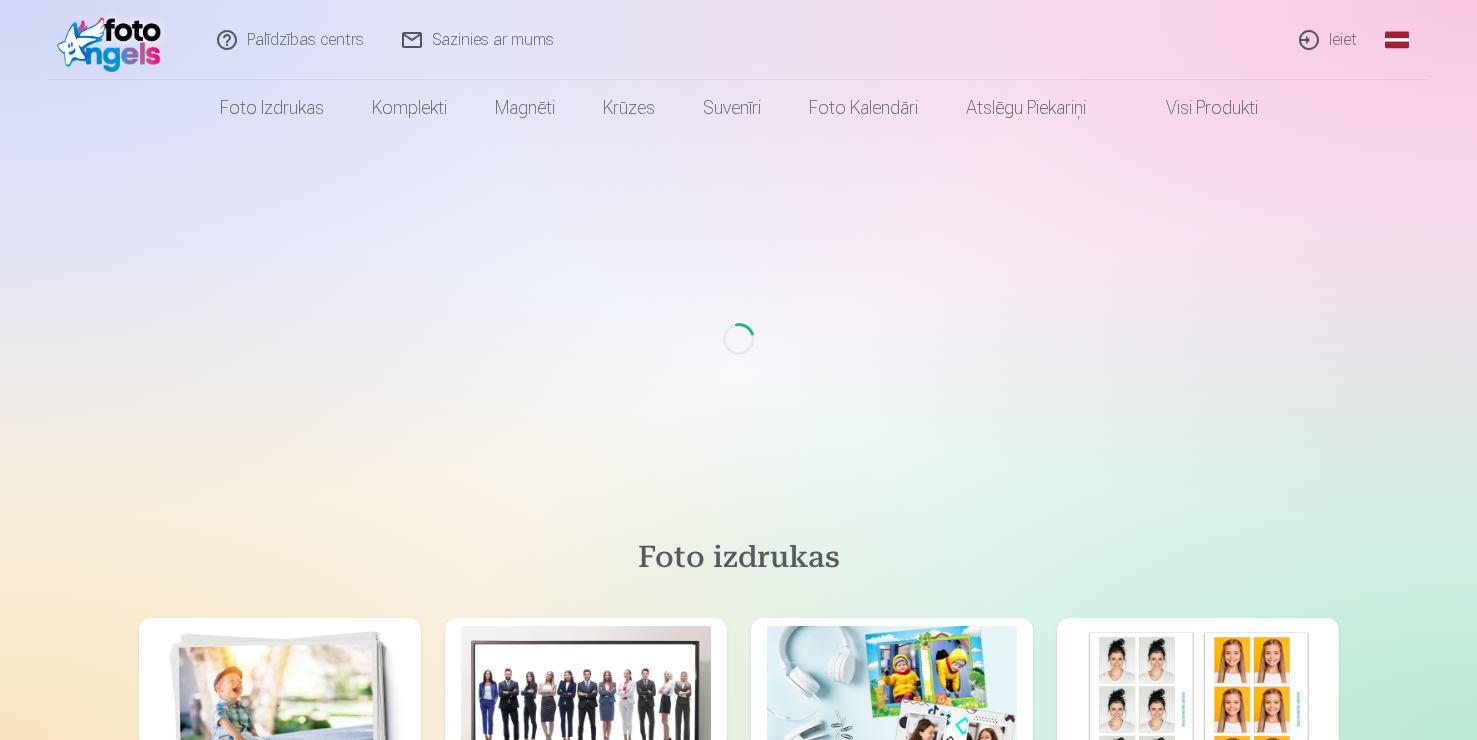 scroll, scrollTop: 0, scrollLeft: 0, axis: both 